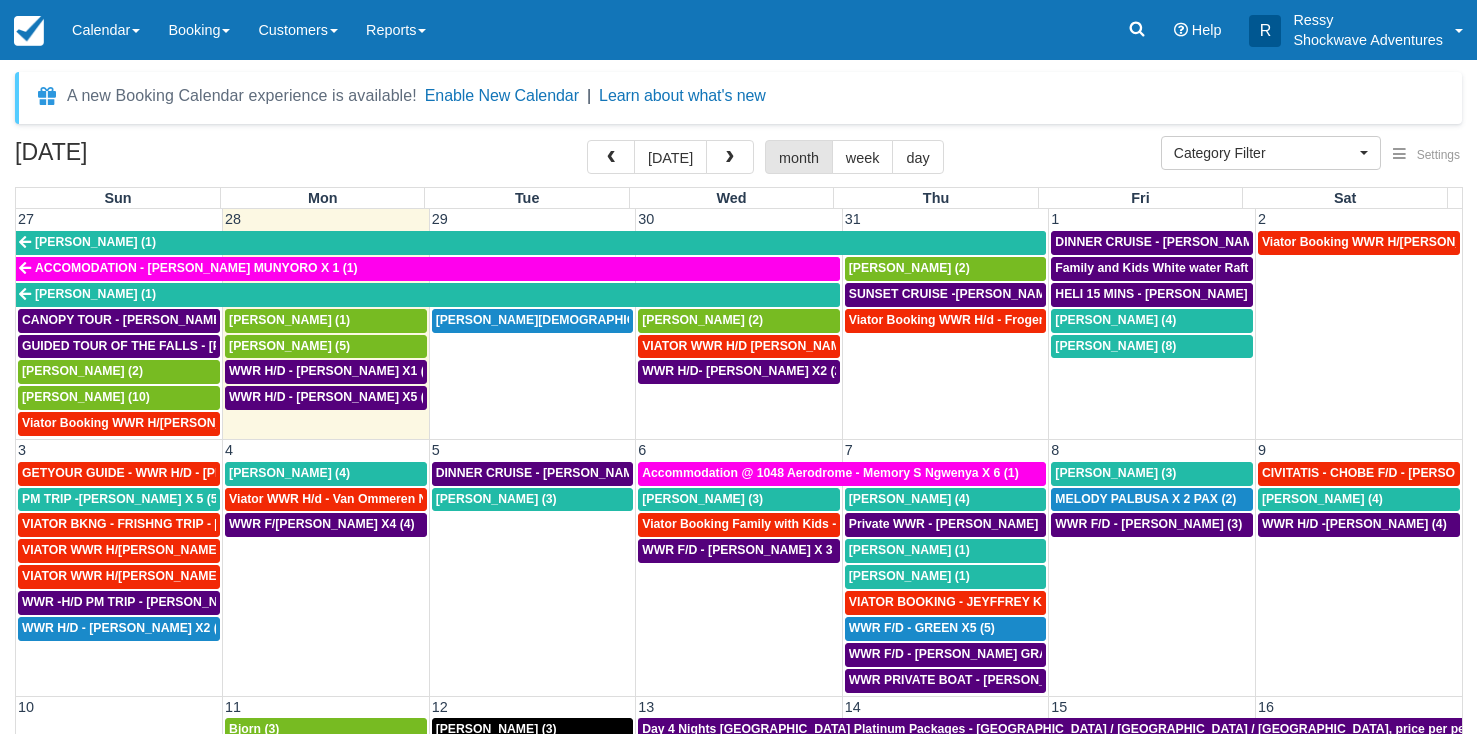 select 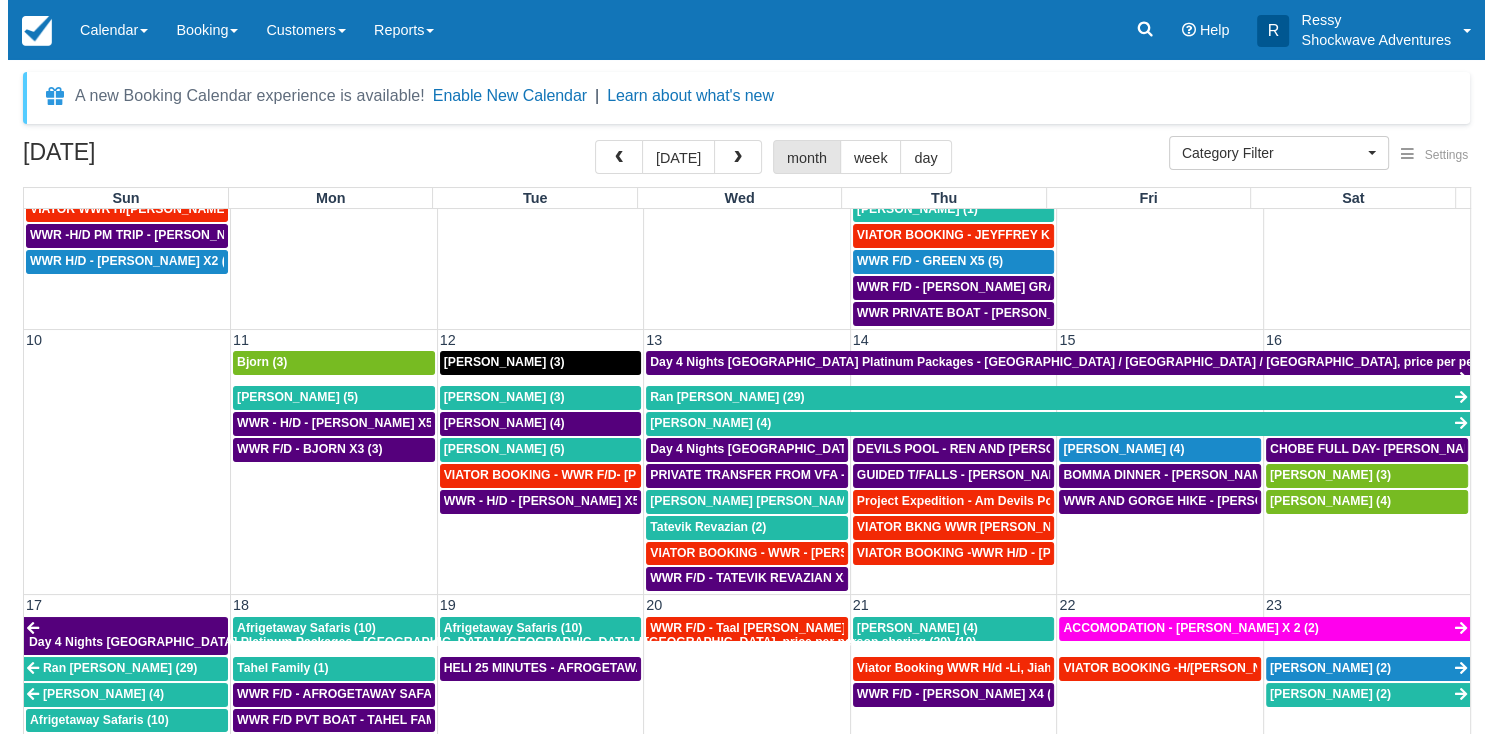 scroll, scrollTop: 366, scrollLeft: 0, axis: vertical 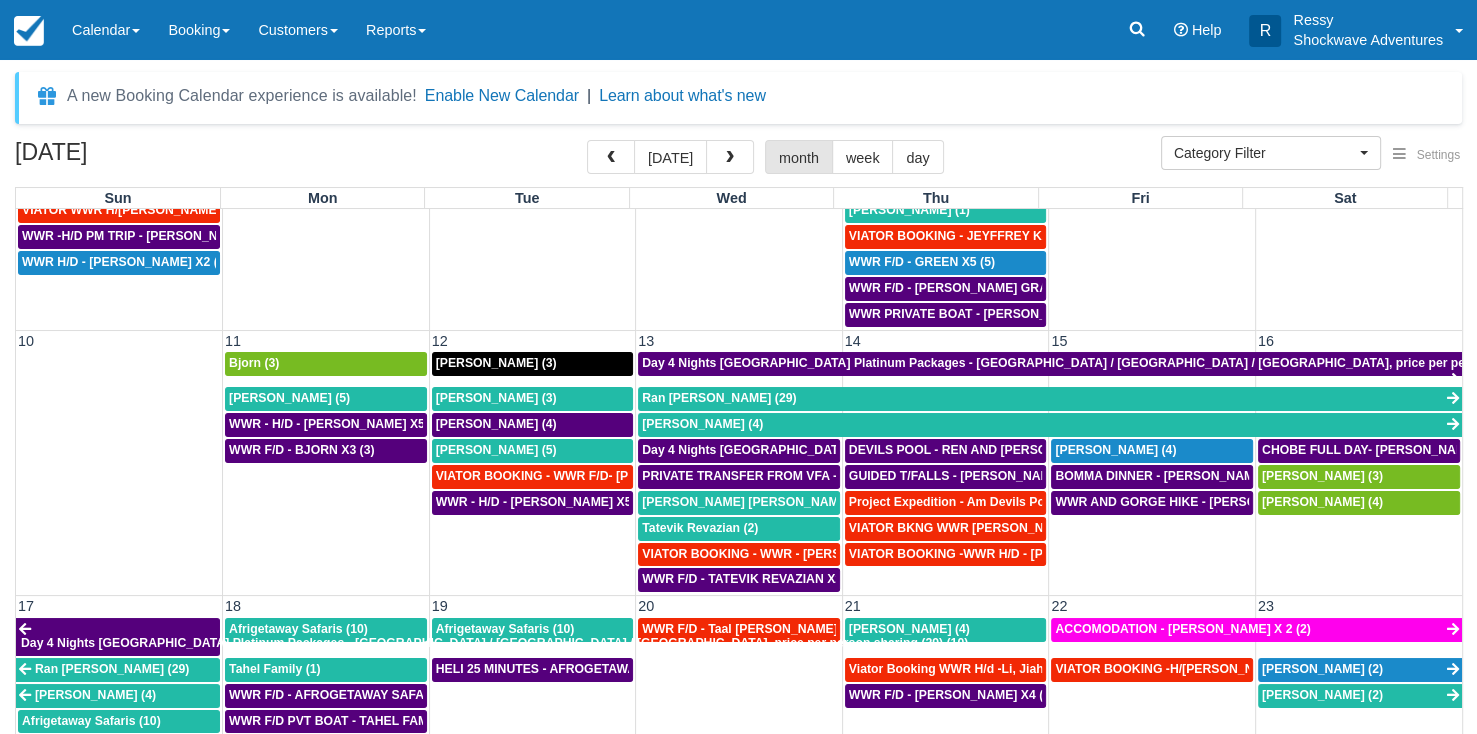 click on "WWR F/[PERSON_NAME] X4 (4)" at bounding box center [326, 236] 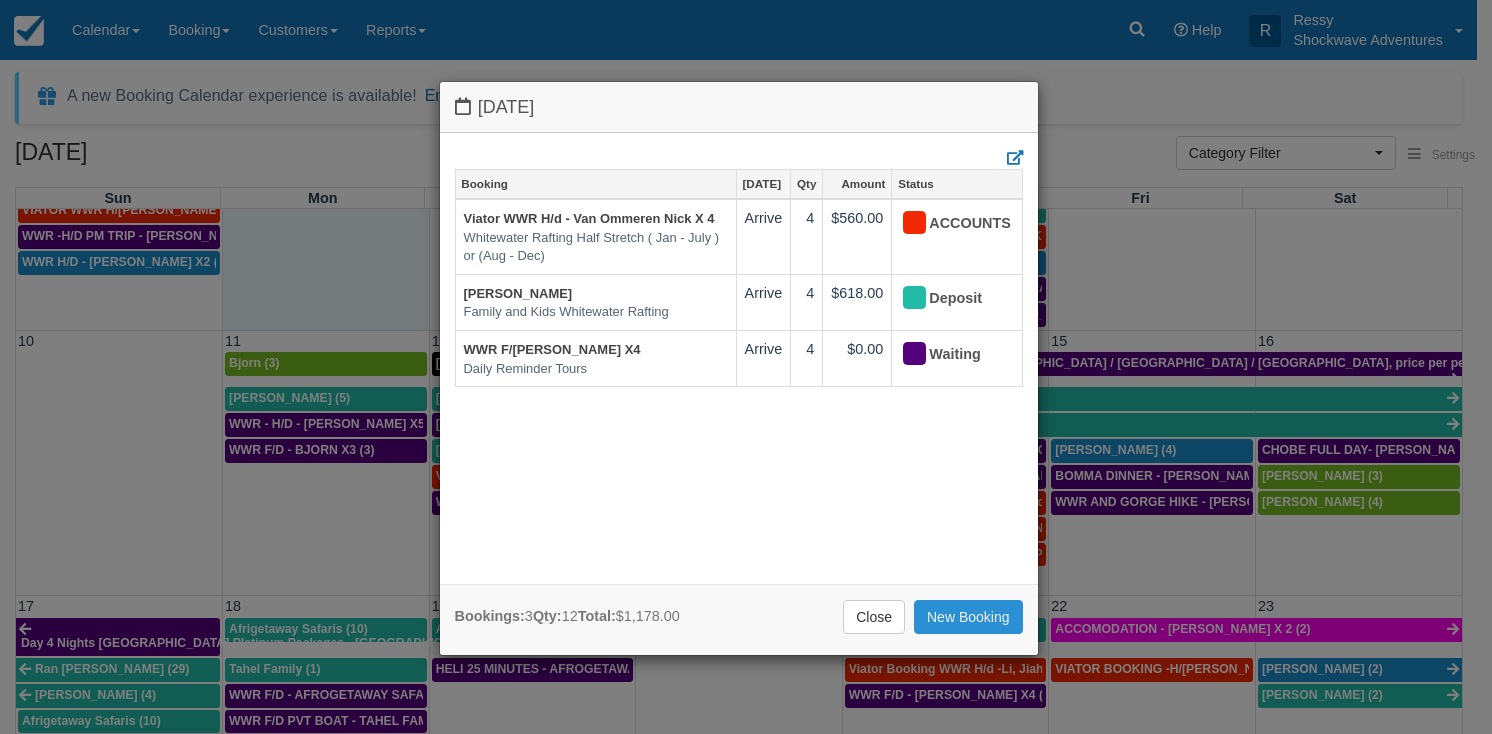 click on "New Booking" at bounding box center (968, 617) 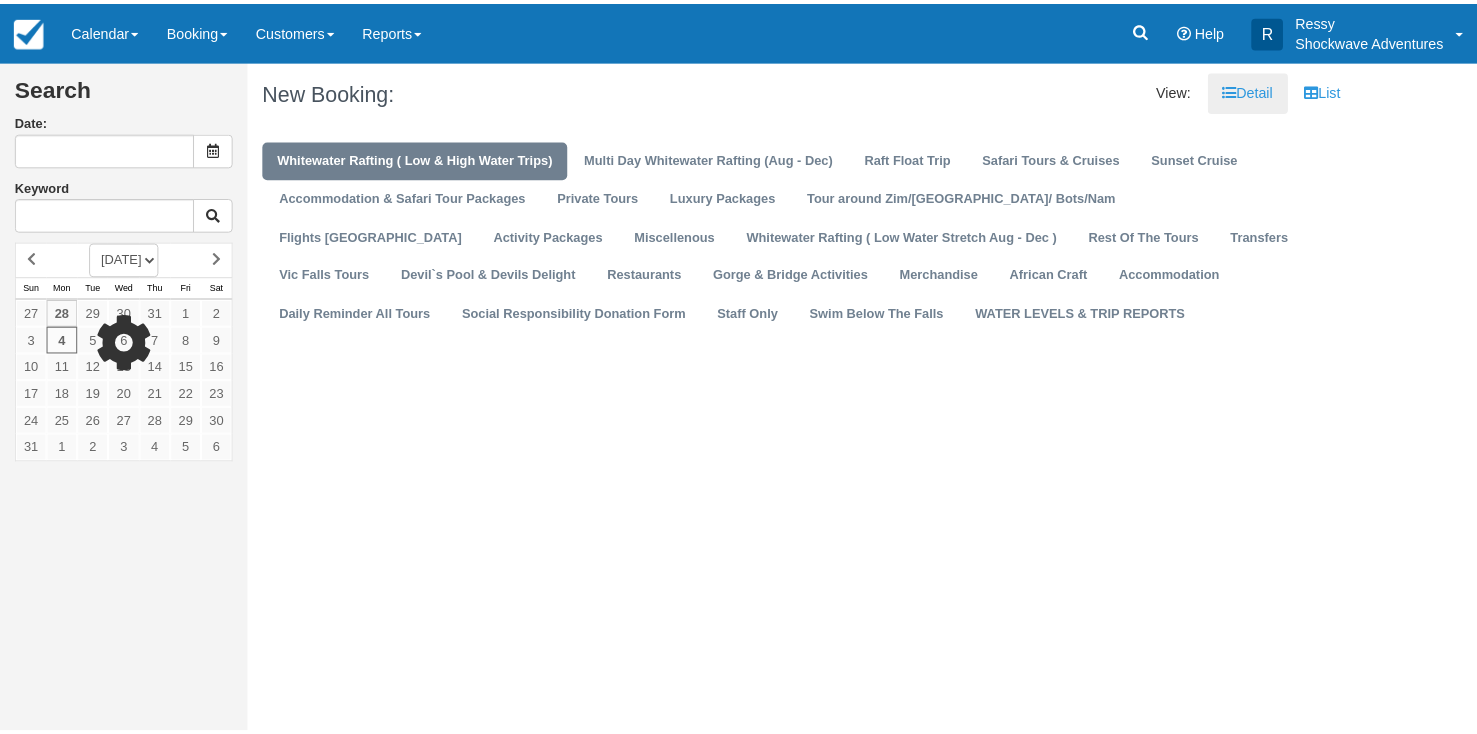 scroll, scrollTop: 0, scrollLeft: 0, axis: both 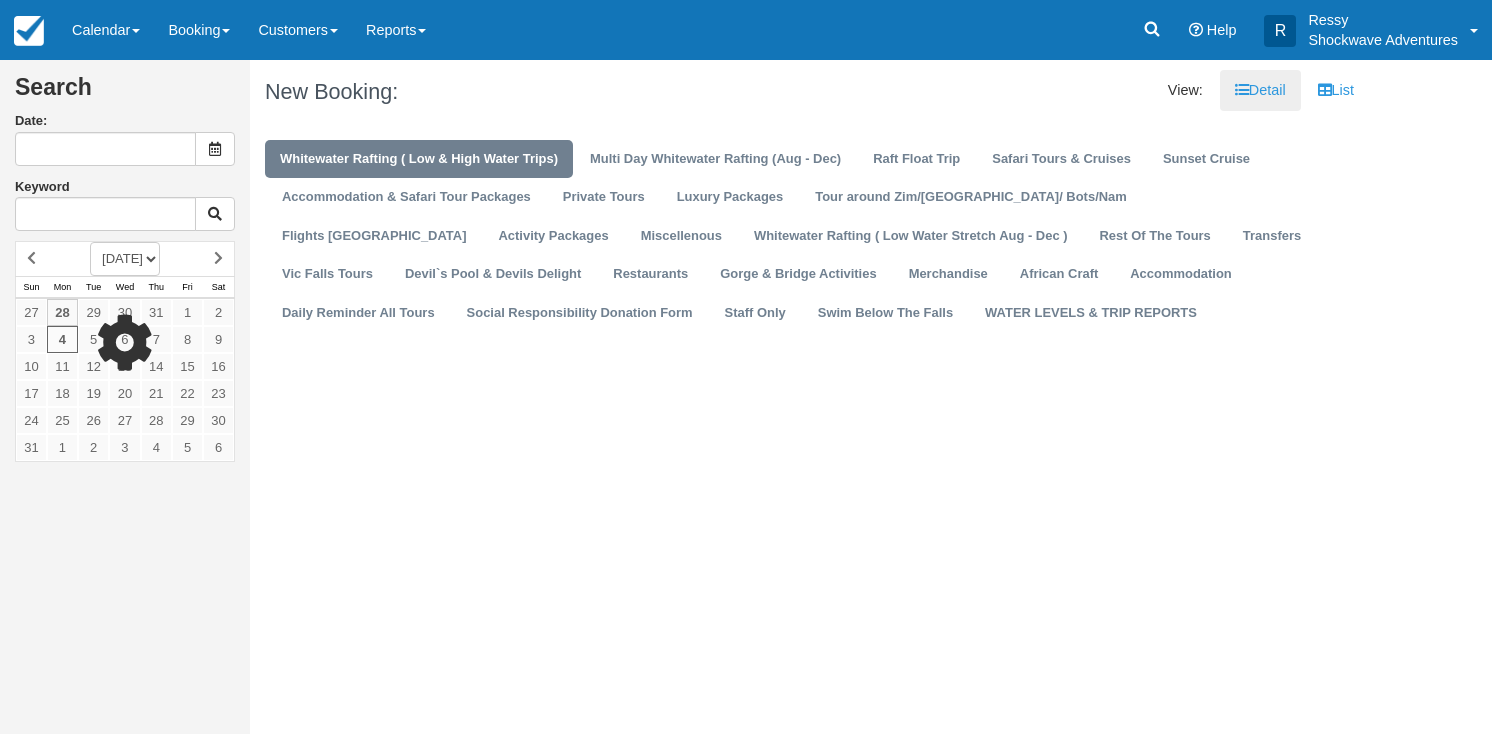 type on "[DATE]" 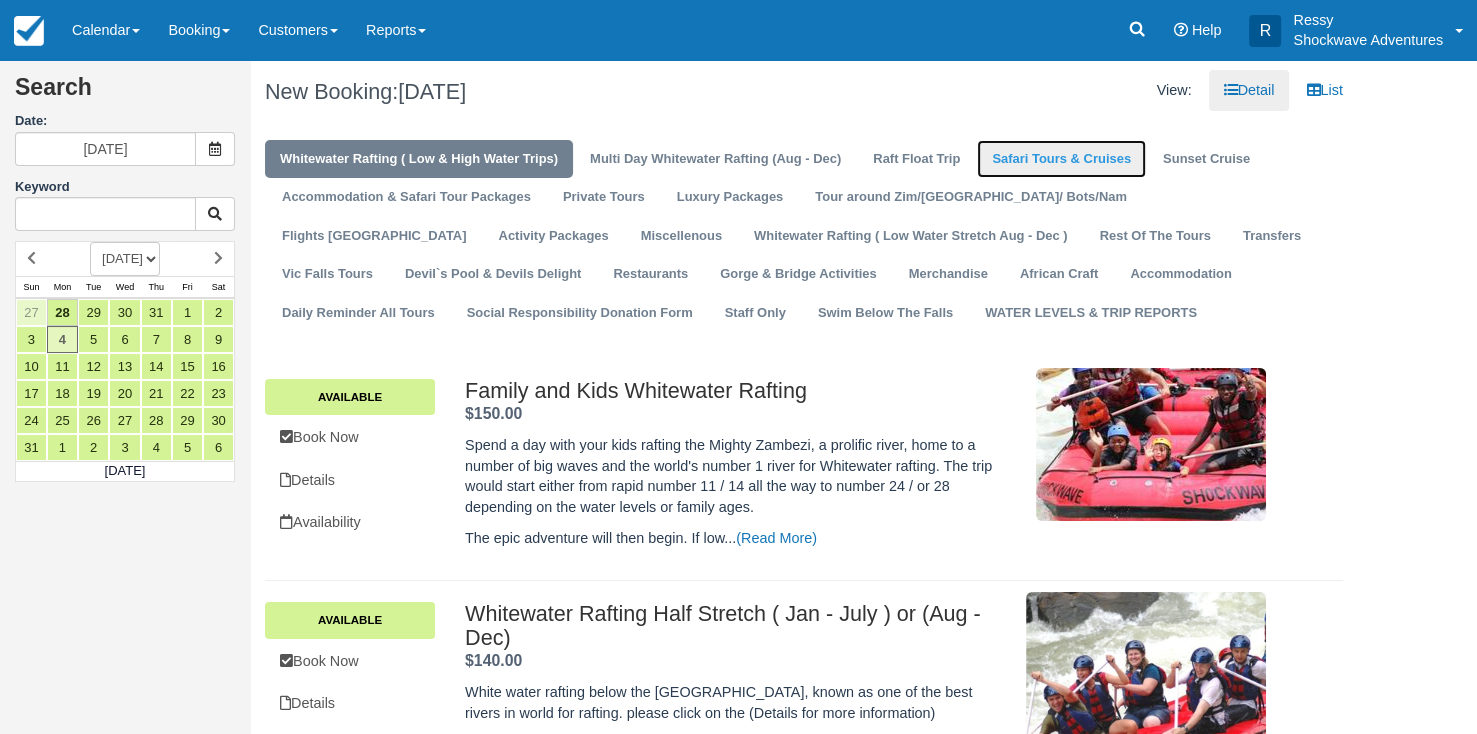 click on "Safari Tours & Cruises" at bounding box center (1061, 159) 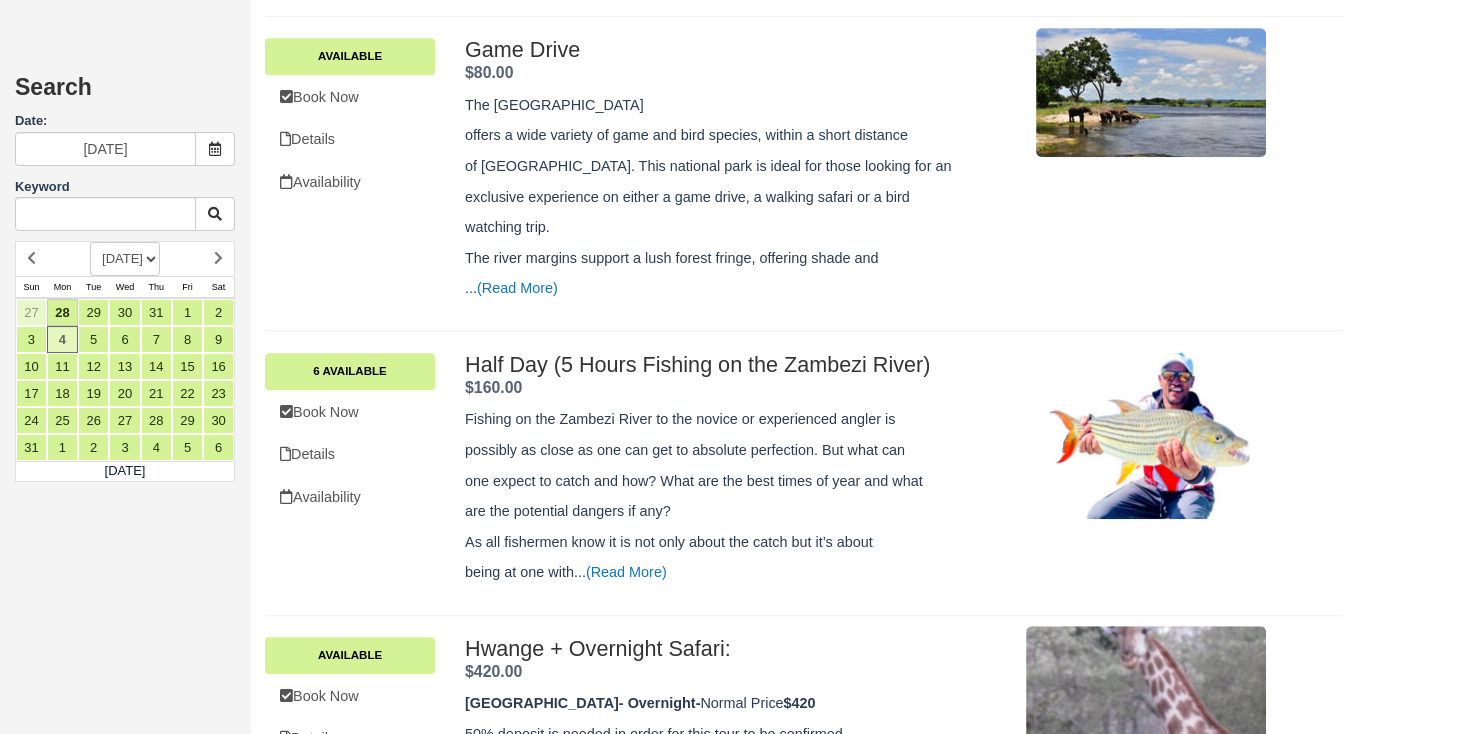 scroll, scrollTop: 1000, scrollLeft: 0, axis: vertical 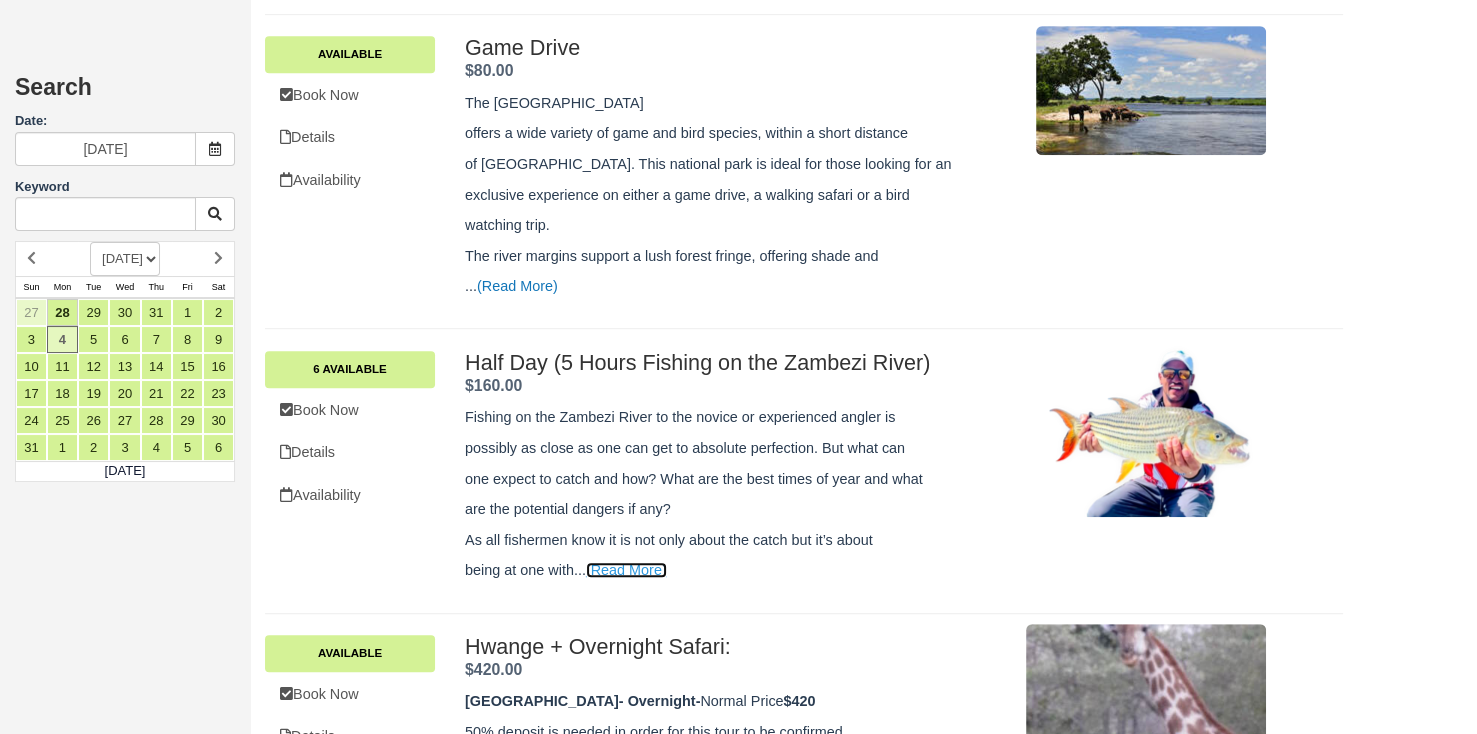 click on "(Read More)" at bounding box center [626, 570] 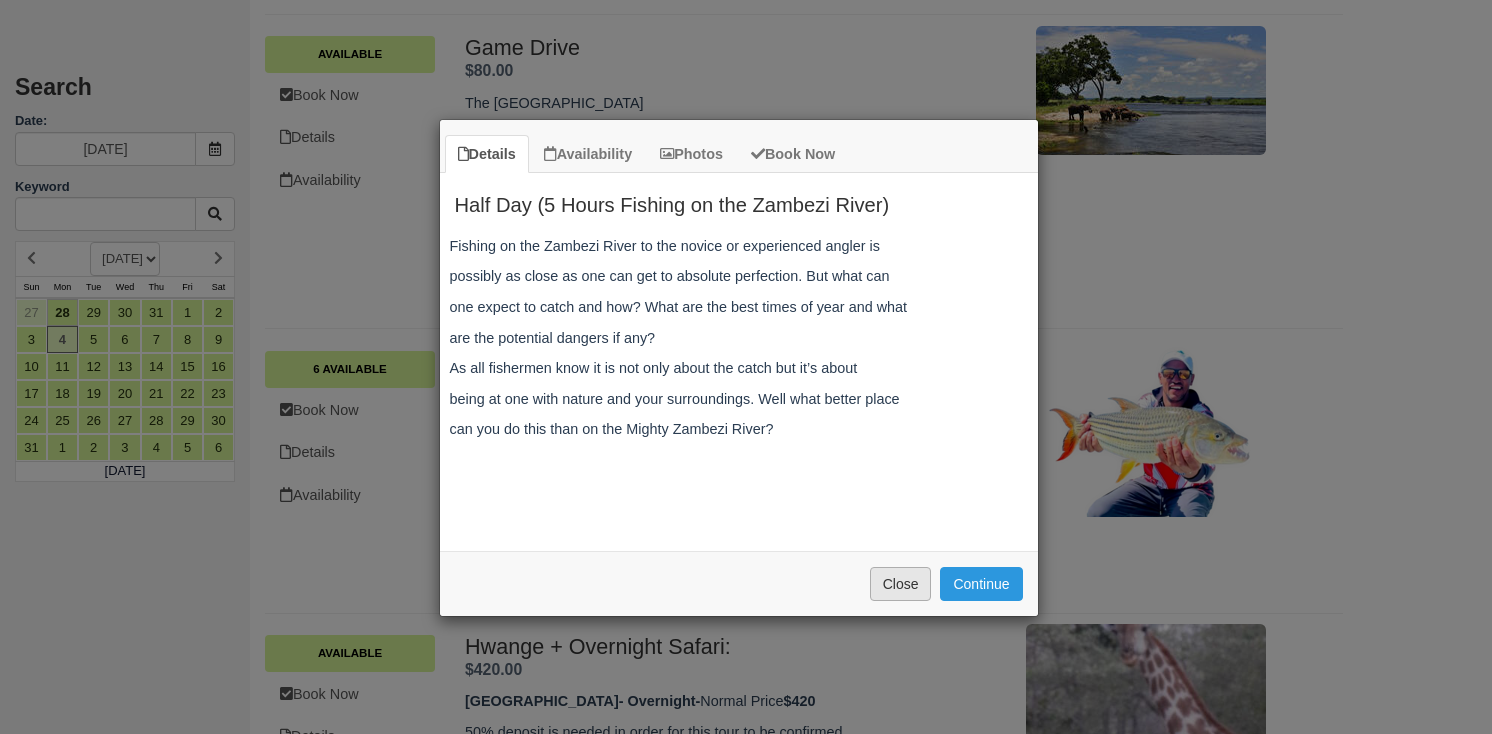 click on "Close" at bounding box center (901, 584) 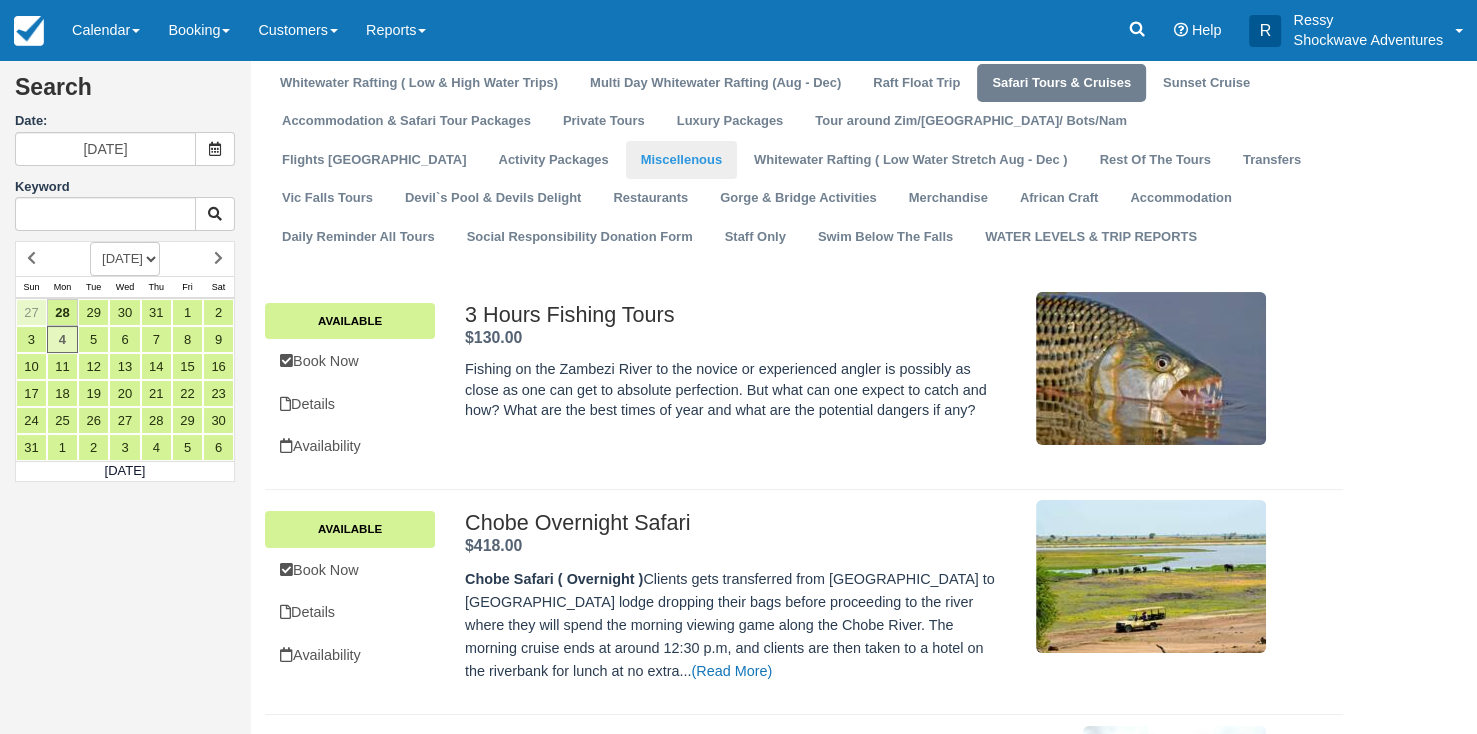 scroll, scrollTop: 0, scrollLeft: 0, axis: both 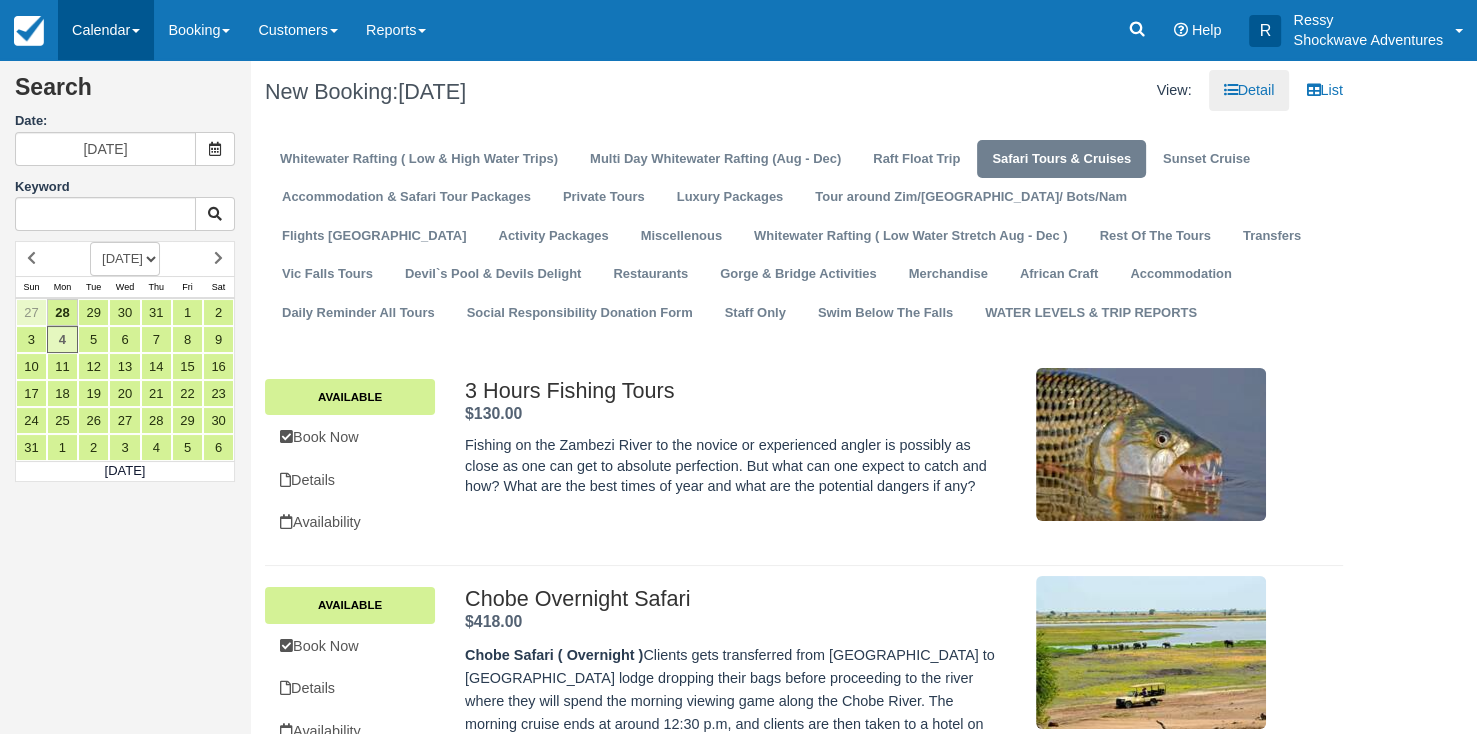 click on "Calendar" at bounding box center (106, 30) 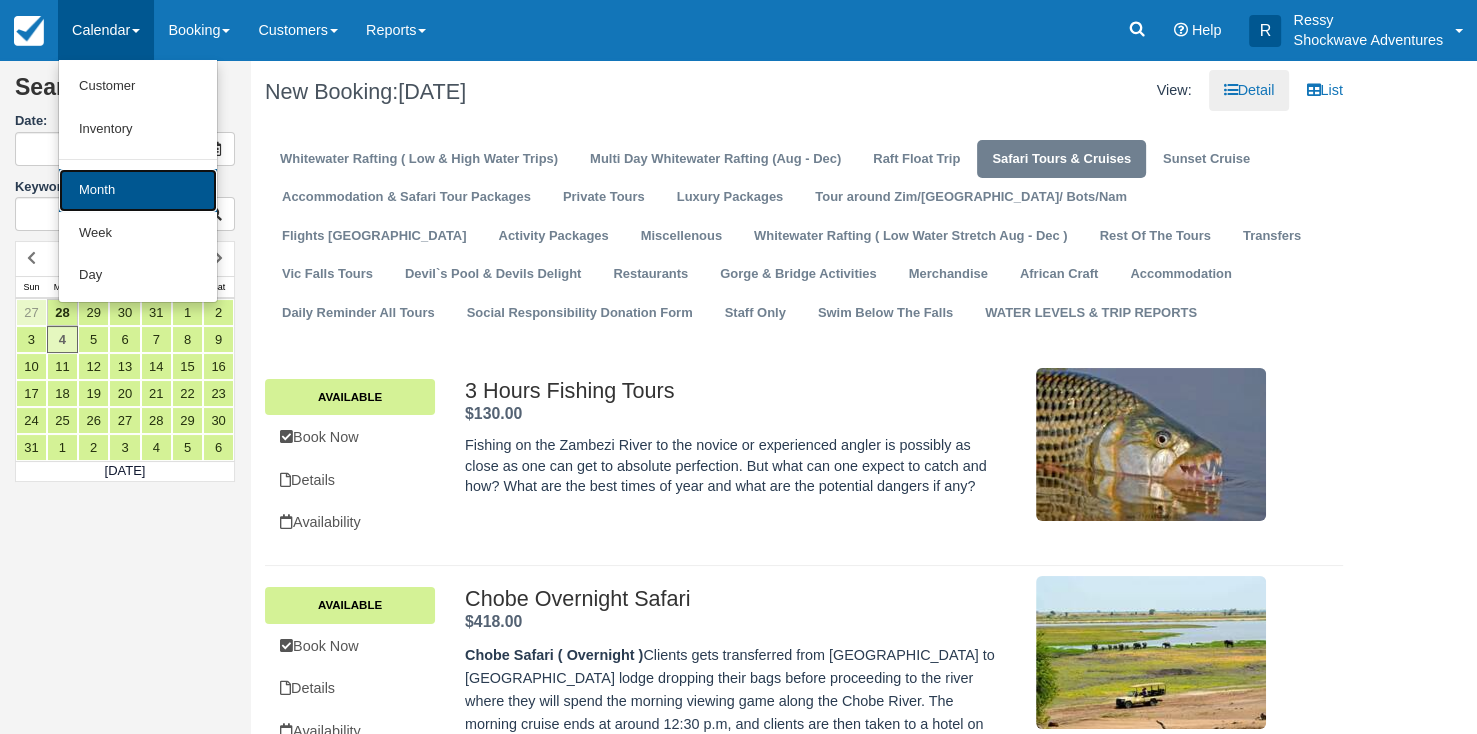 click on "Month" at bounding box center [138, 190] 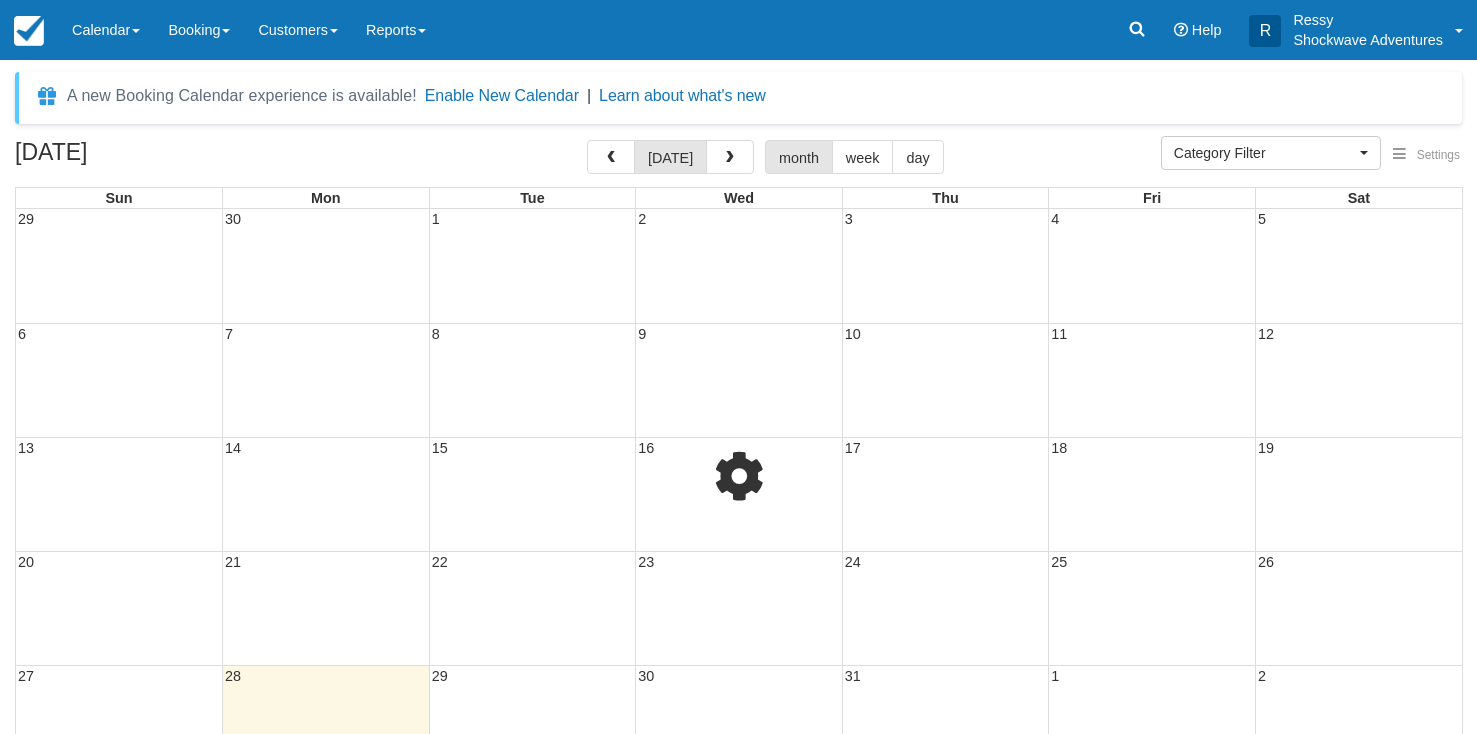 select 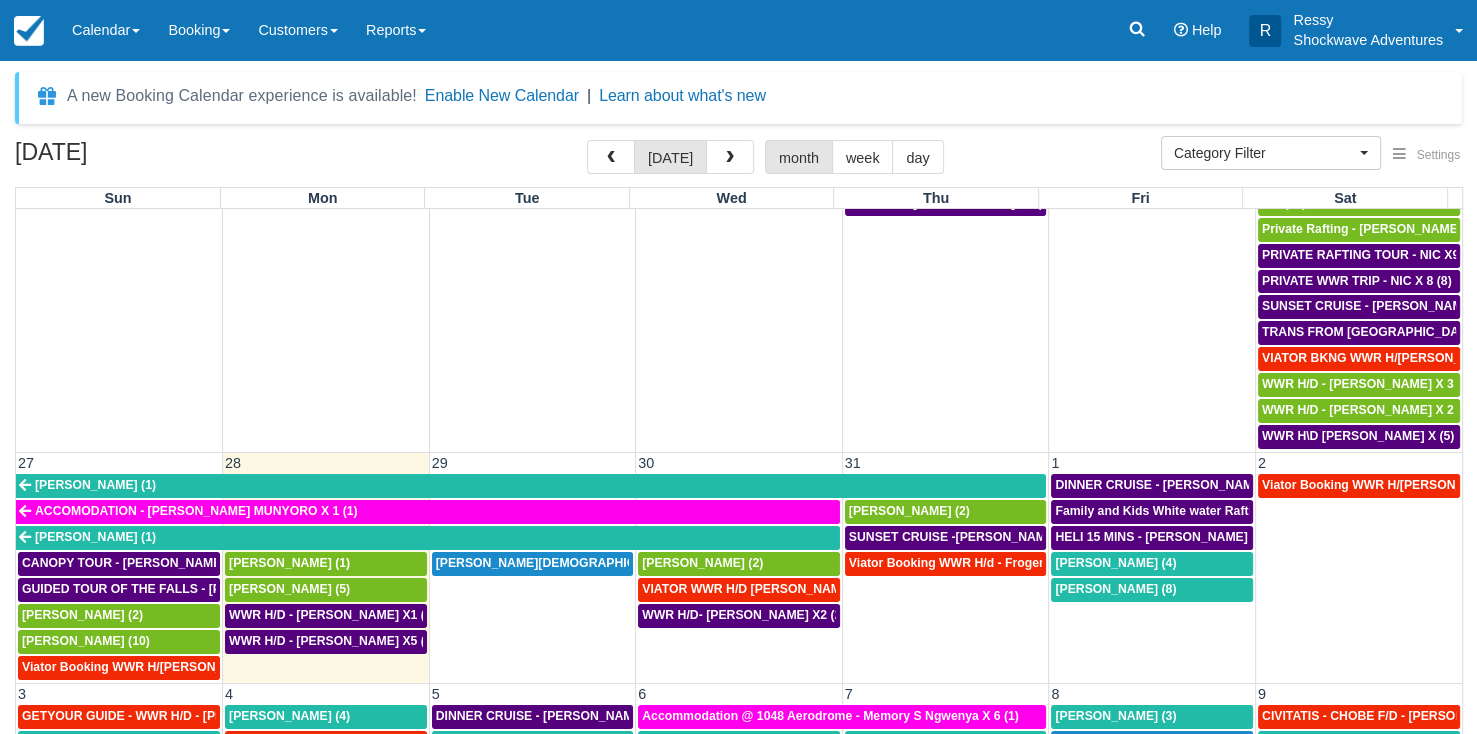 scroll, scrollTop: 1051, scrollLeft: 0, axis: vertical 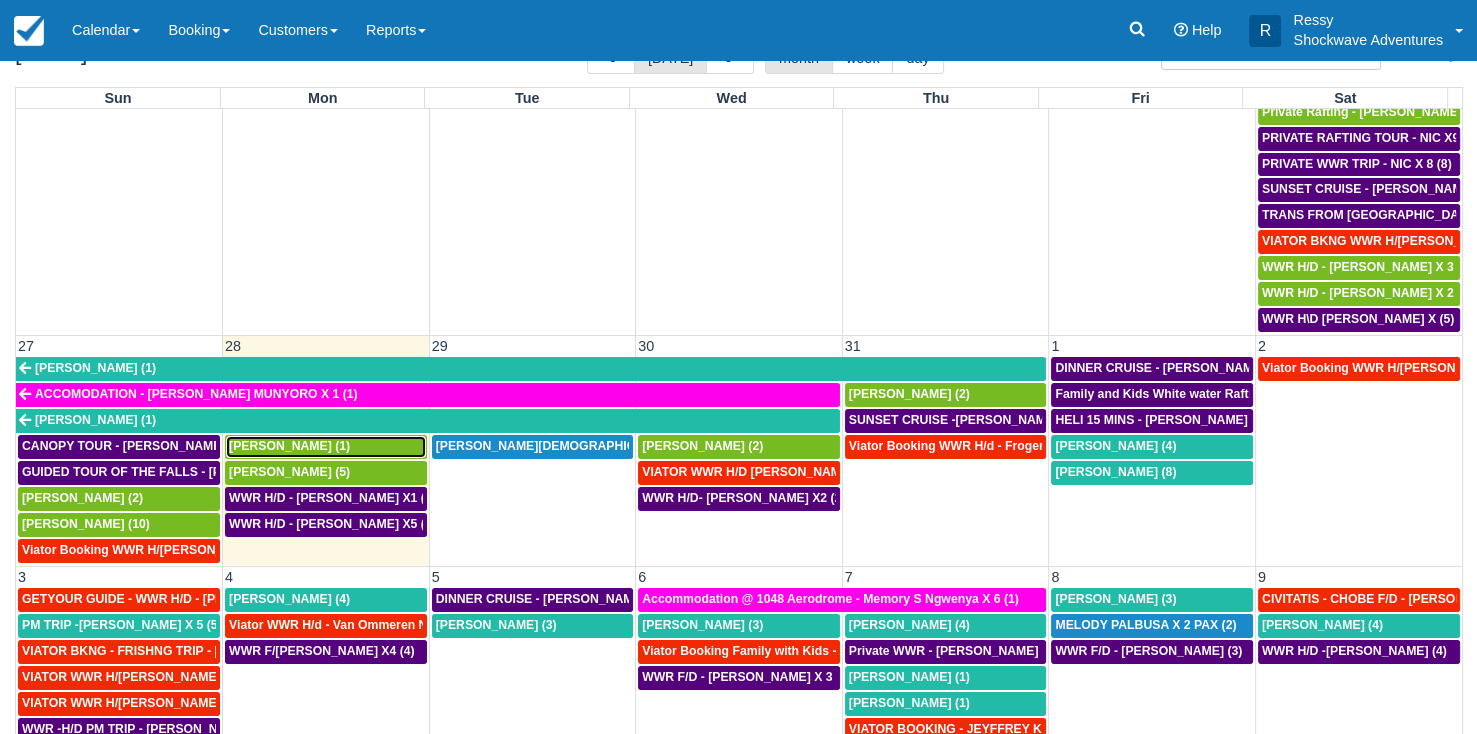 click on "Brad allen (1)" at bounding box center (289, 446) 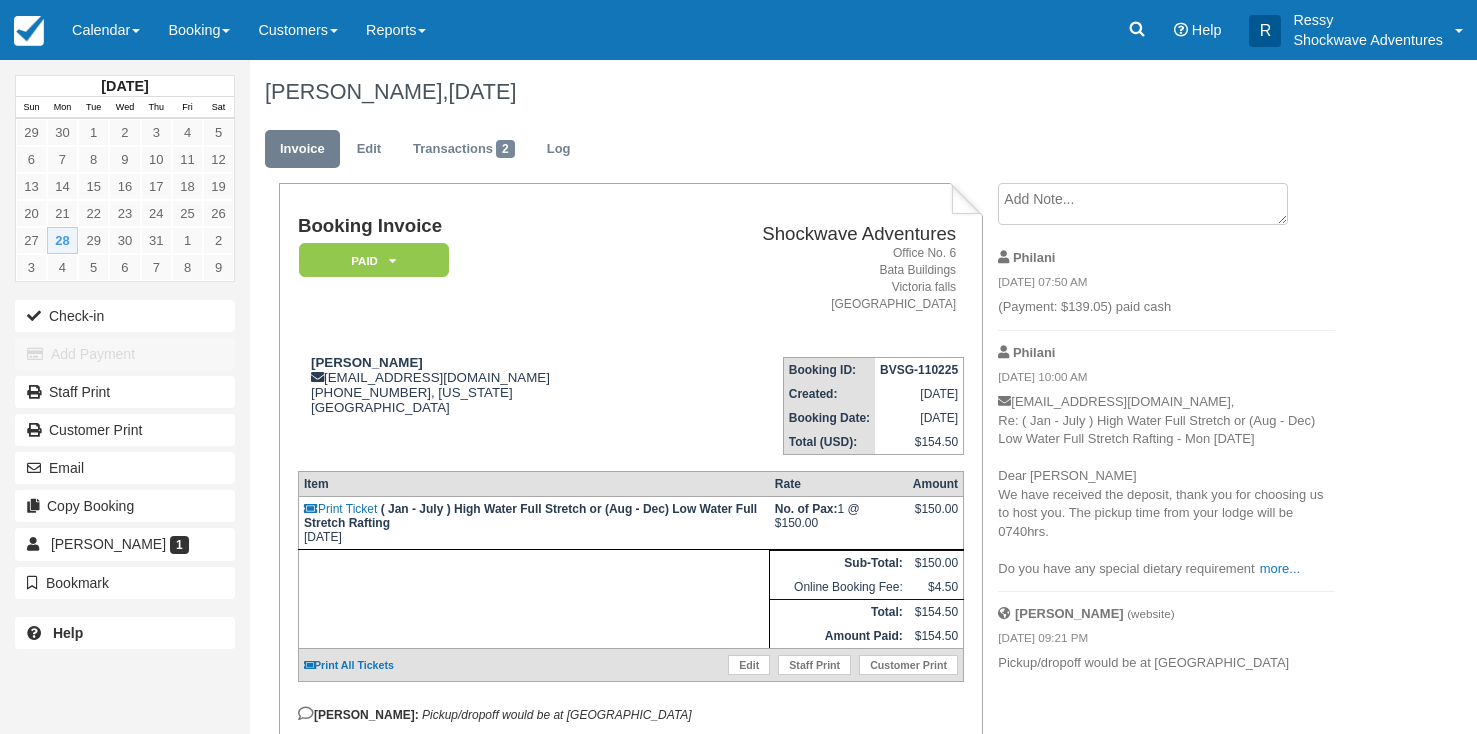 scroll, scrollTop: 0, scrollLeft: 0, axis: both 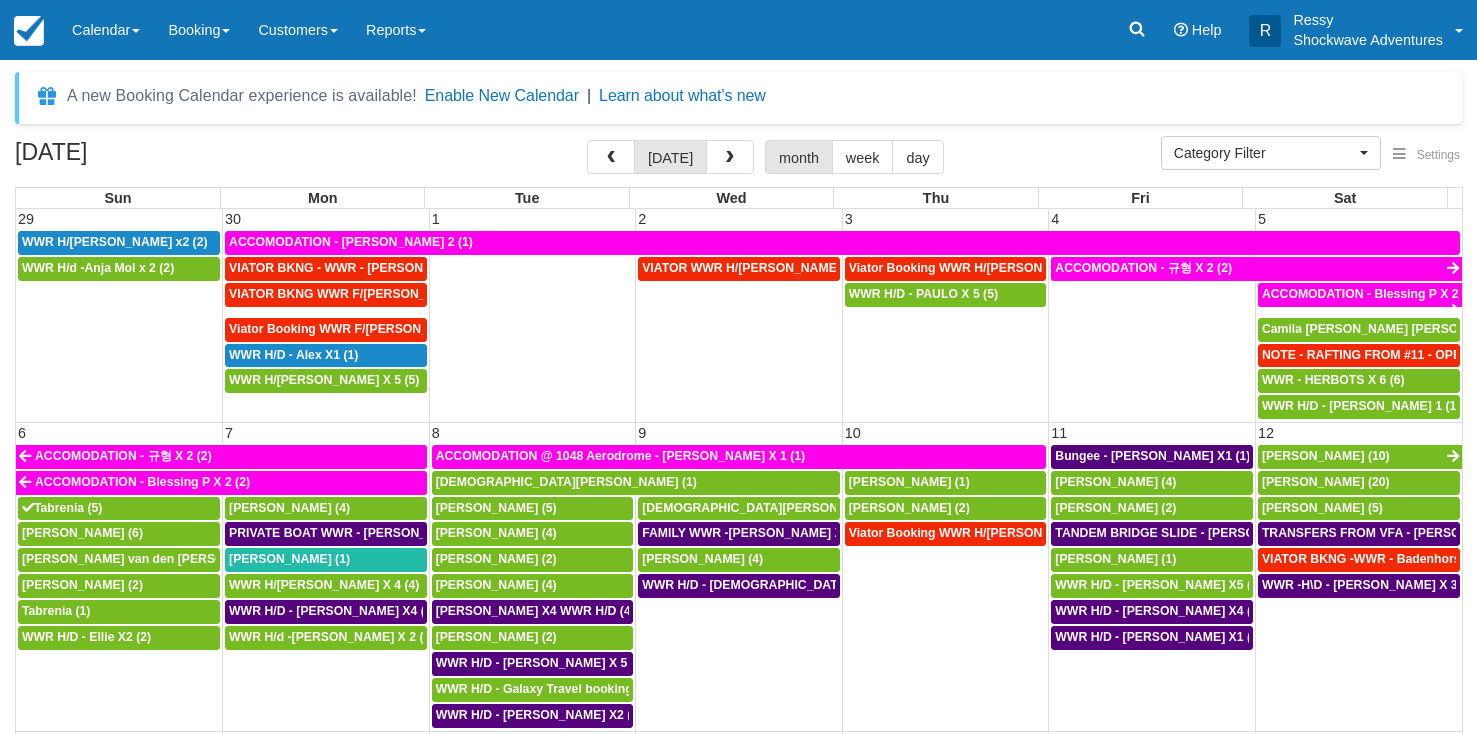 select 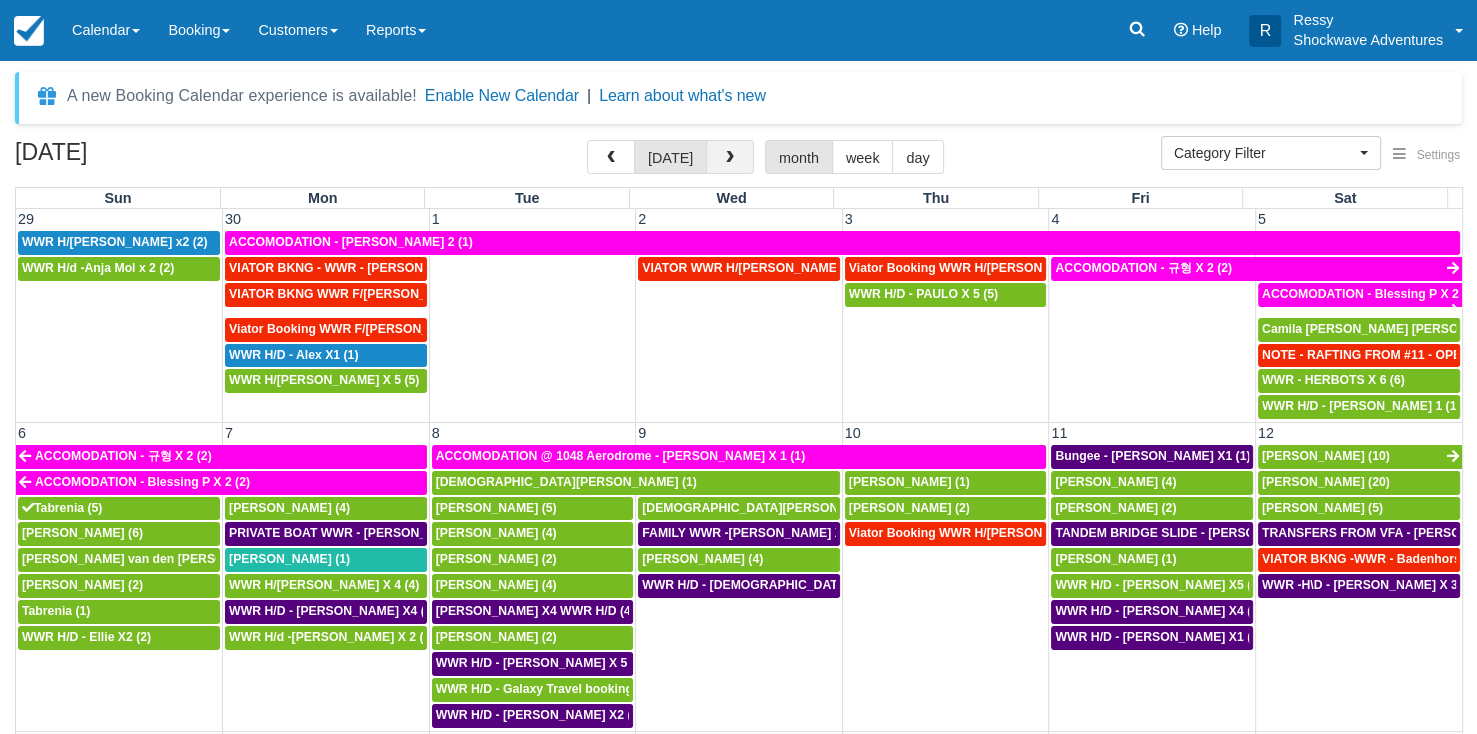 click at bounding box center [730, 157] 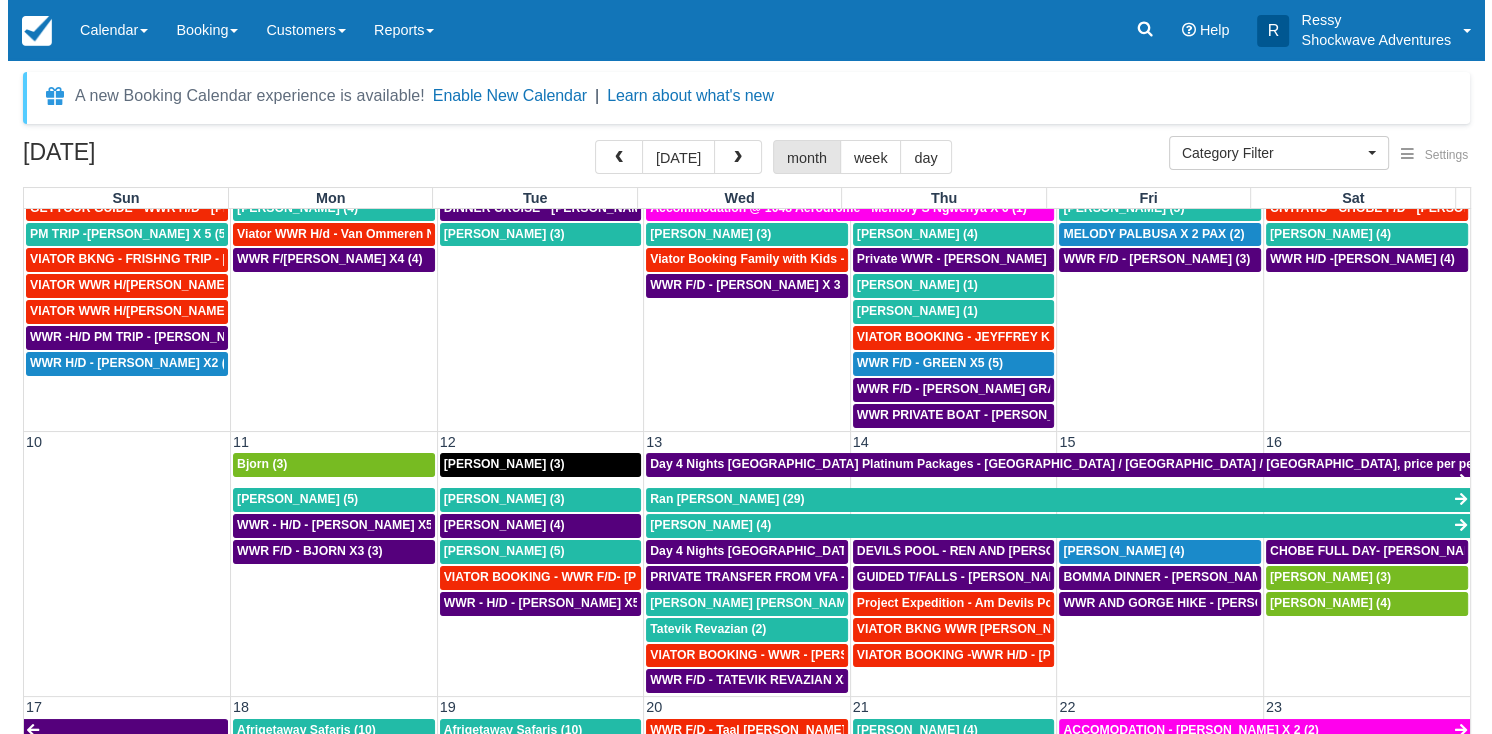 scroll, scrollTop: 300, scrollLeft: 0, axis: vertical 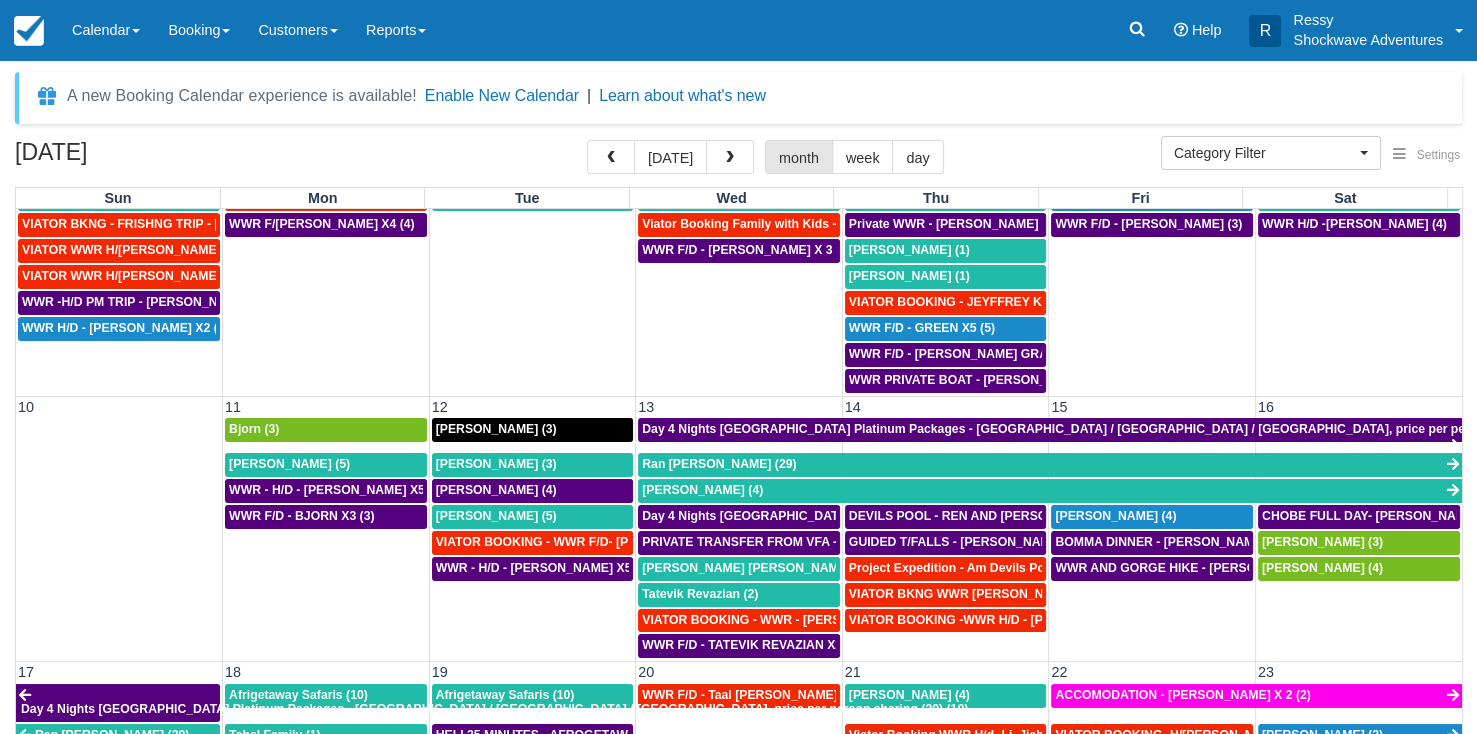 click on "Olivier Bourgeois (4)" at bounding box center [1358, 608] 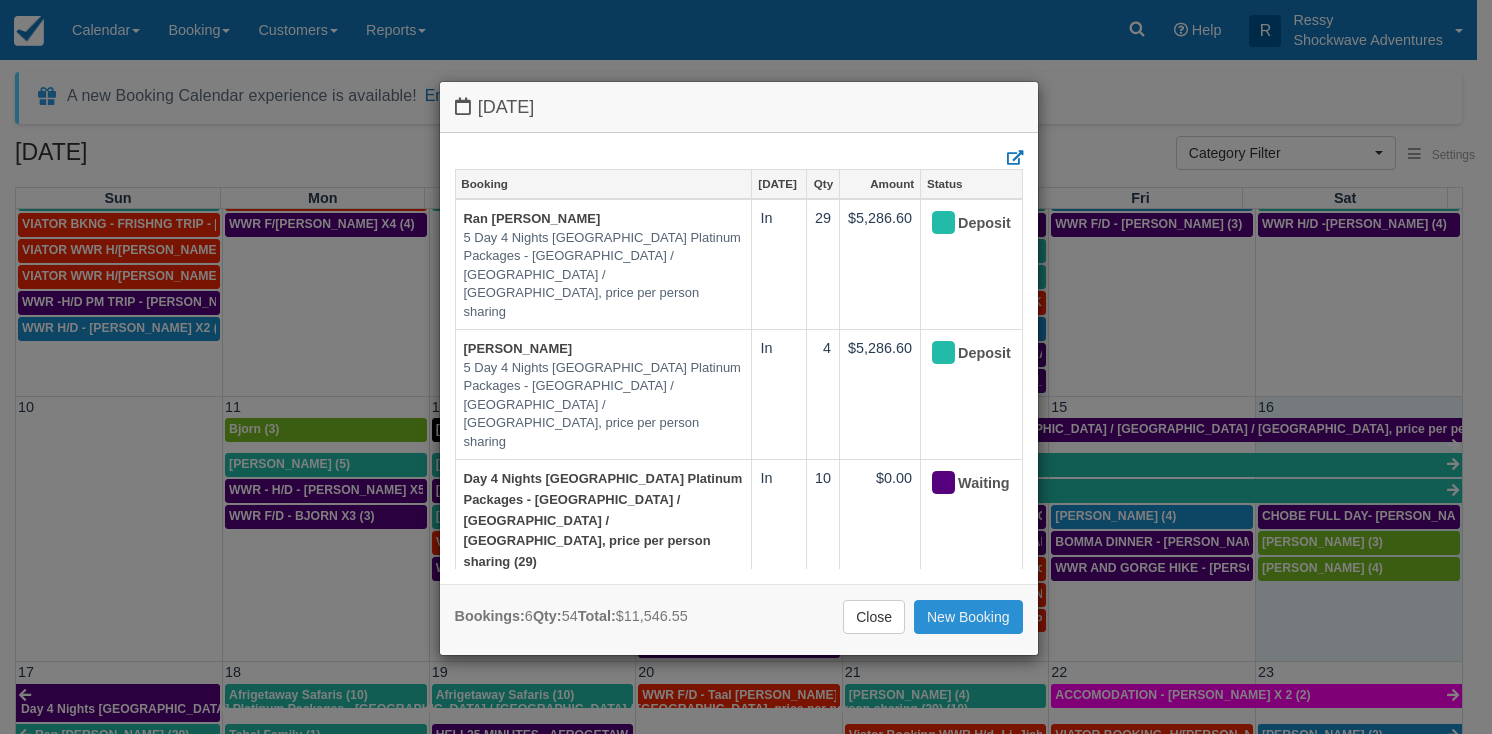 click on "New Booking" at bounding box center (968, 617) 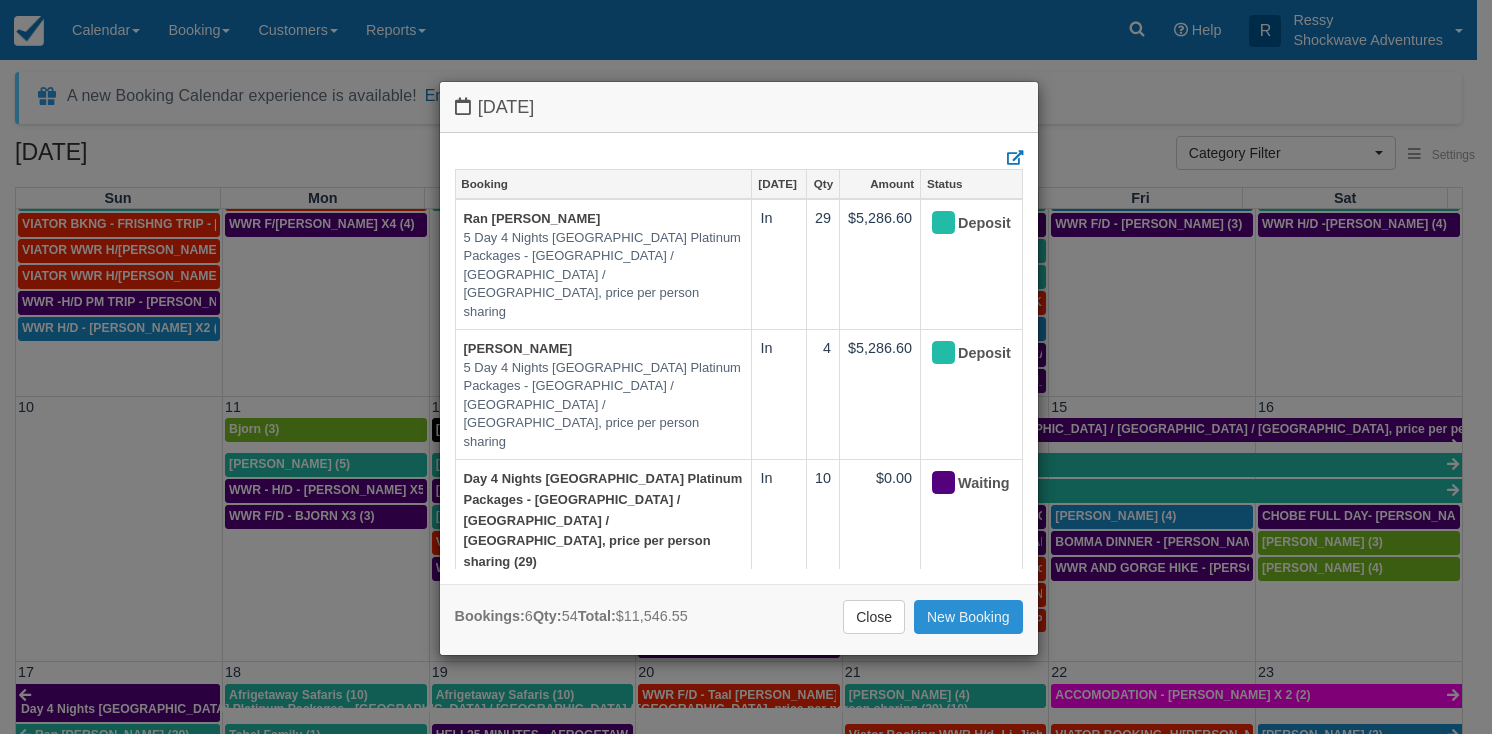 click on "New Booking" at bounding box center (968, 617) 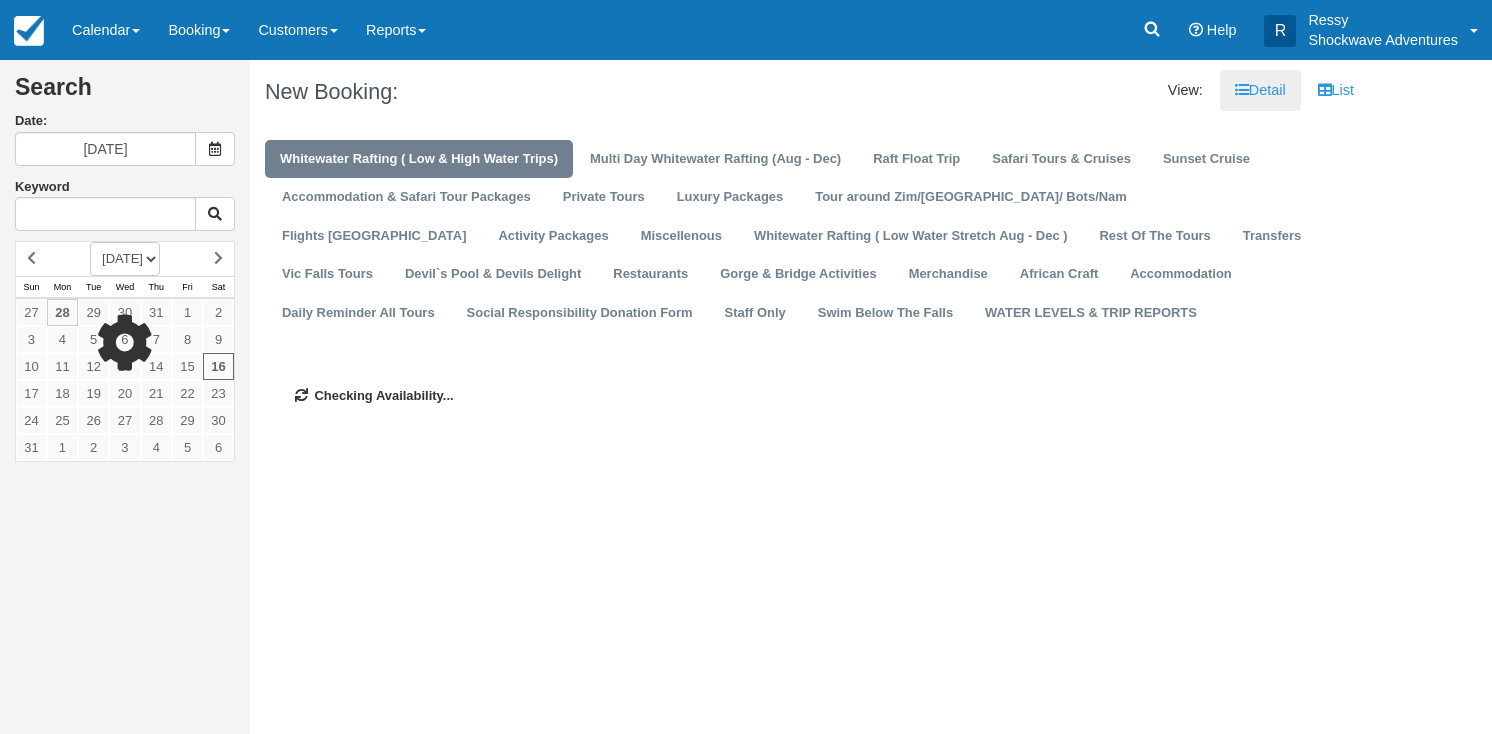 scroll, scrollTop: 0, scrollLeft: 0, axis: both 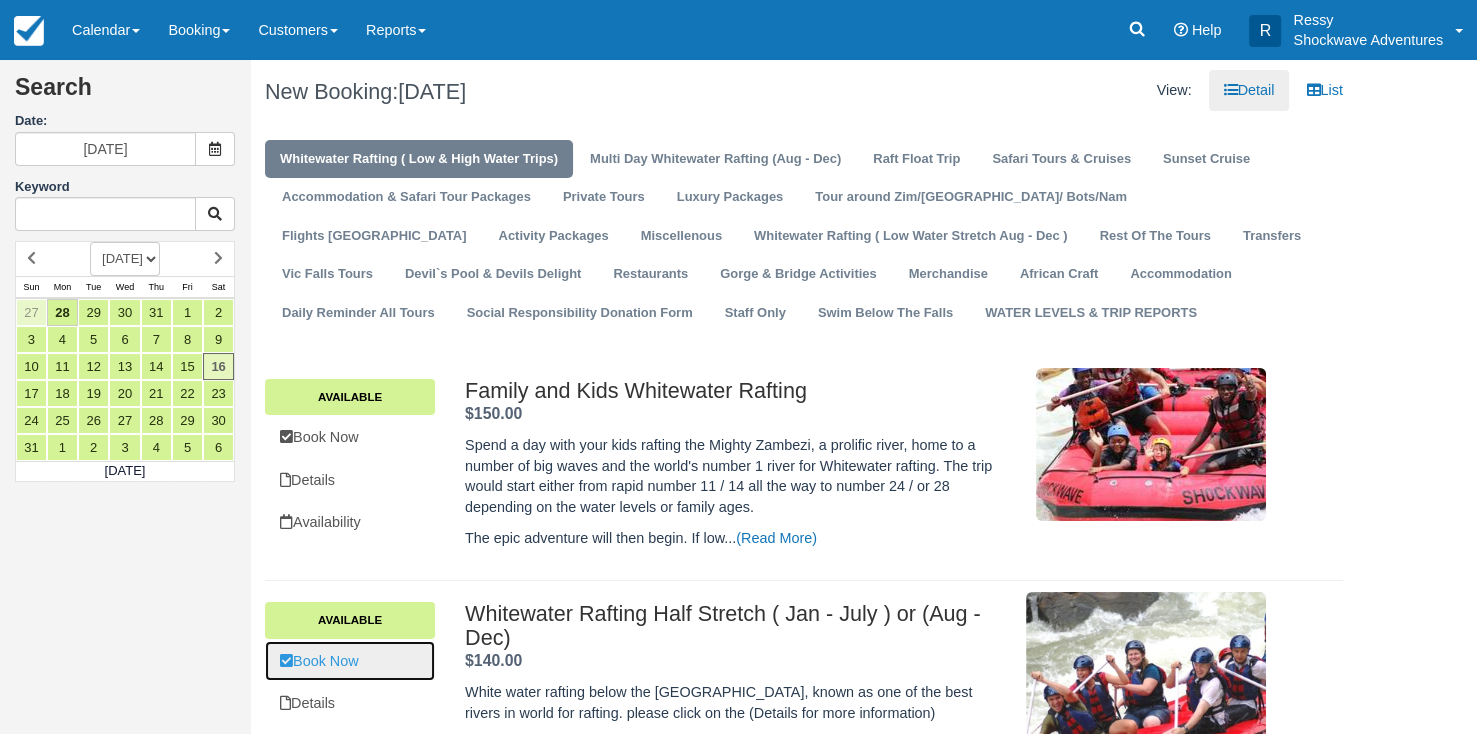 click on "Book Now" at bounding box center (350, 661) 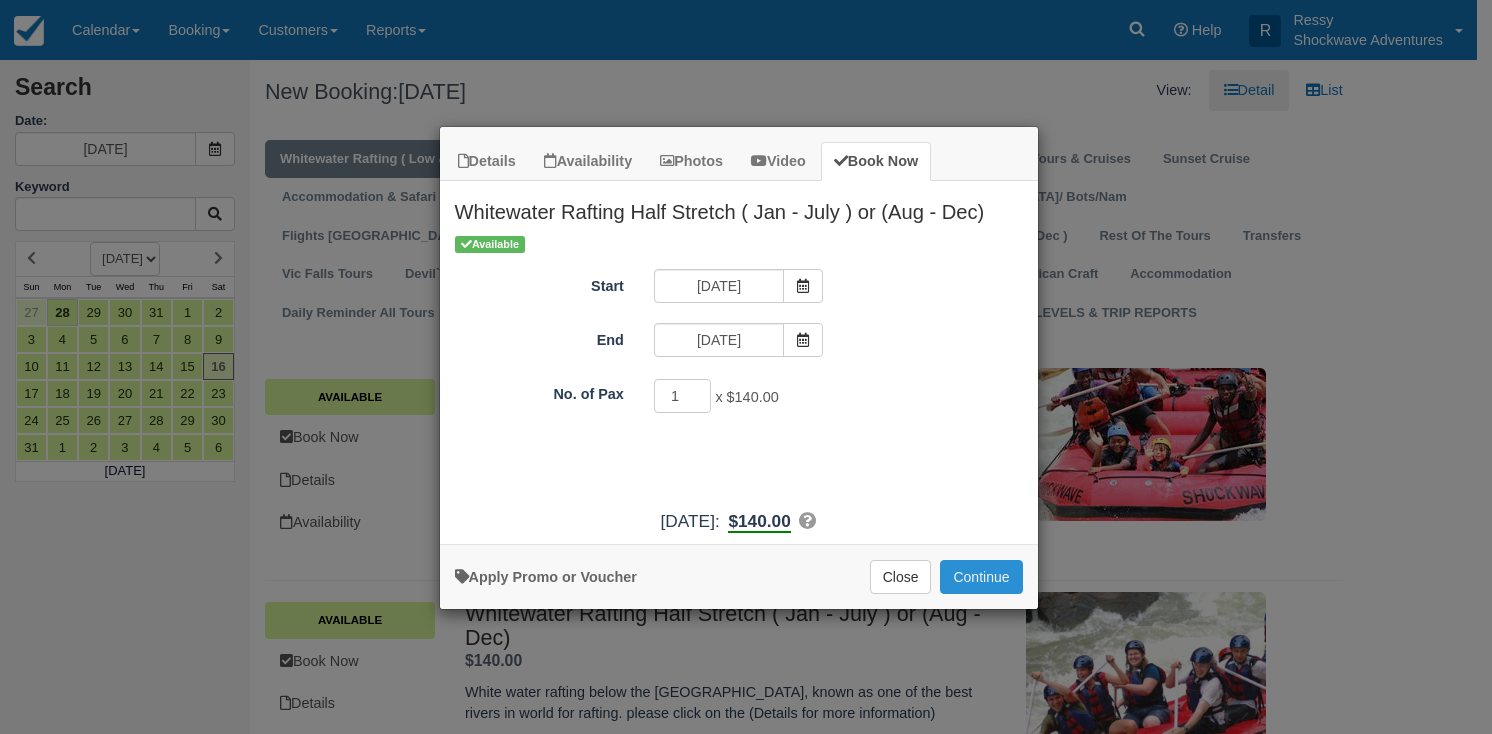 click on "Continue" at bounding box center [981, 577] 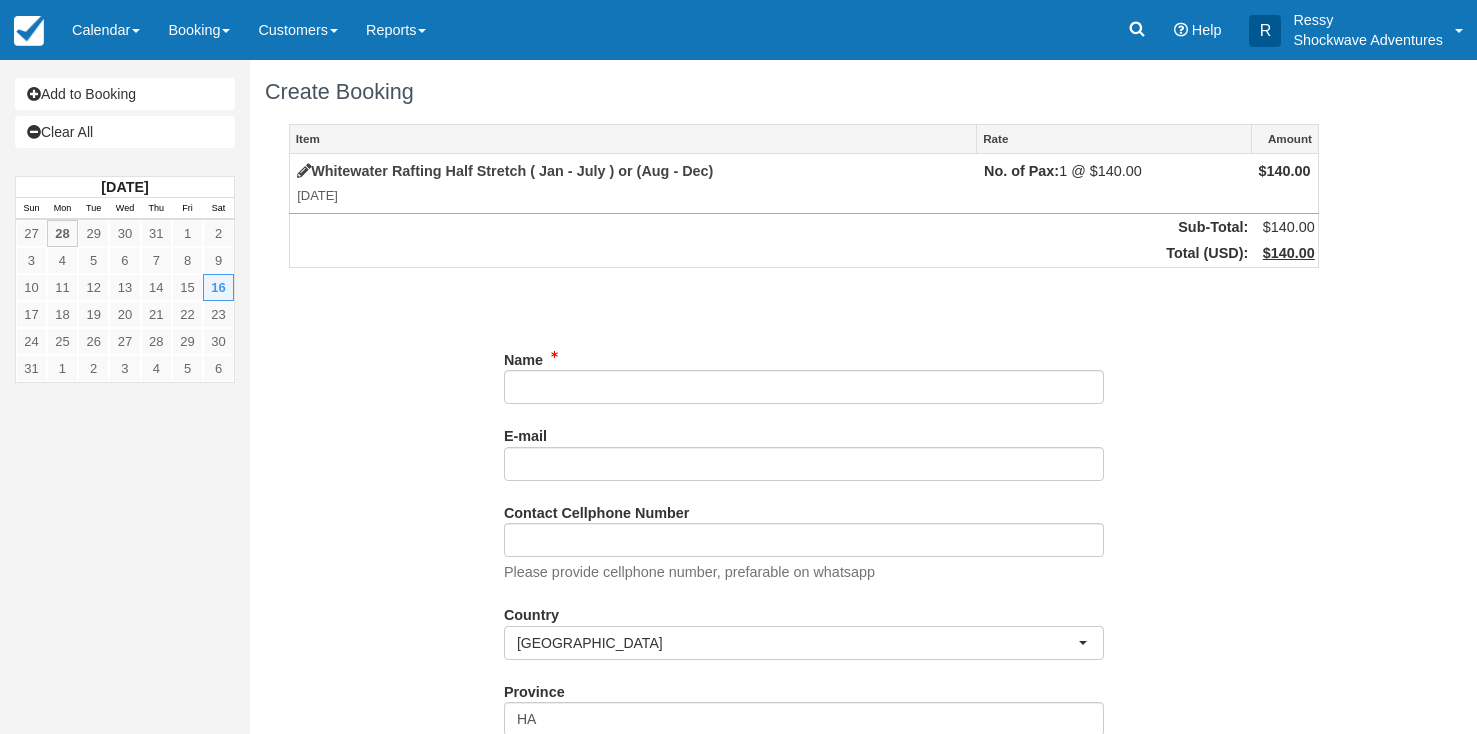 scroll, scrollTop: 0, scrollLeft: 0, axis: both 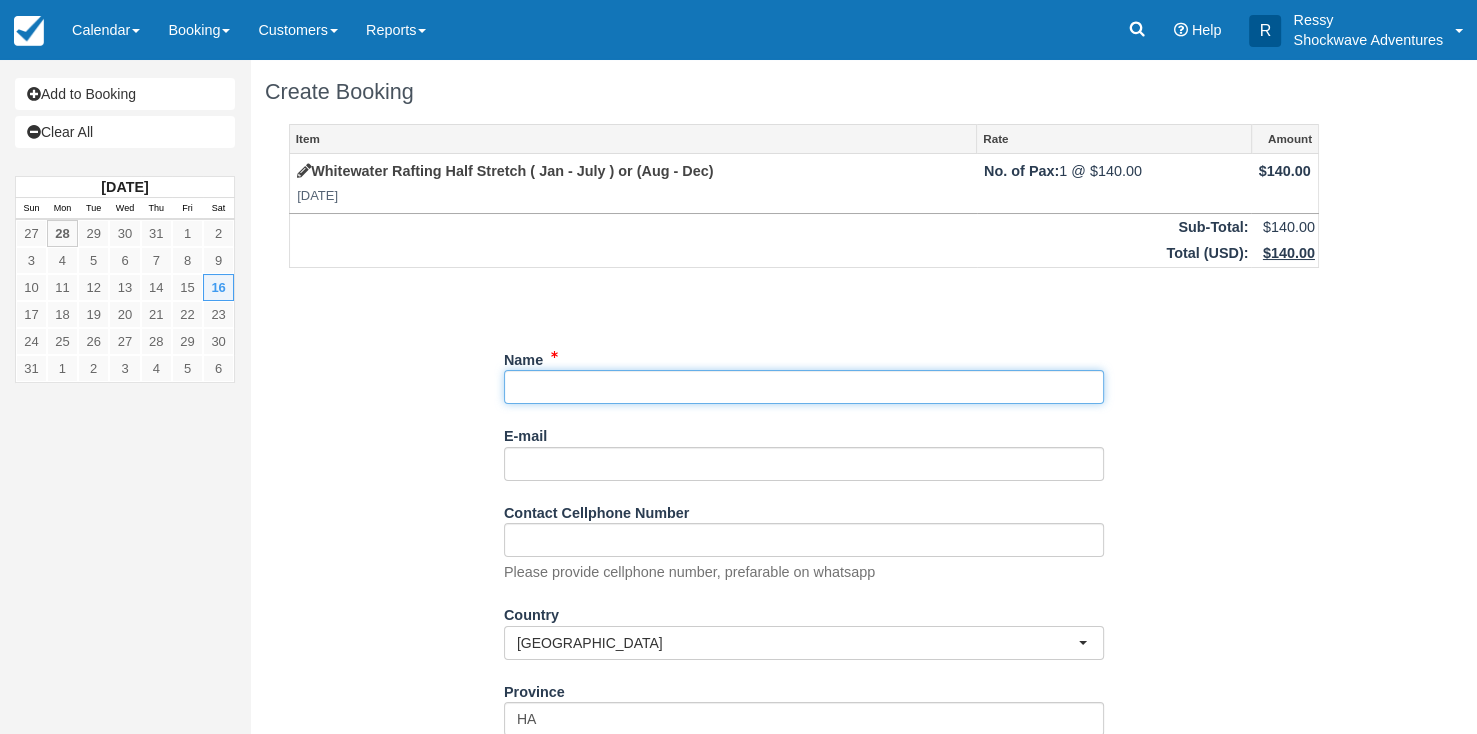 click on "Name" at bounding box center [804, 387] 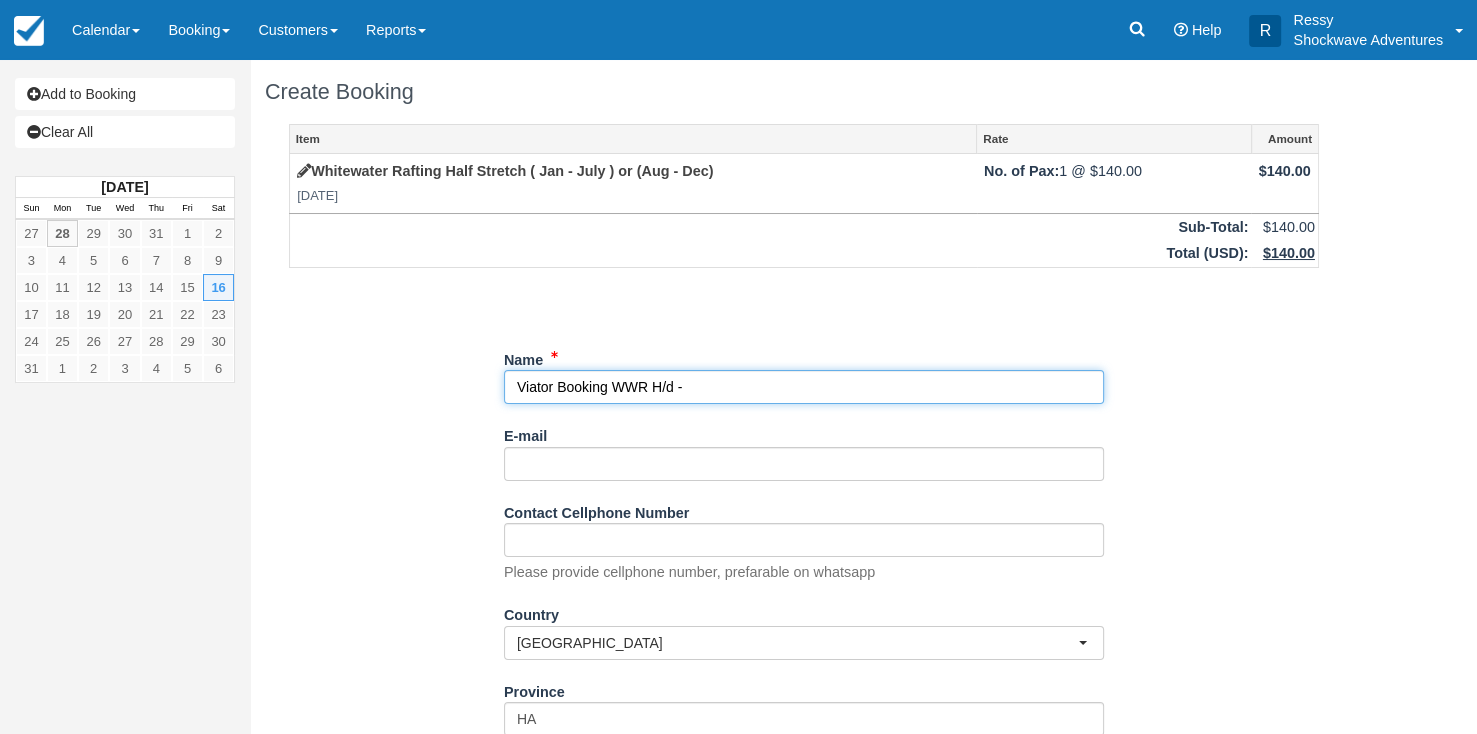 paste on "XIA, ZHIFENG" 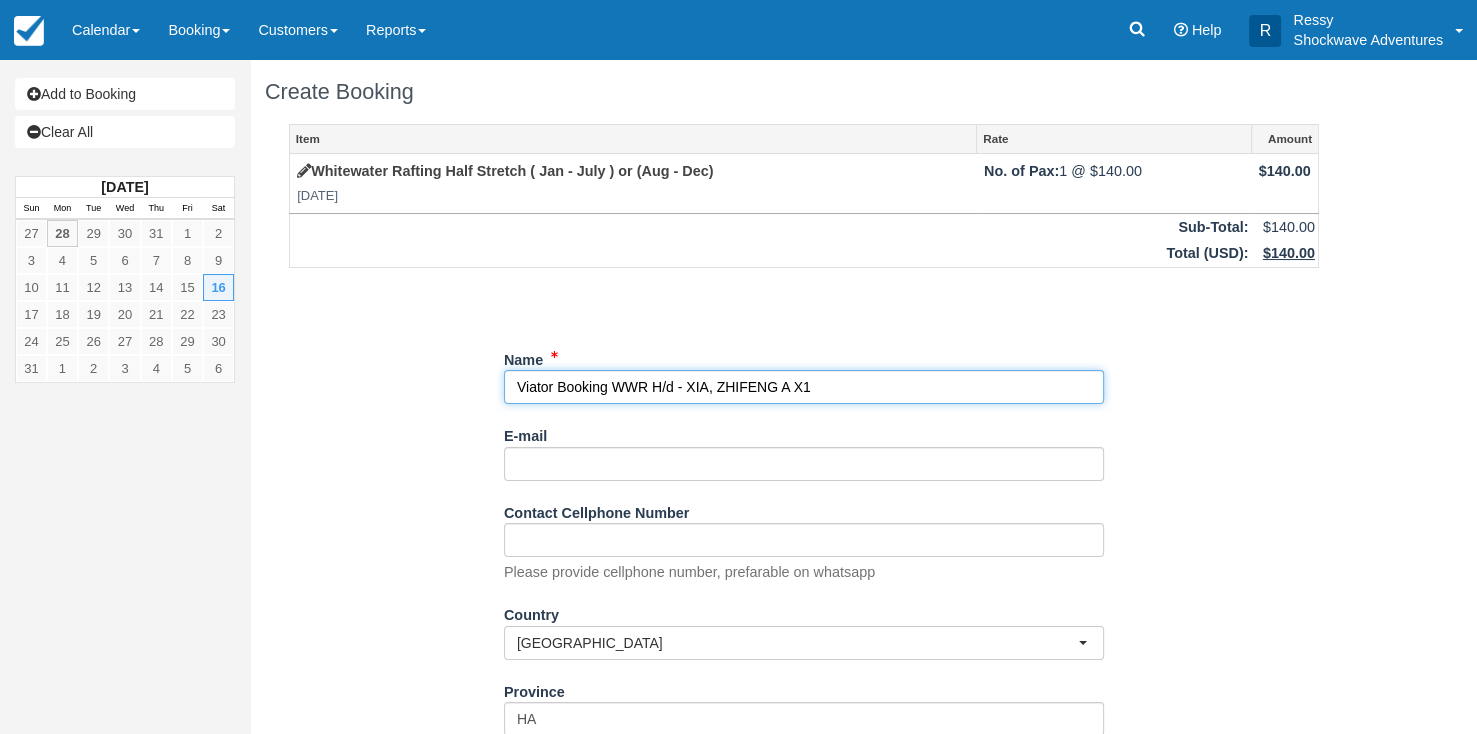 click on "Name" at bounding box center [804, 387] 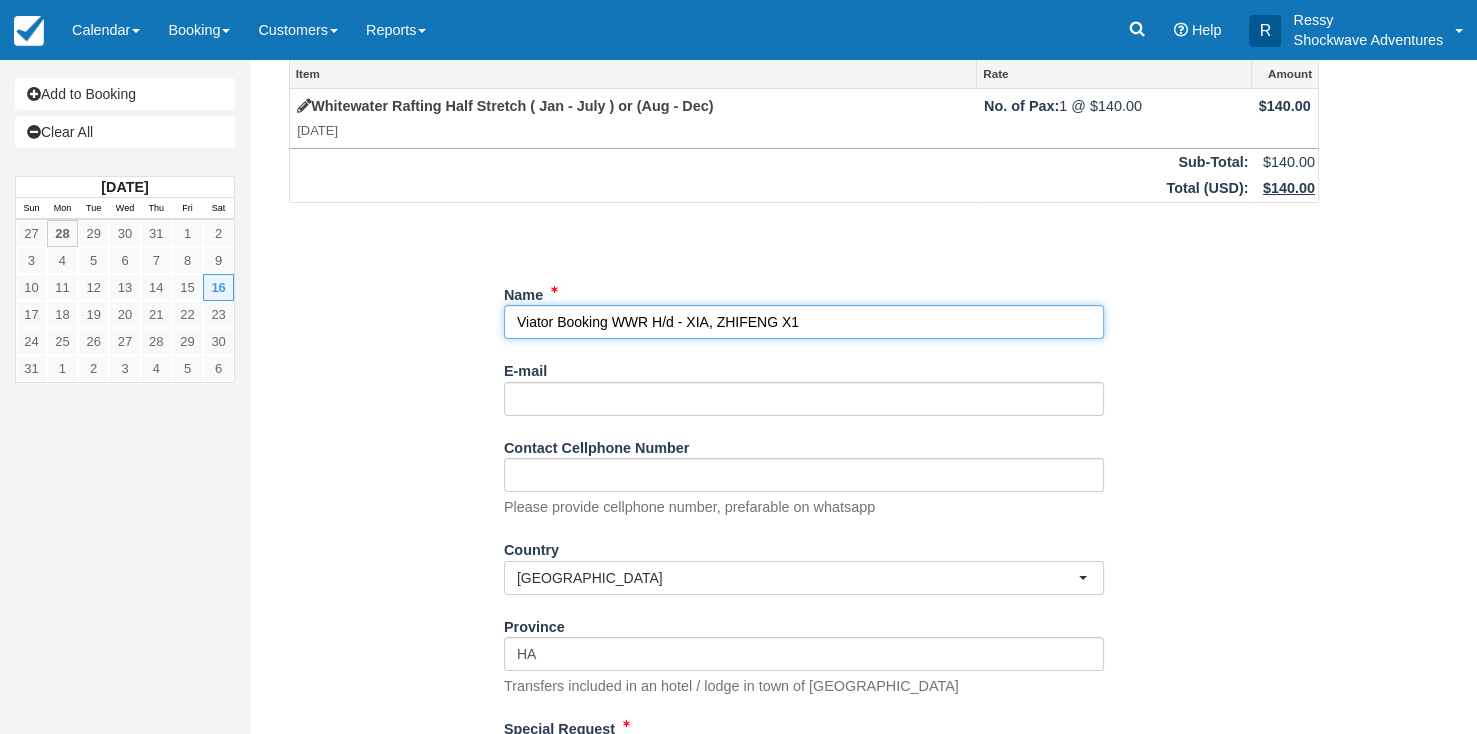 scroll, scrollTop: 100, scrollLeft: 0, axis: vertical 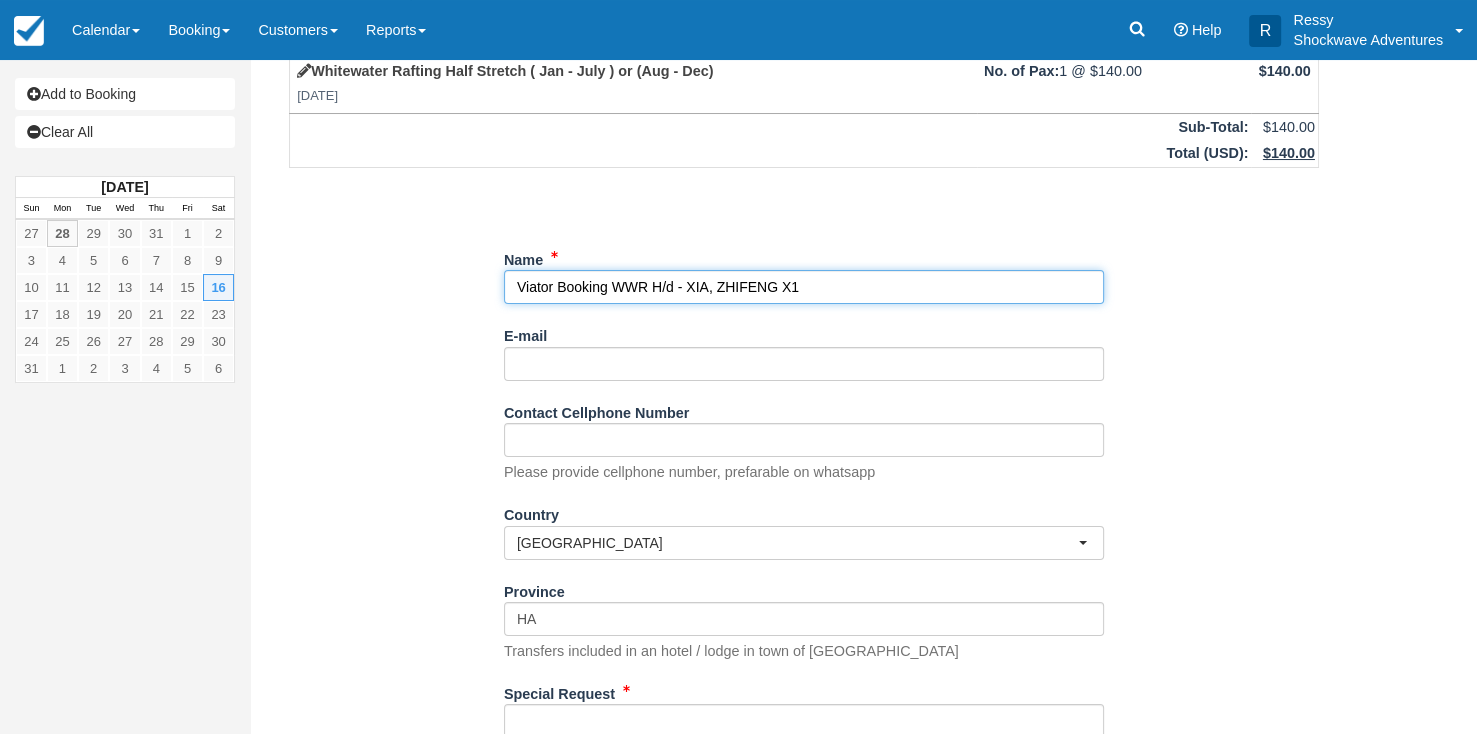 type on "Viator Booking WWR H/d - XIA, ZHIFENG X1" 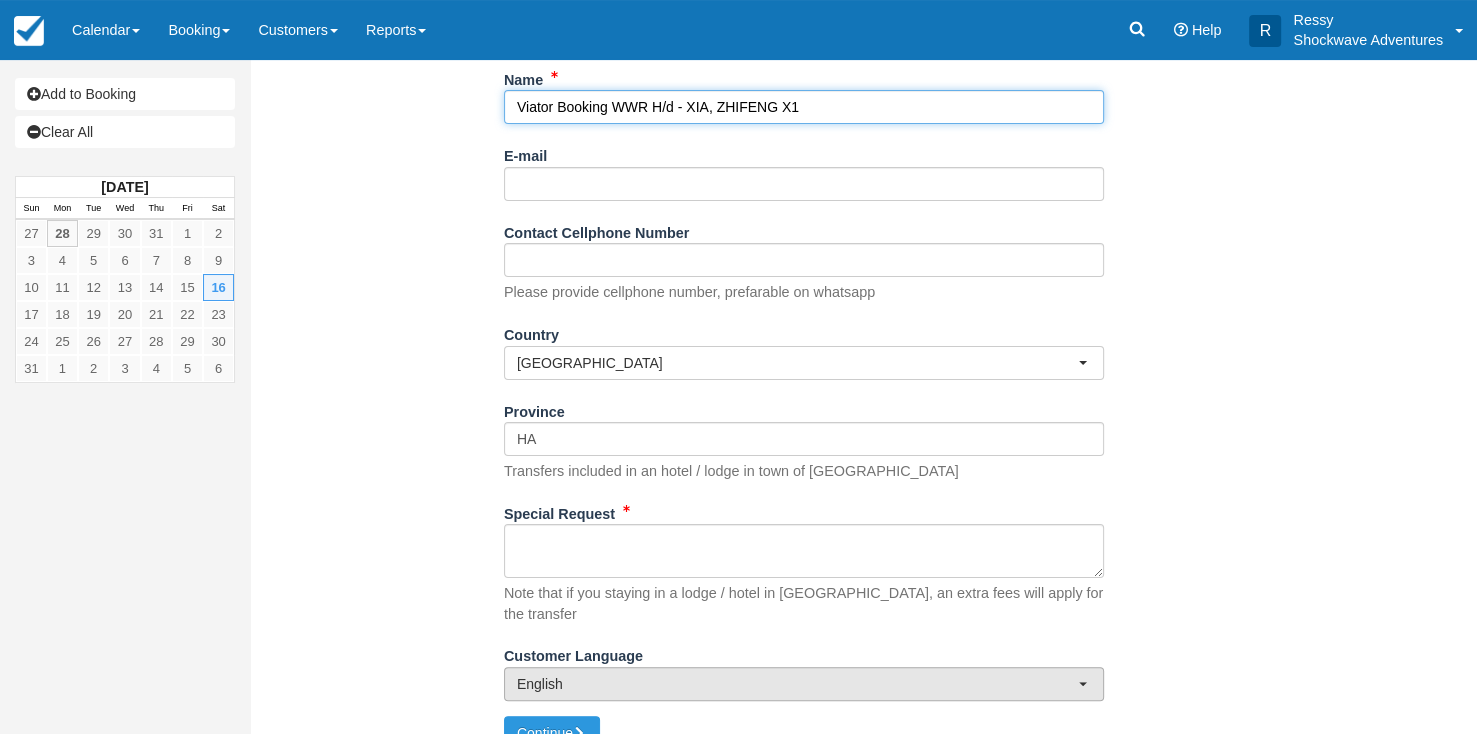 scroll, scrollTop: 288, scrollLeft: 0, axis: vertical 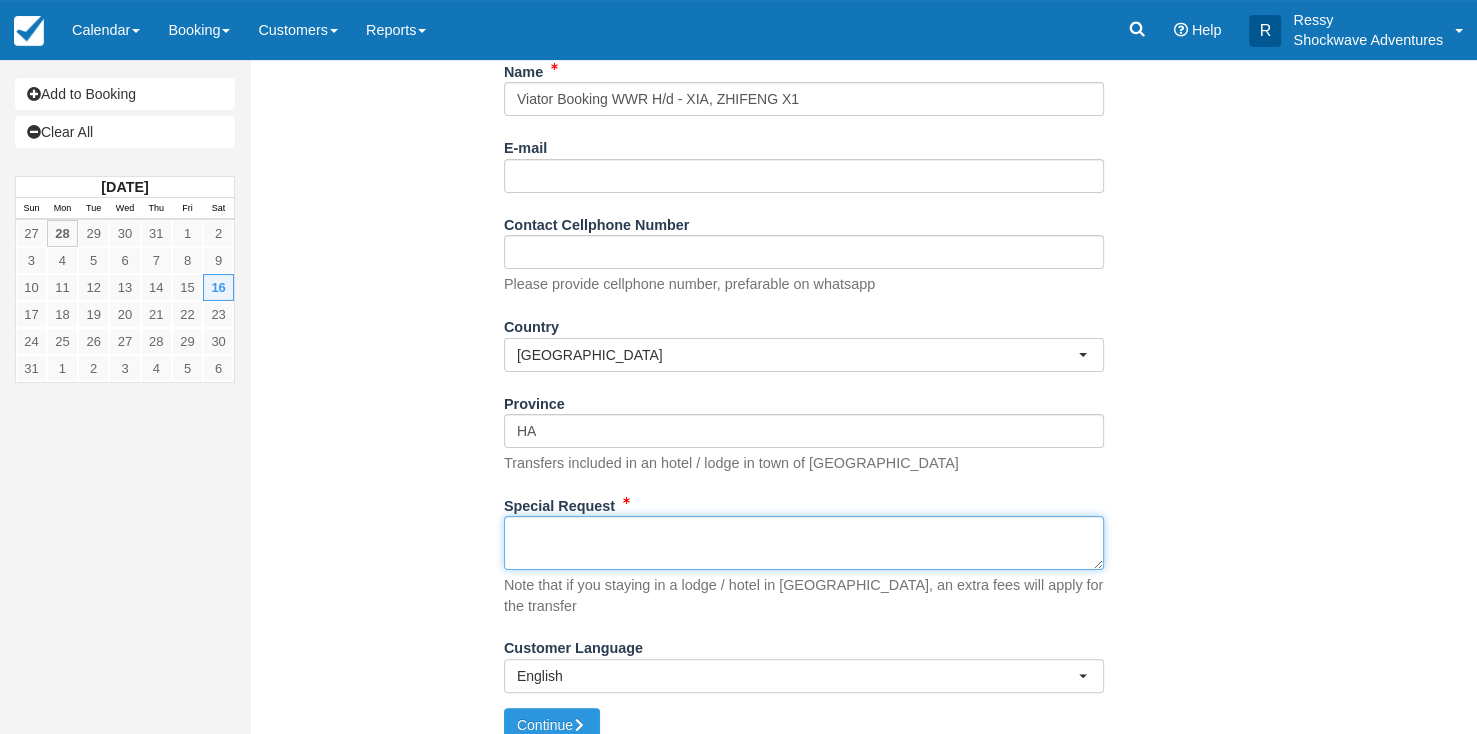 click on "Special Request" at bounding box center [804, 543] 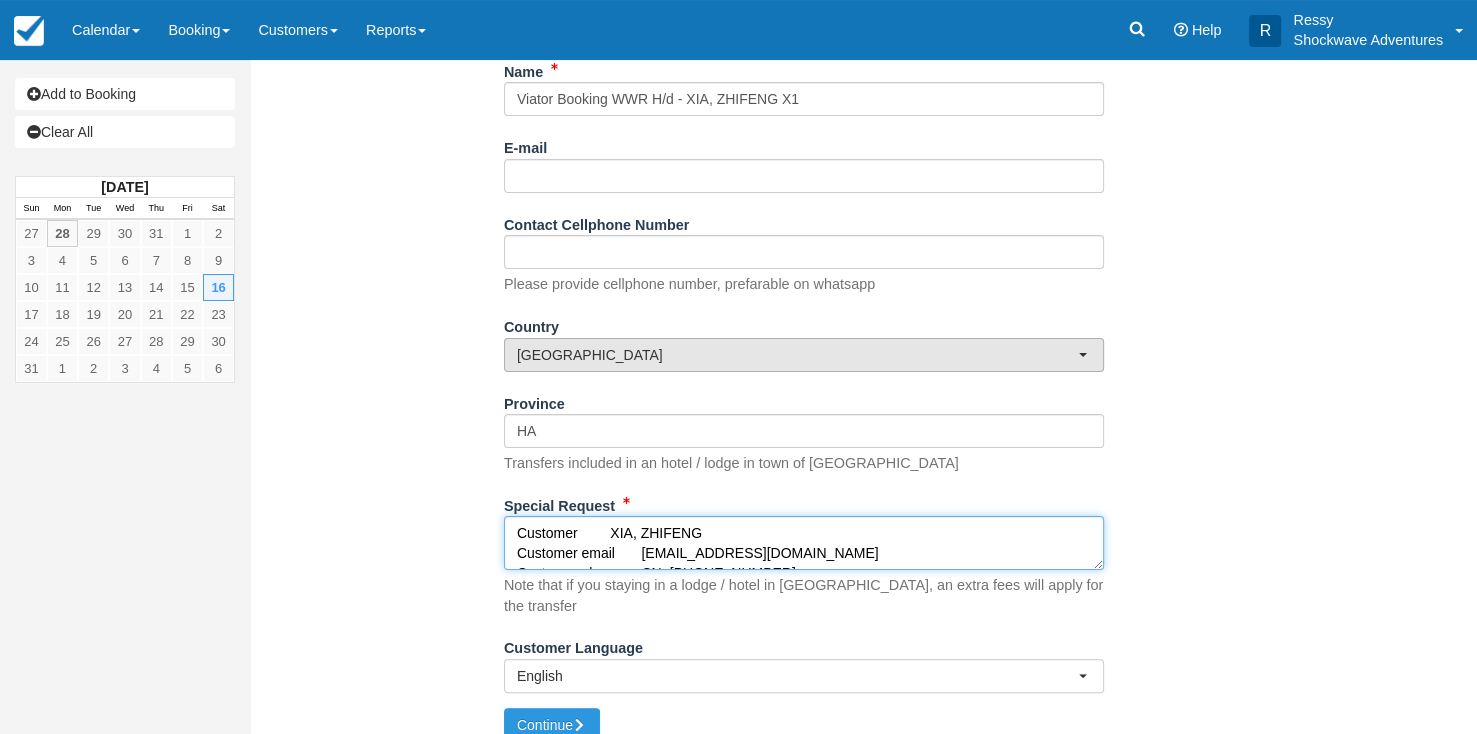scroll, scrollTop: 172, scrollLeft: 0, axis: vertical 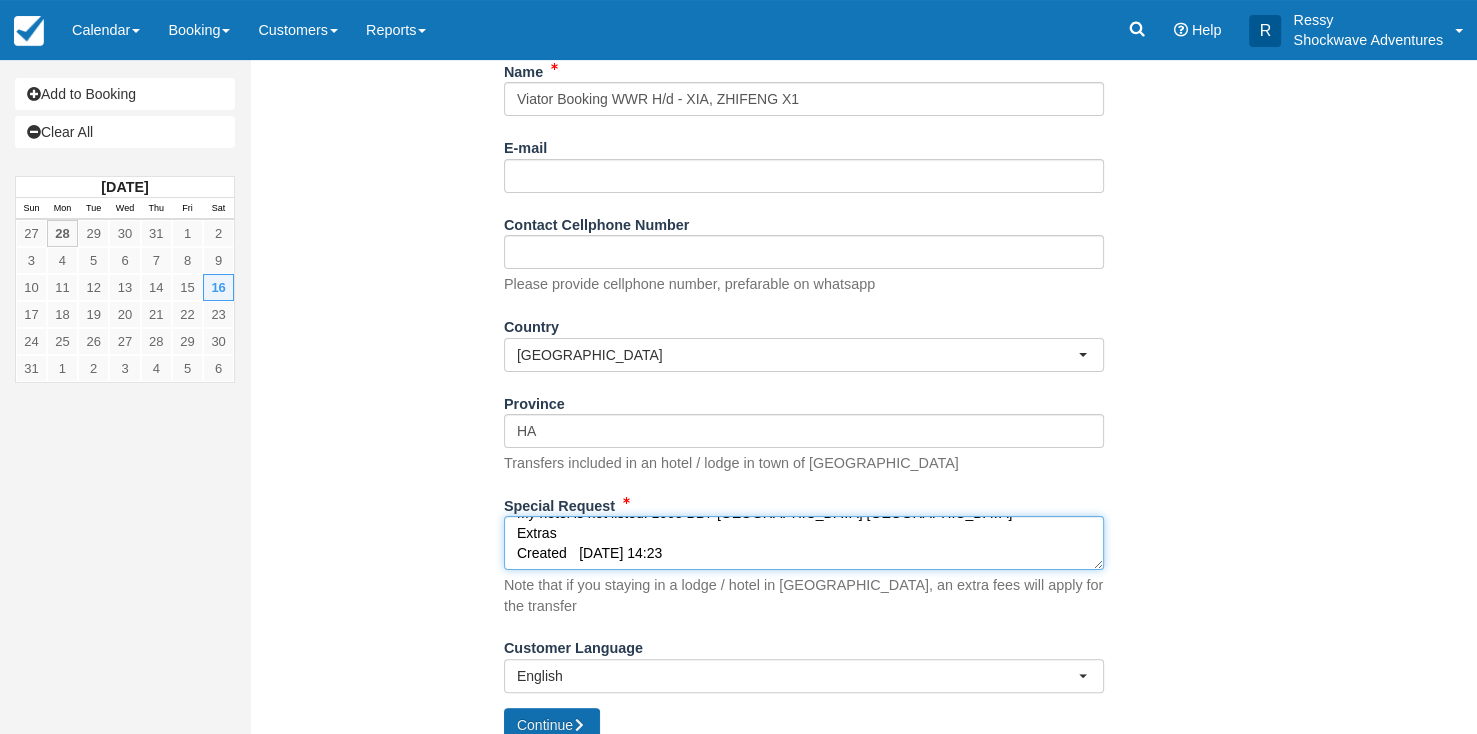 type on "Customer 	XIA, ZHIFENG
Customer email 	S-9f1dfab0f783448ba47bc9e73a08519a+1293854971-3nejp73vn0i2a@expmessaging.tripadvisor.com
Customer phone 	CN+86 13812091468
Date 	Sat 16.Aug '25 @ 07:30
Rate 	Half Stretch Rafting
PAX 	1 Adult
Pick-up
My hotel is not listed: 1605 BB7 Victoria Falls Zimbabwe
Extras
Created 	Mon, July 28 2025 @ 14:23" 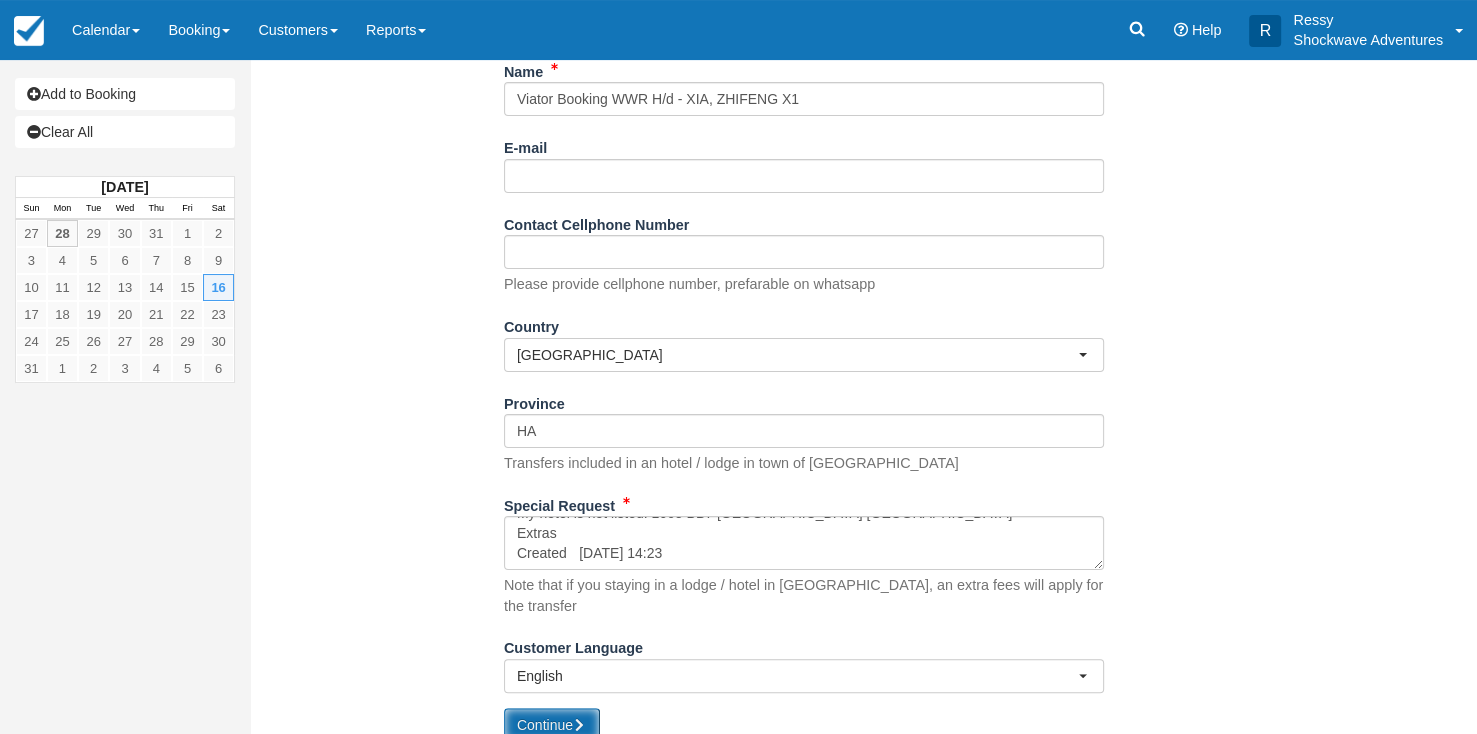 click on "Continue" at bounding box center (552, 725) 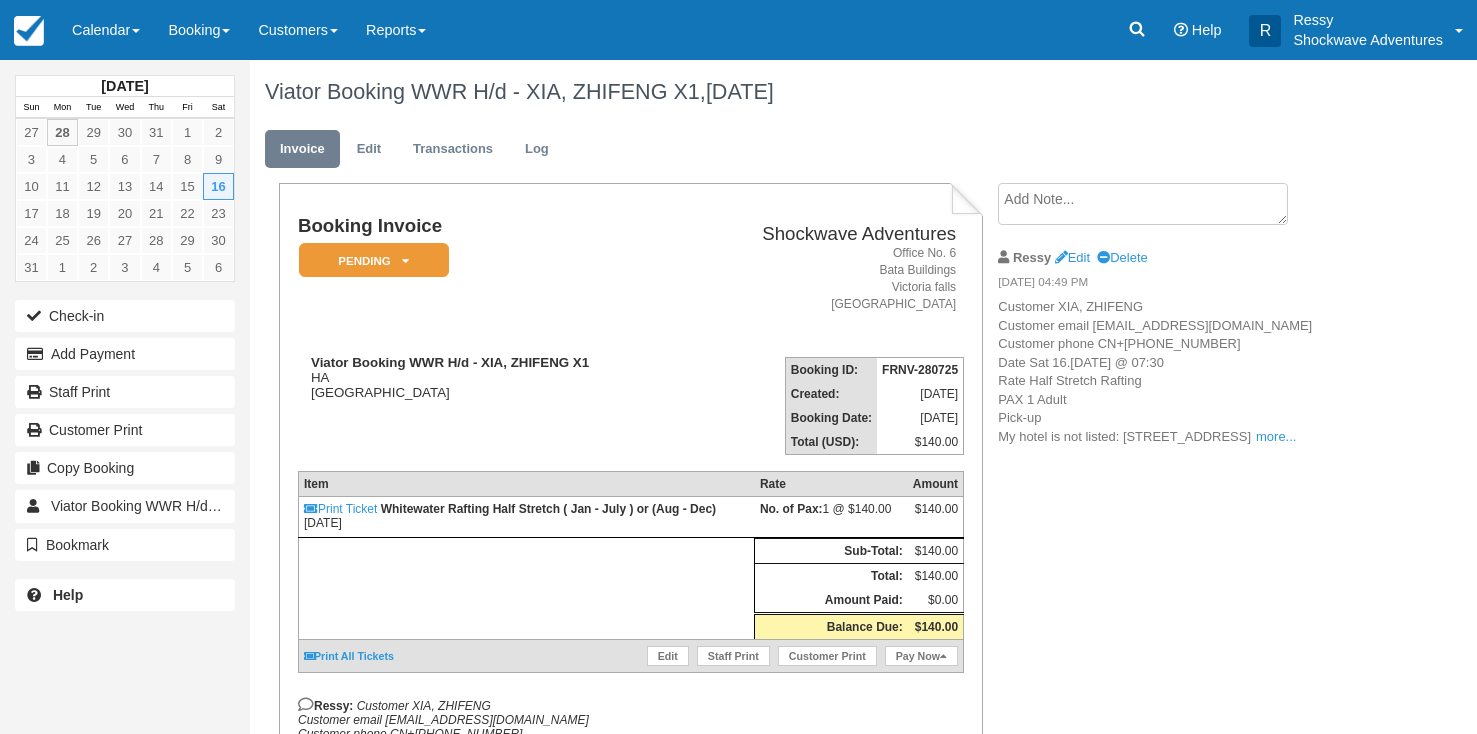 scroll, scrollTop: 0, scrollLeft: 0, axis: both 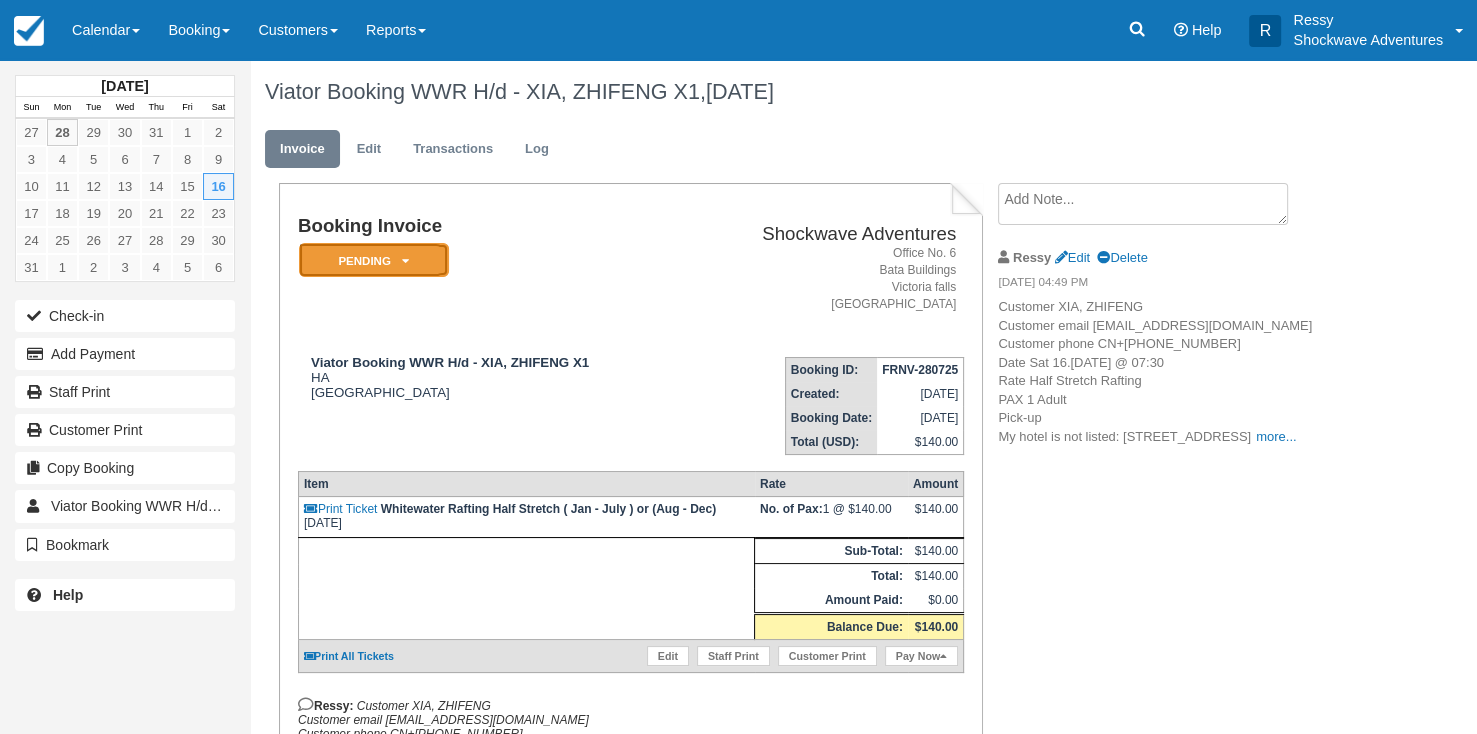 click at bounding box center [405, 261] 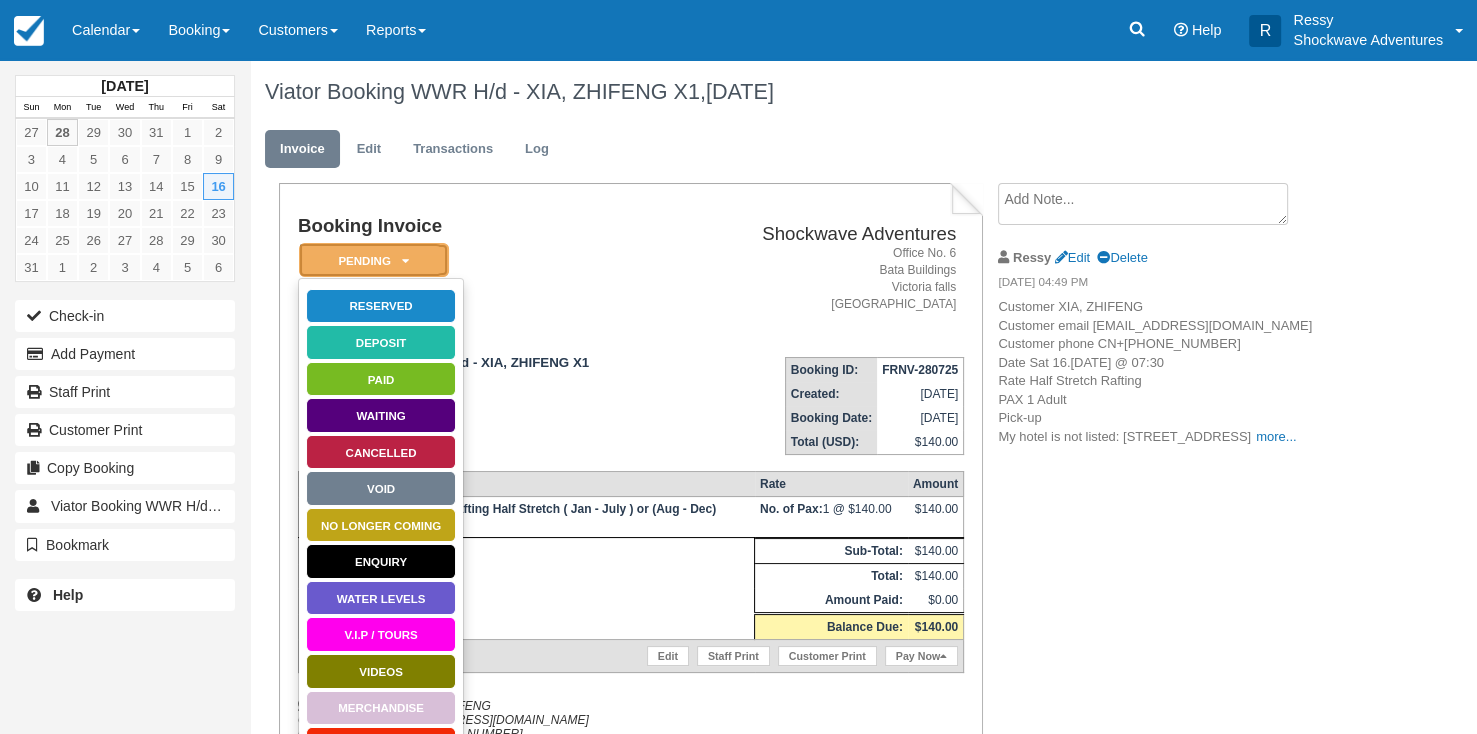 scroll, scrollTop: 198, scrollLeft: 0, axis: vertical 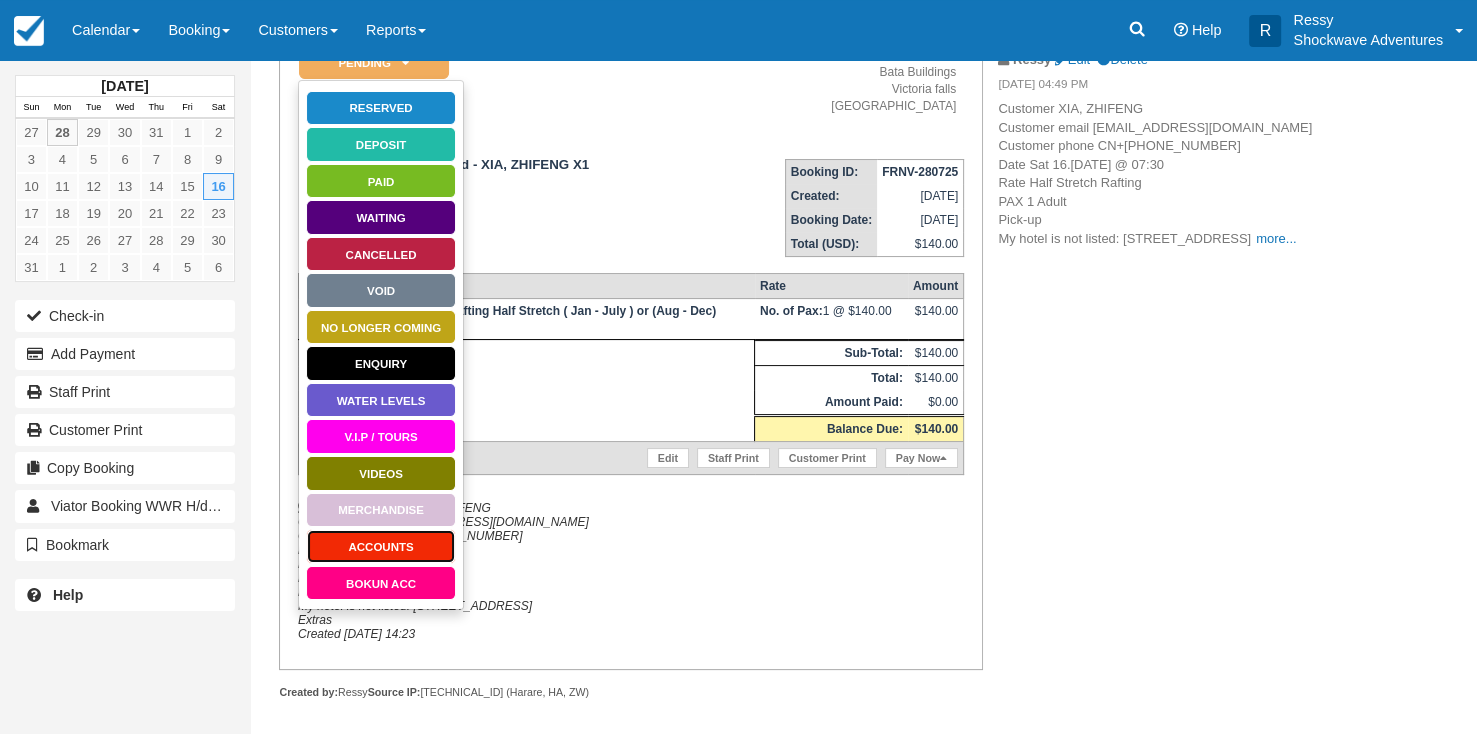 click on "ACCOUNTS" at bounding box center (381, 546) 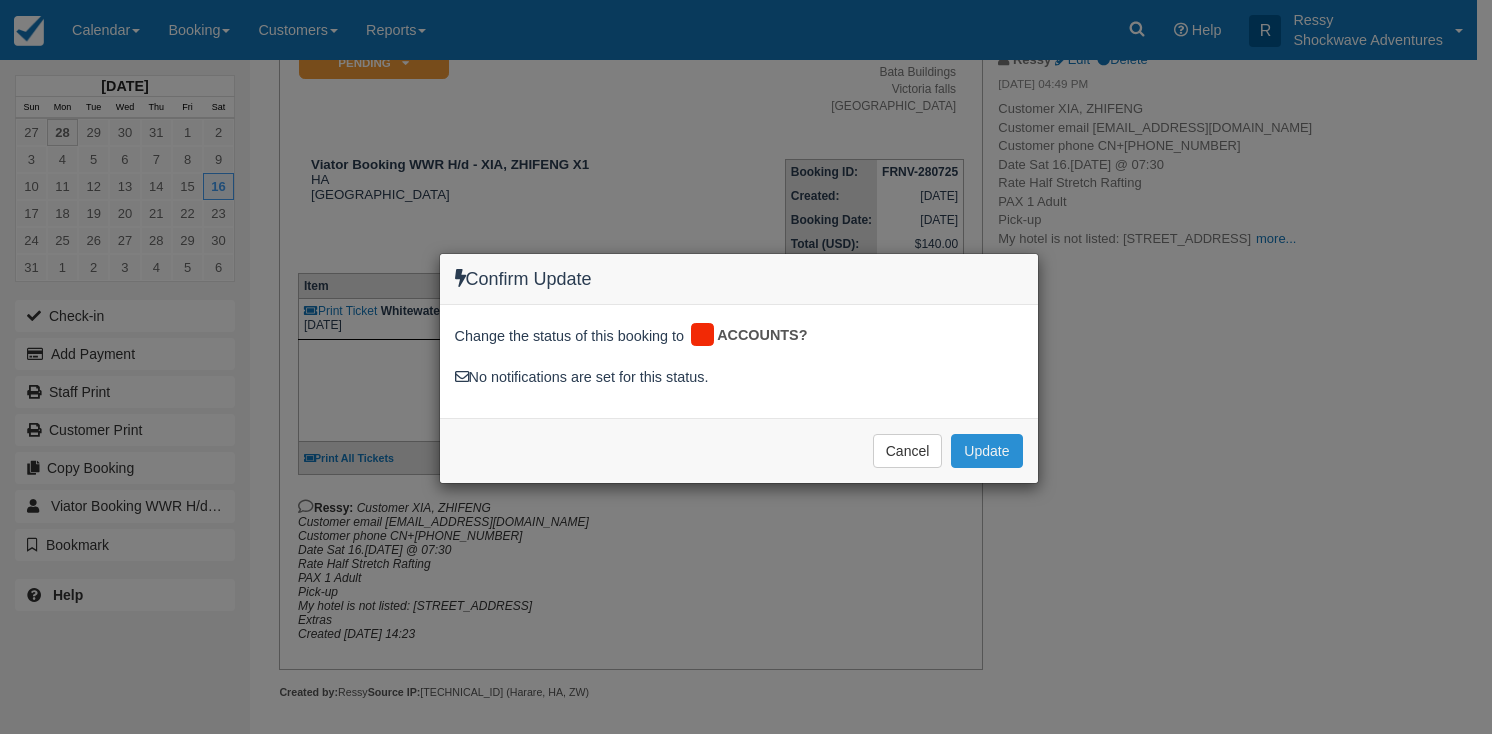 click on "Update" at bounding box center [986, 451] 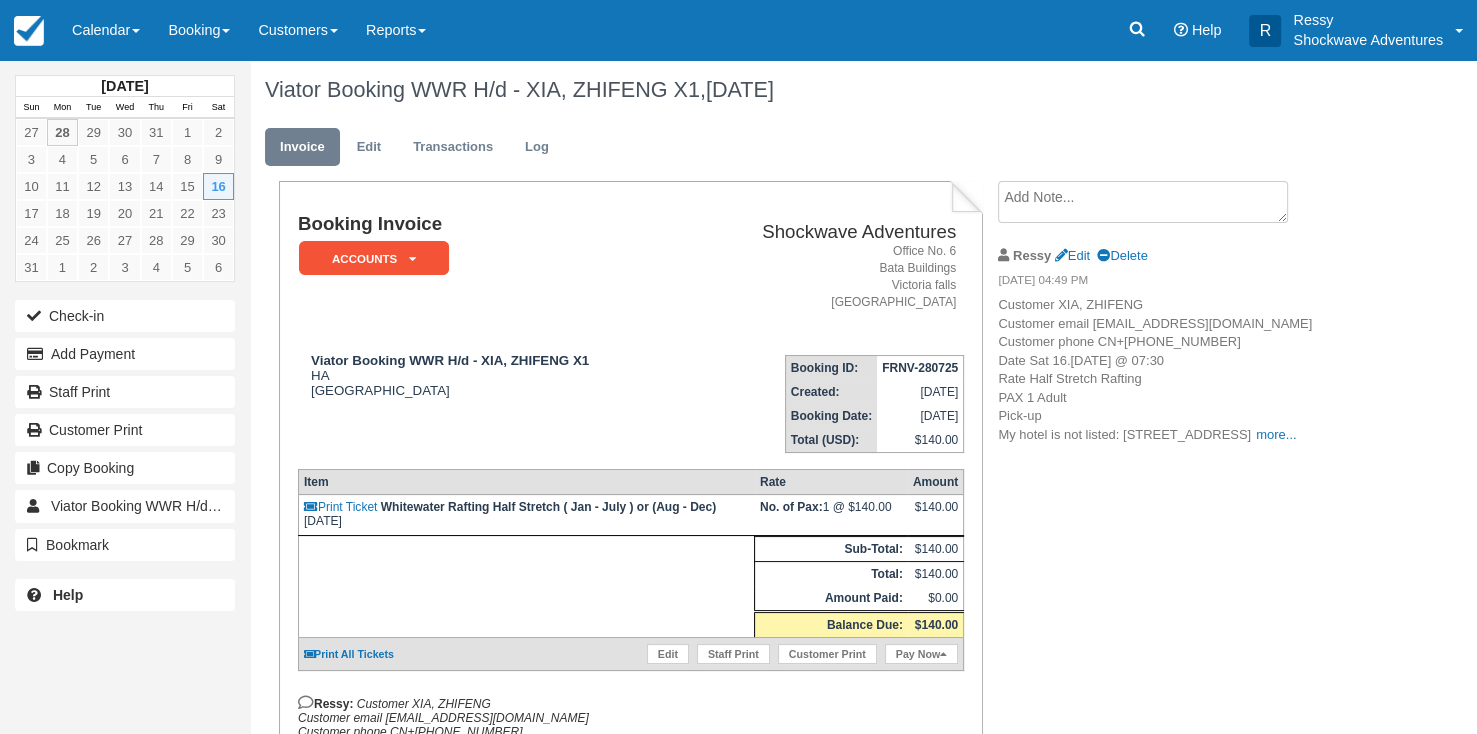 scroll, scrollTop: 0, scrollLeft: 0, axis: both 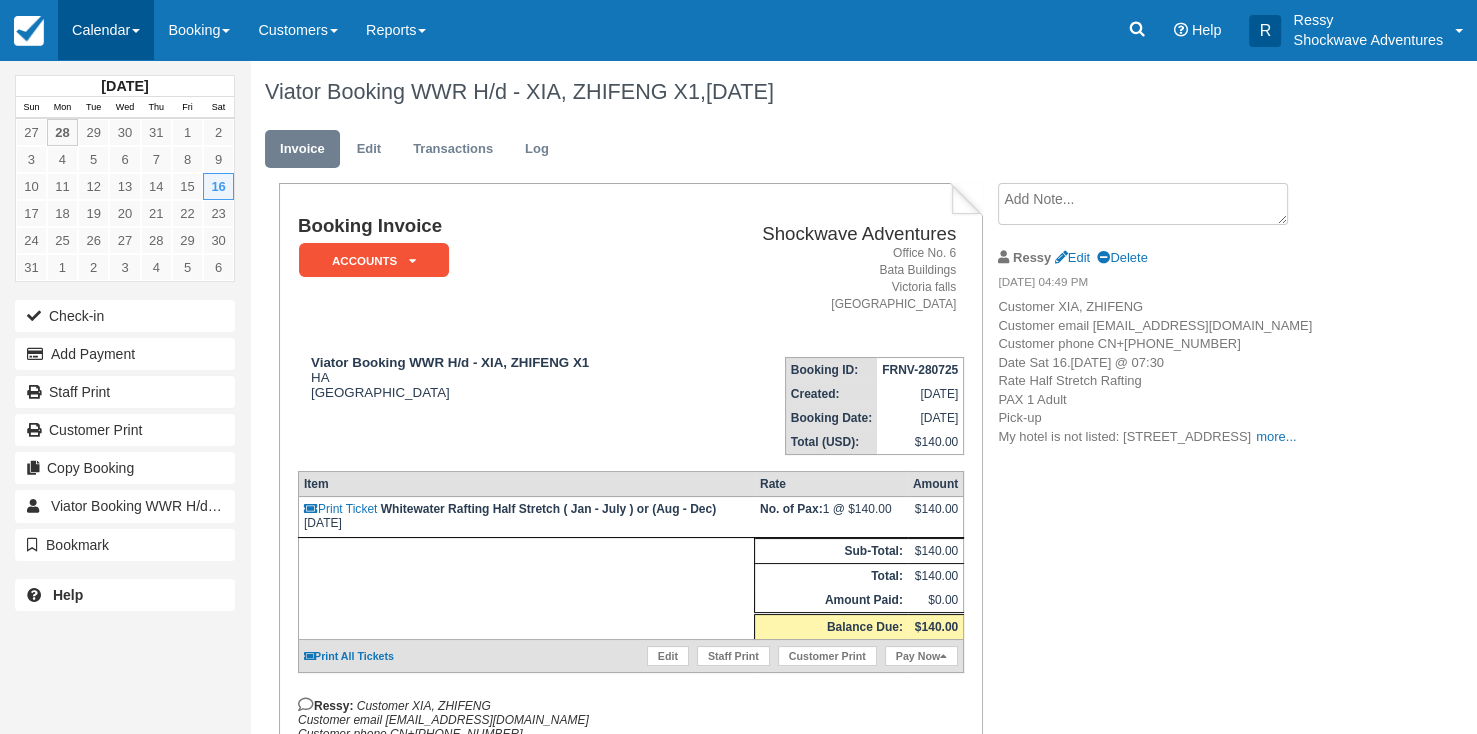 click on "Calendar" at bounding box center [106, 30] 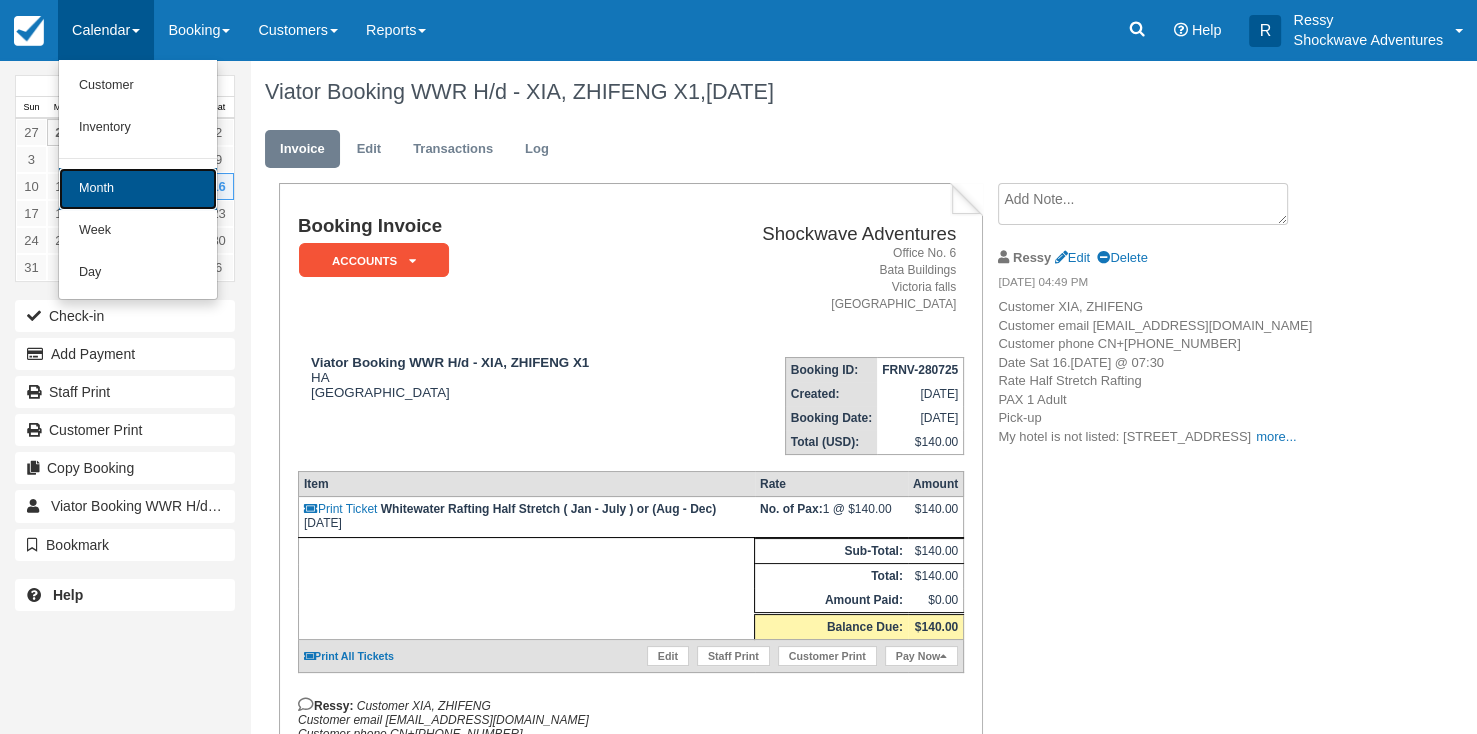 click on "Month" at bounding box center [138, 189] 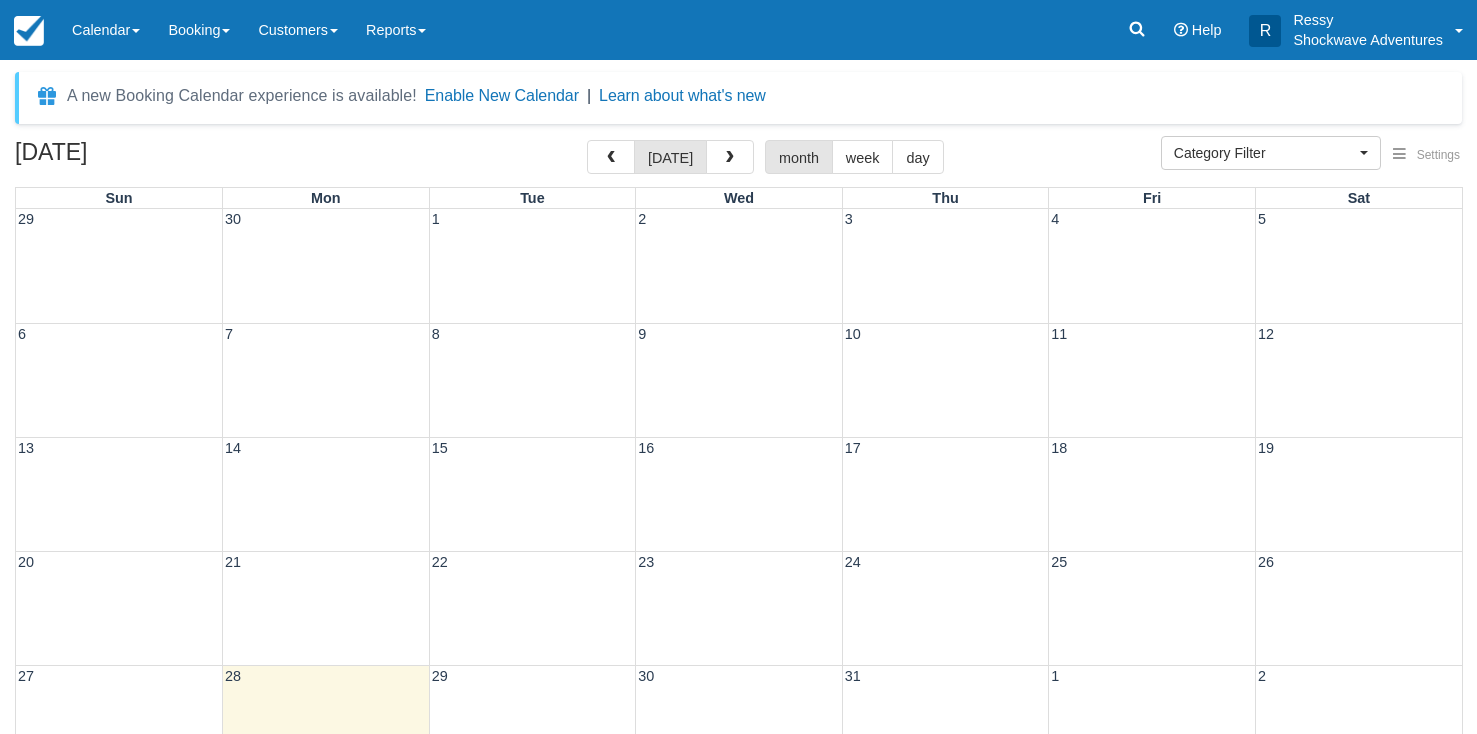 select 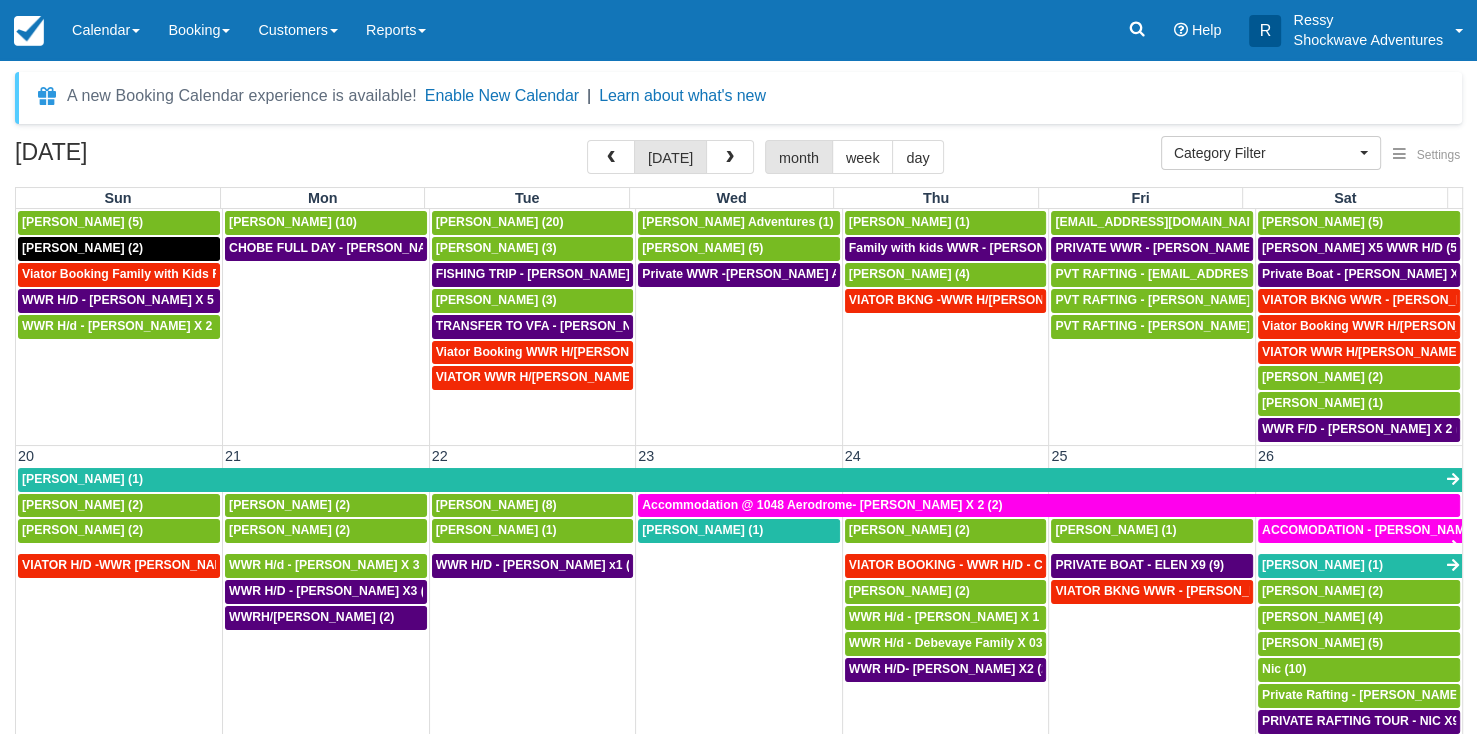 scroll, scrollTop: 700, scrollLeft: 0, axis: vertical 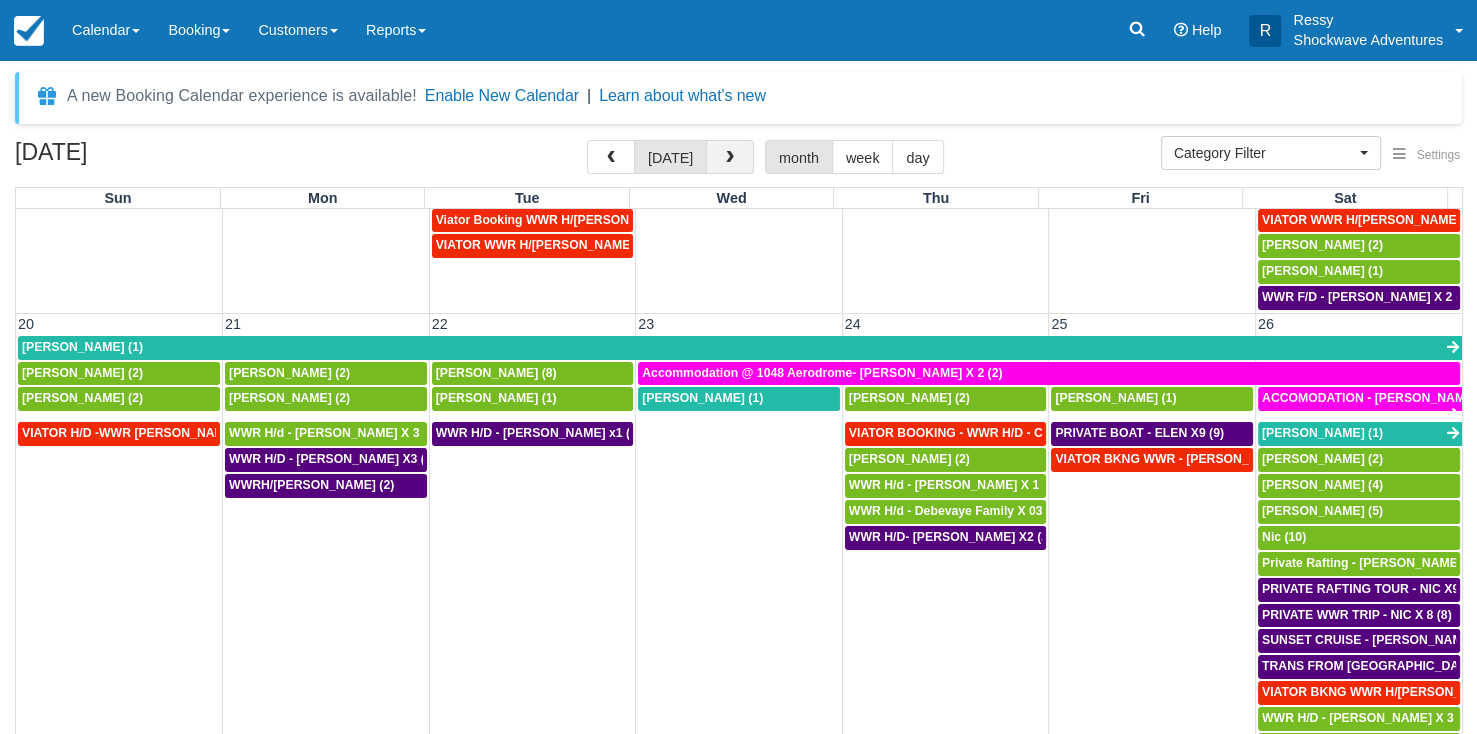 click at bounding box center [730, 157] 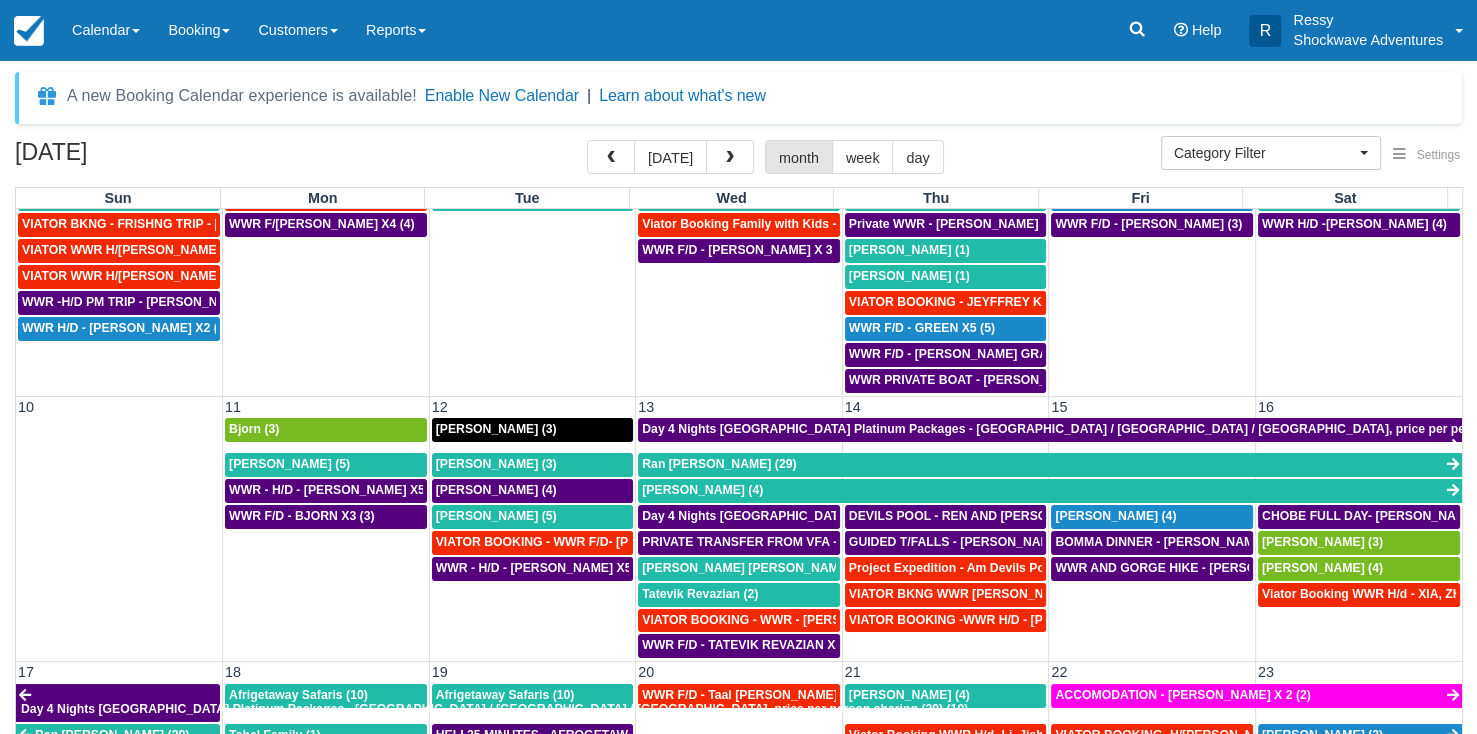 scroll, scrollTop: 500, scrollLeft: 0, axis: vertical 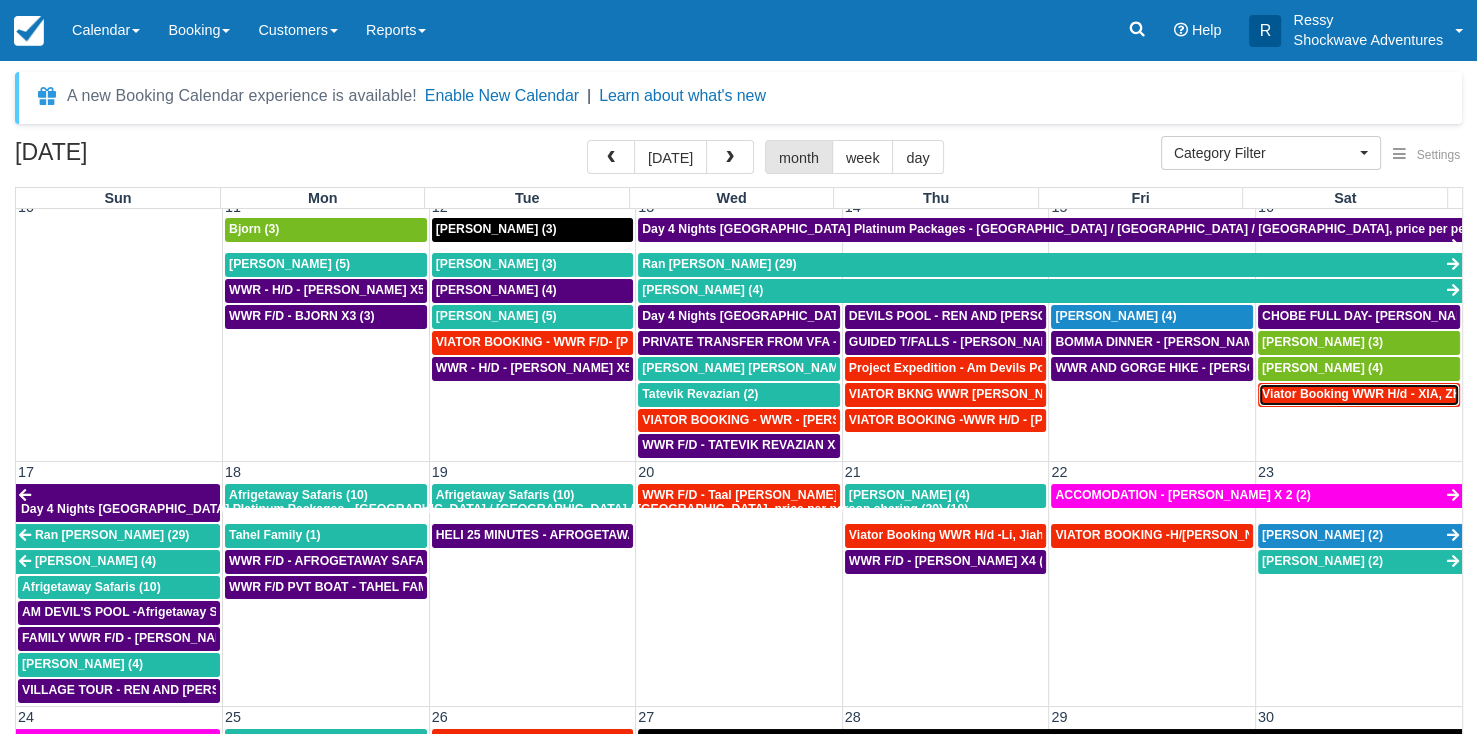 click on "Viator Booking WWR H/d - XIA, ZHIFENG X1 (1)" at bounding box center (1399, 394) 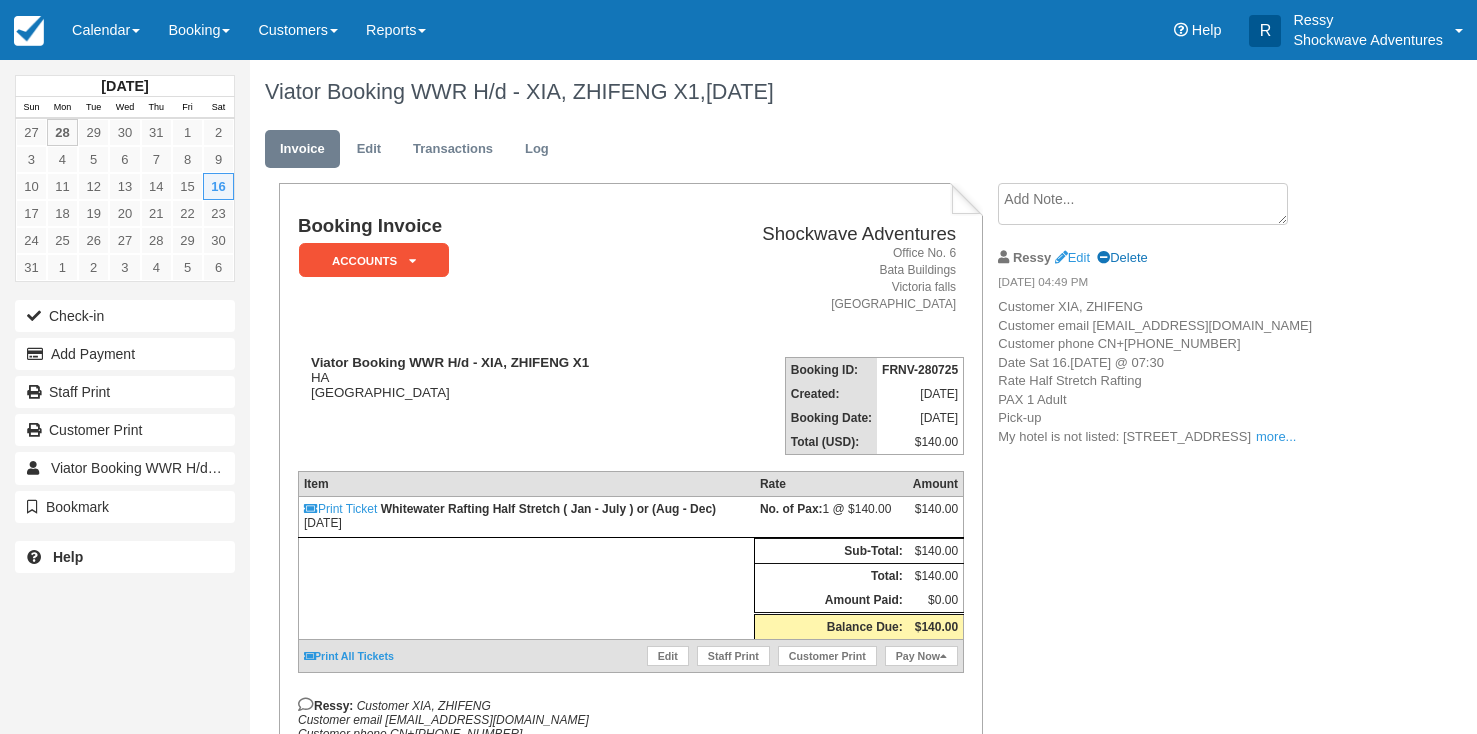 scroll, scrollTop: 0, scrollLeft: 0, axis: both 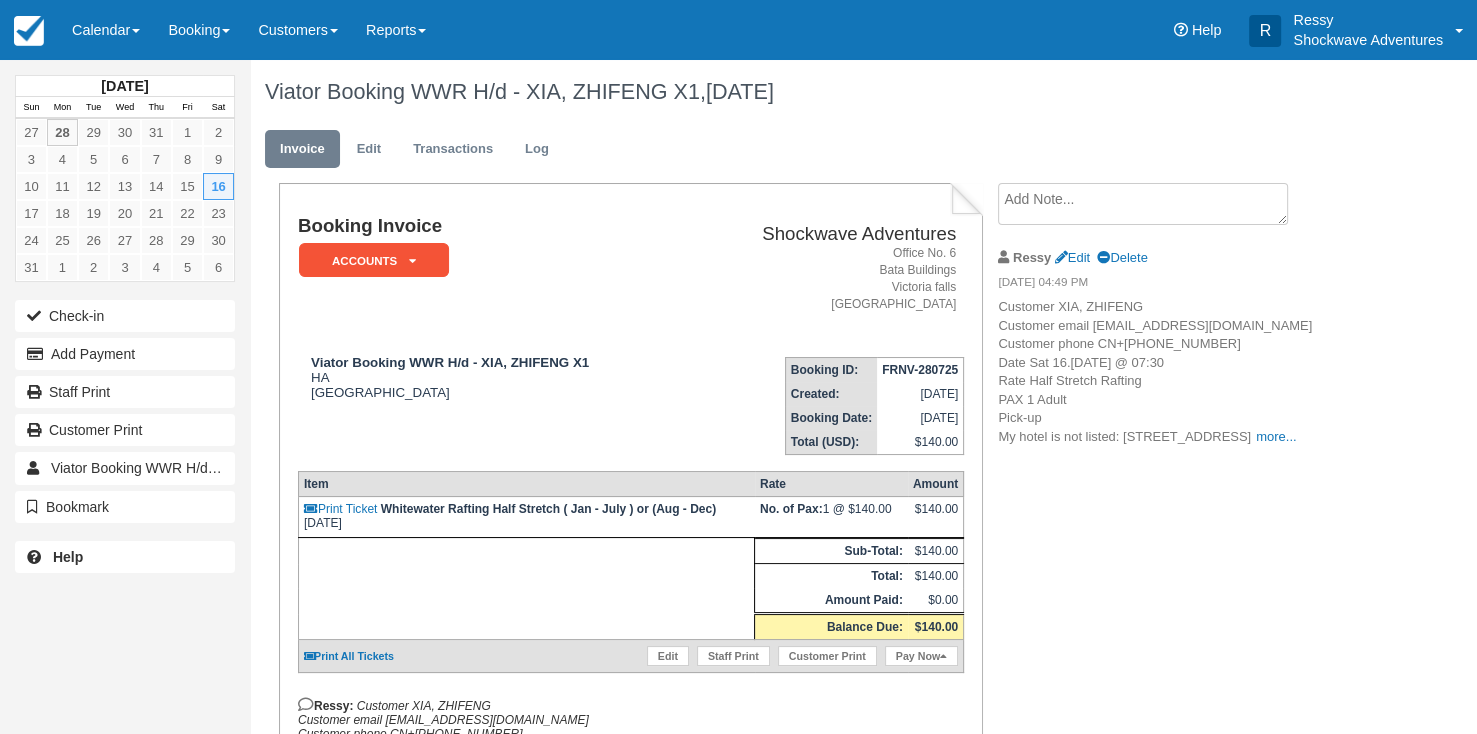 click at bounding box center (1143, 204) 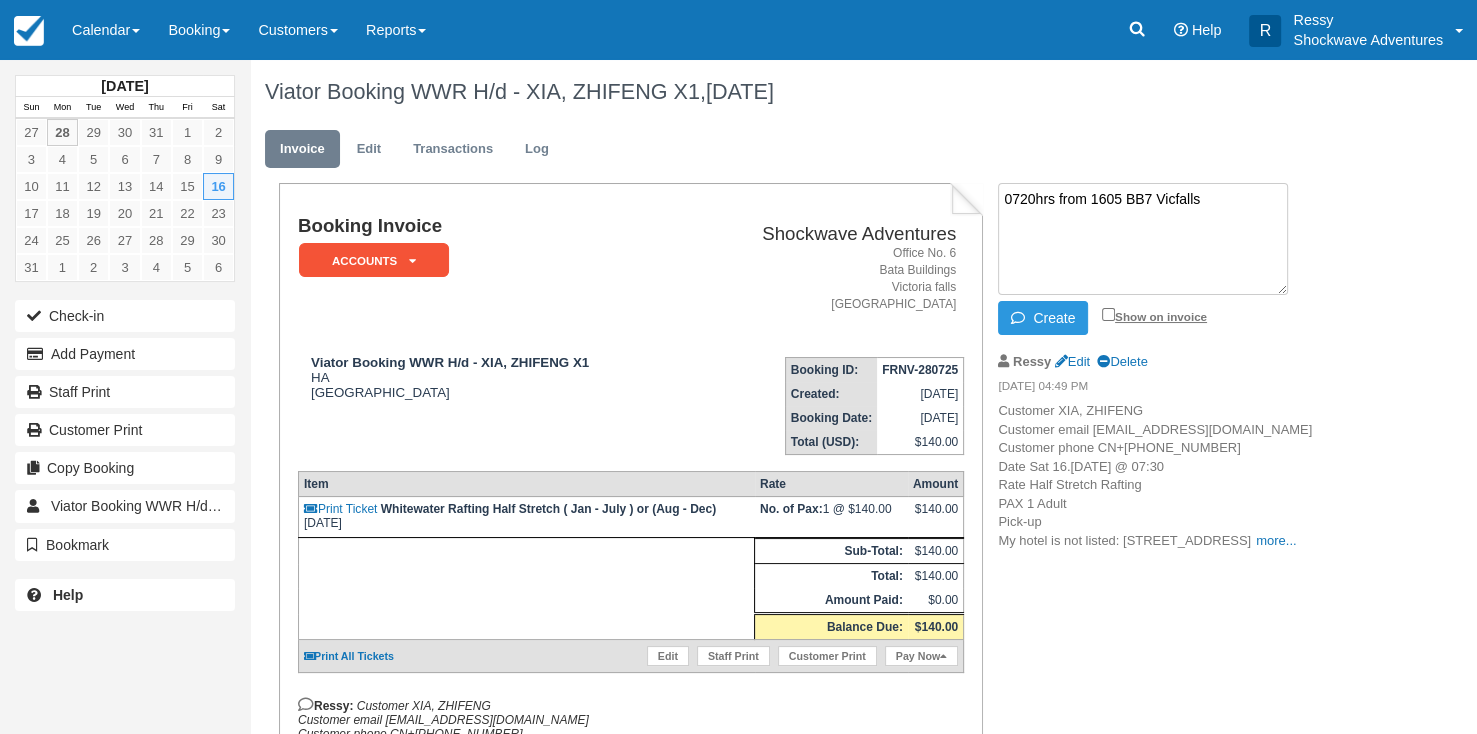 type on "0720hrs from 1605 BB7 Vicfalls" 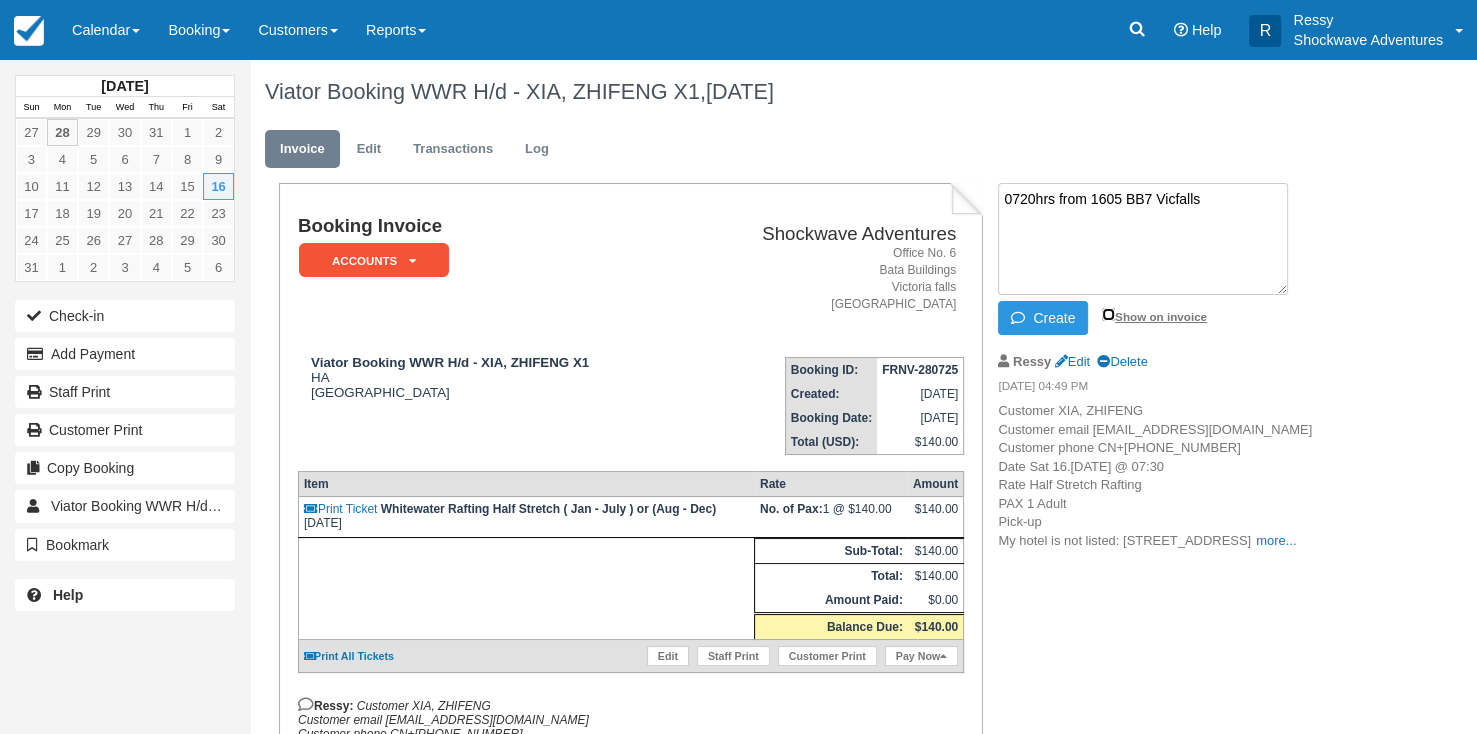 click on "Show on invoice" at bounding box center [1108, 314] 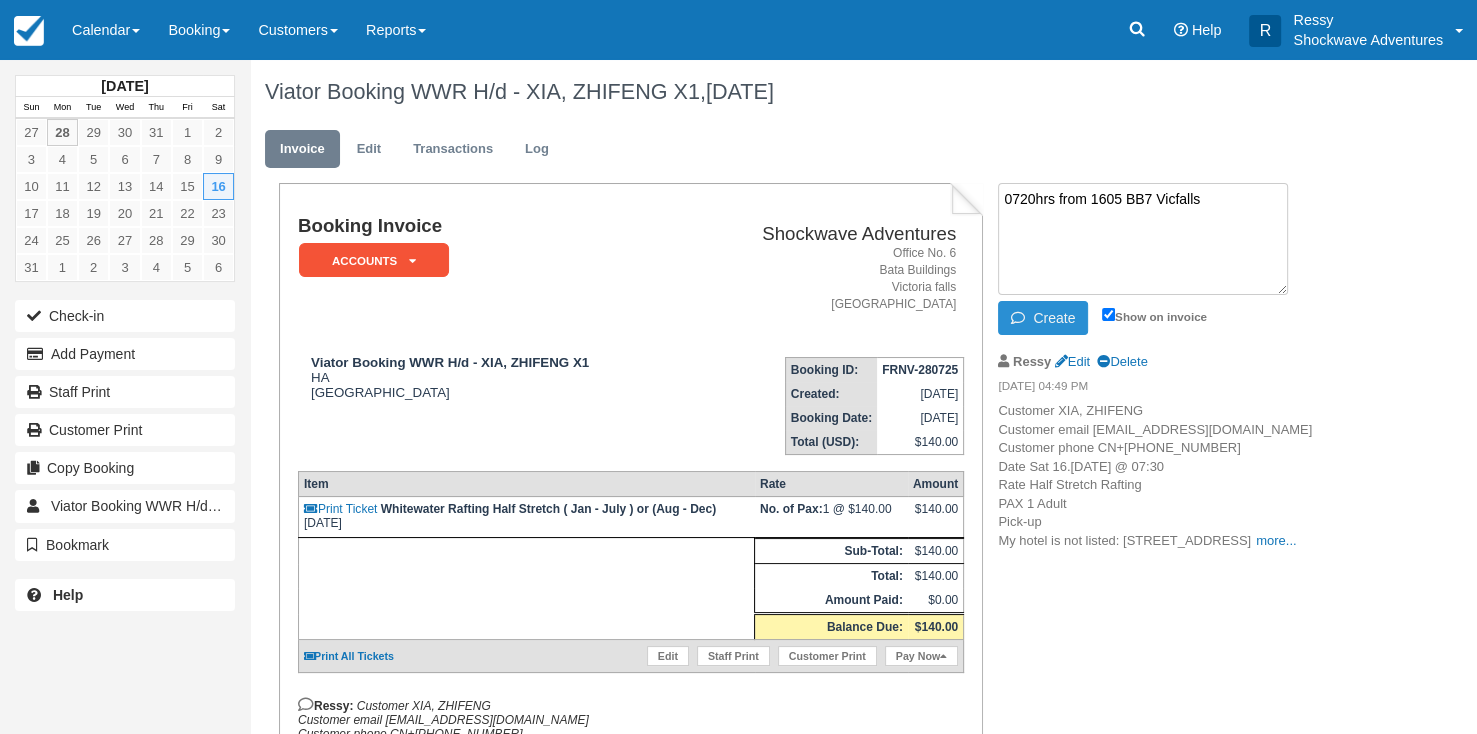 click on "Create" at bounding box center (1043, 318) 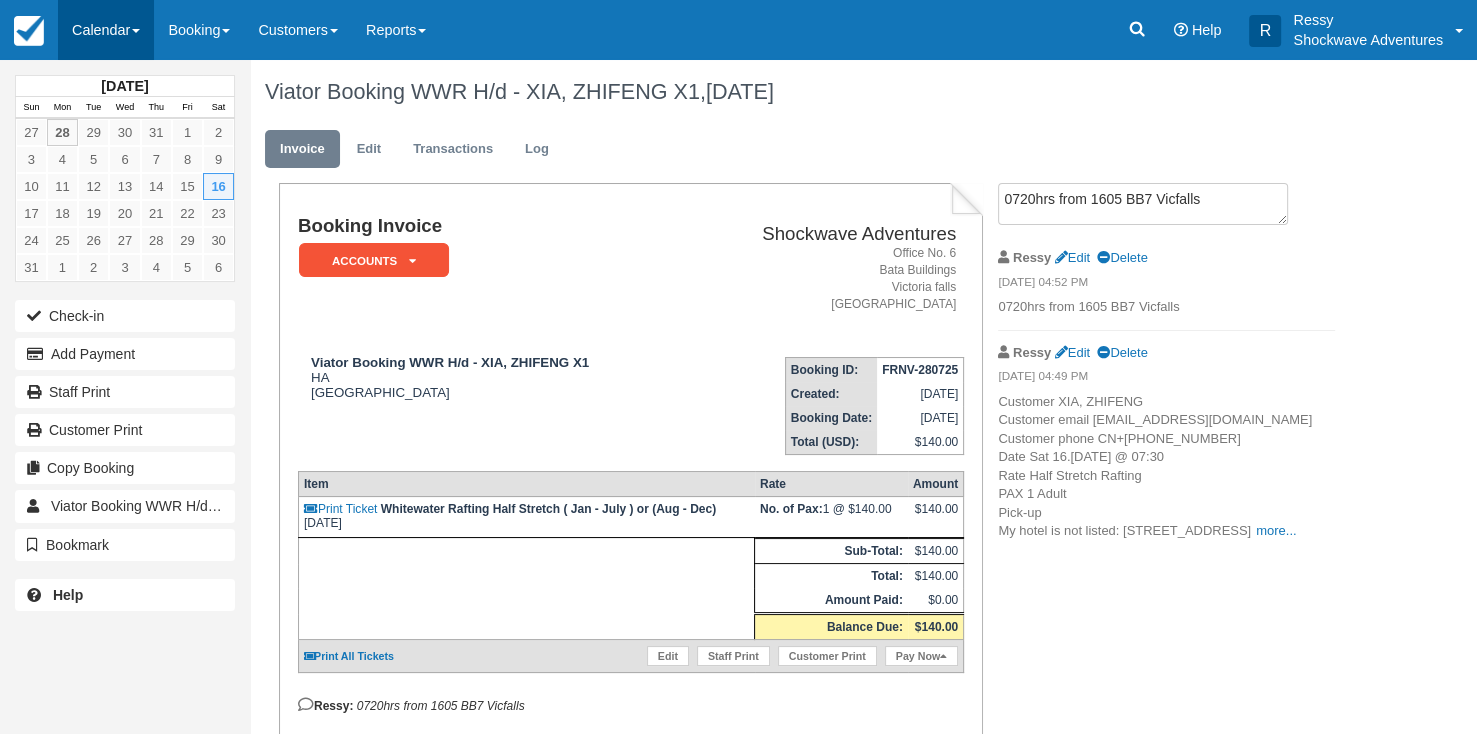 click on "Calendar" at bounding box center [106, 30] 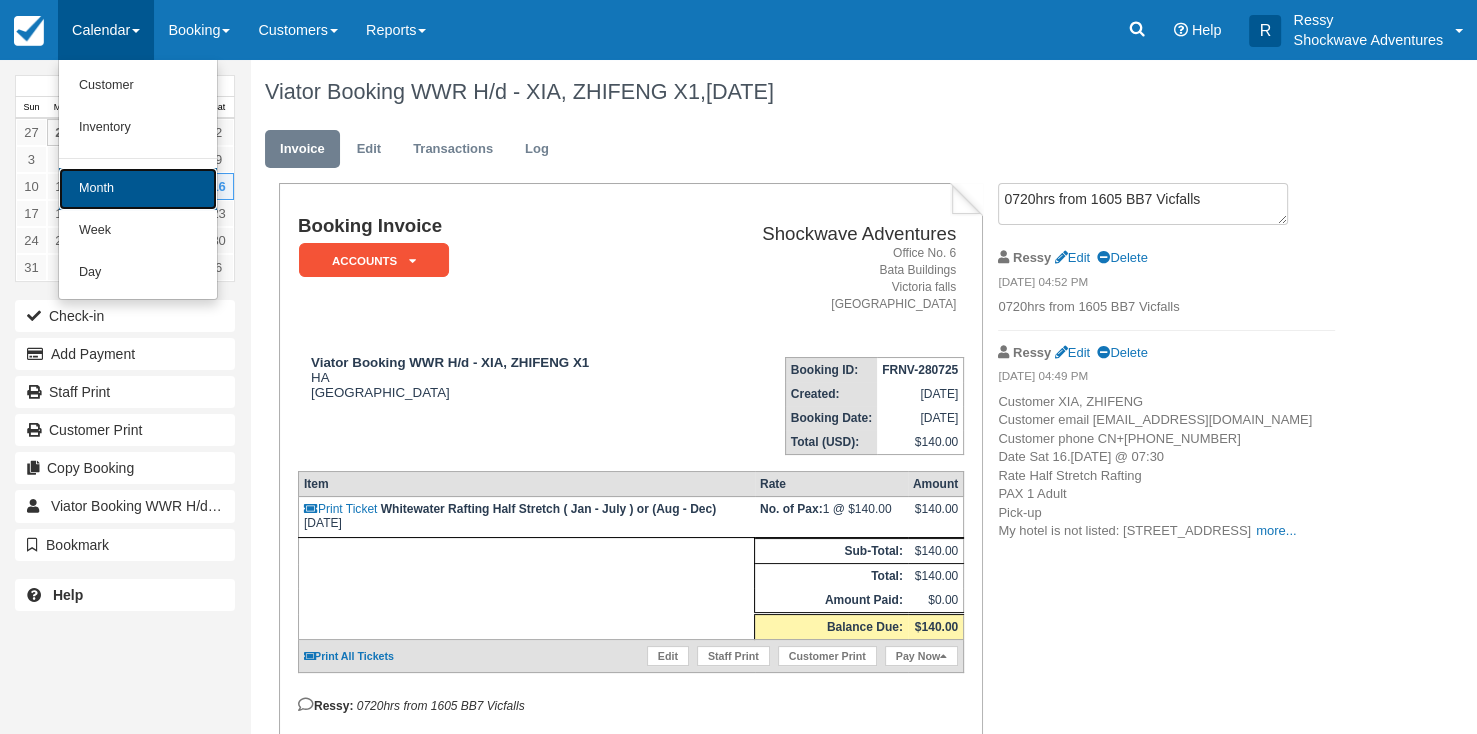 click on "Month" at bounding box center [138, 189] 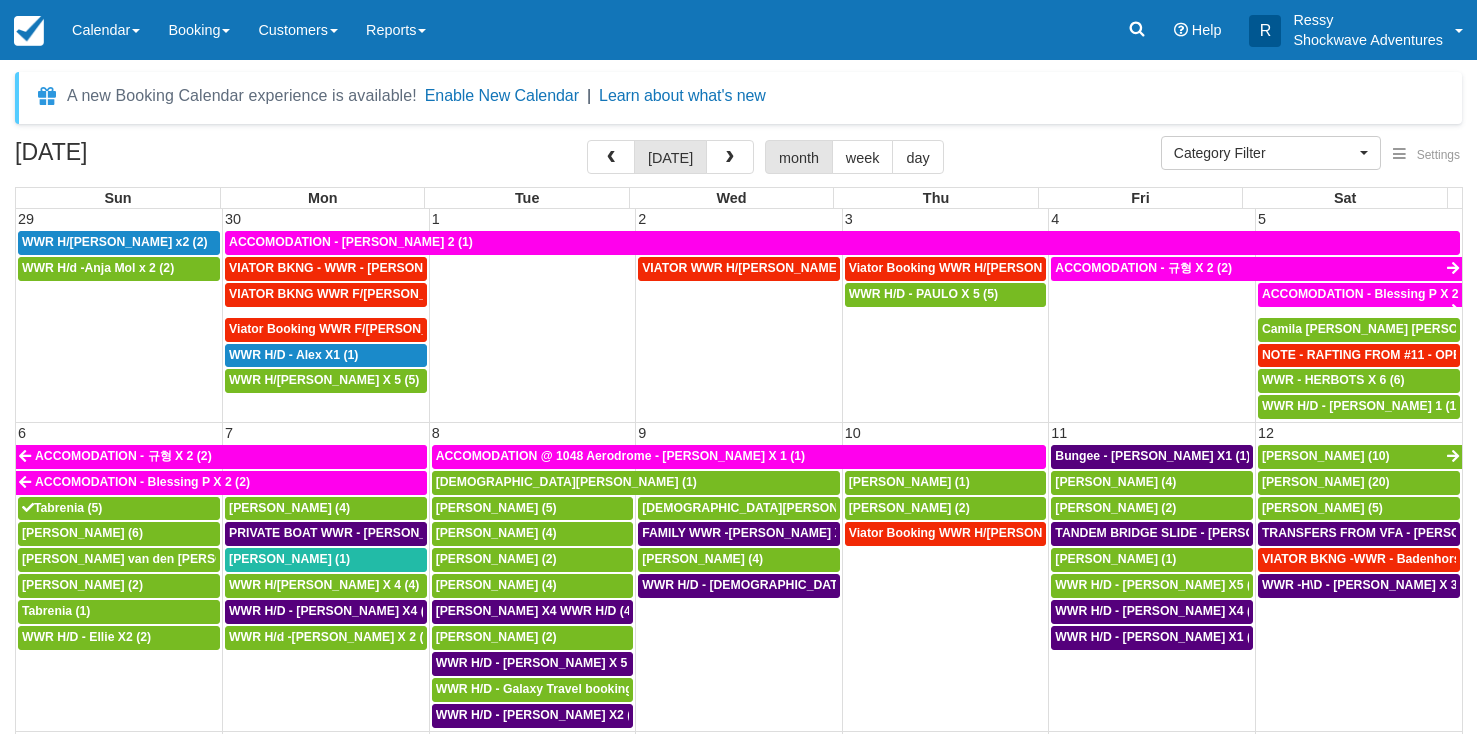 select 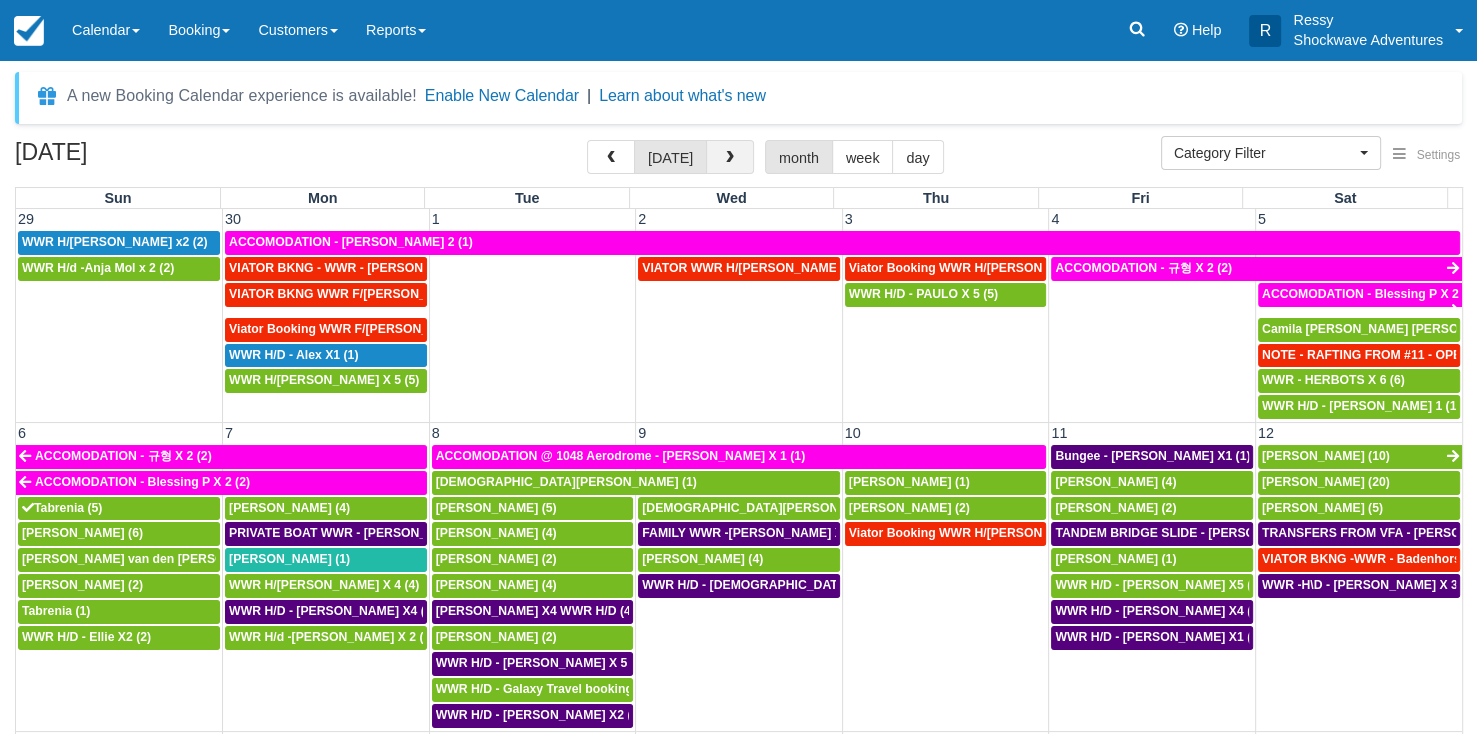 click at bounding box center (730, 157) 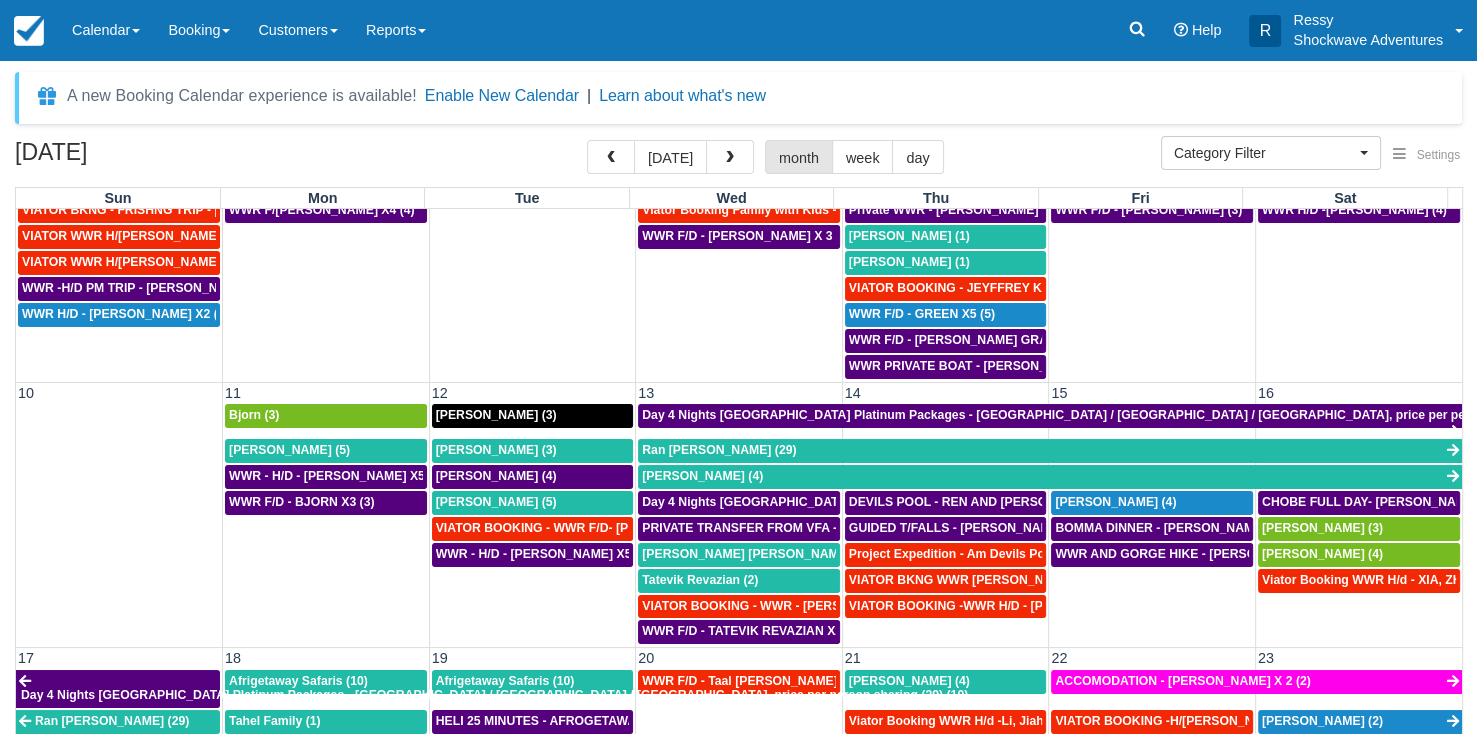 scroll, scrollTop: 400, scrollLeft: 0, axis: vertical 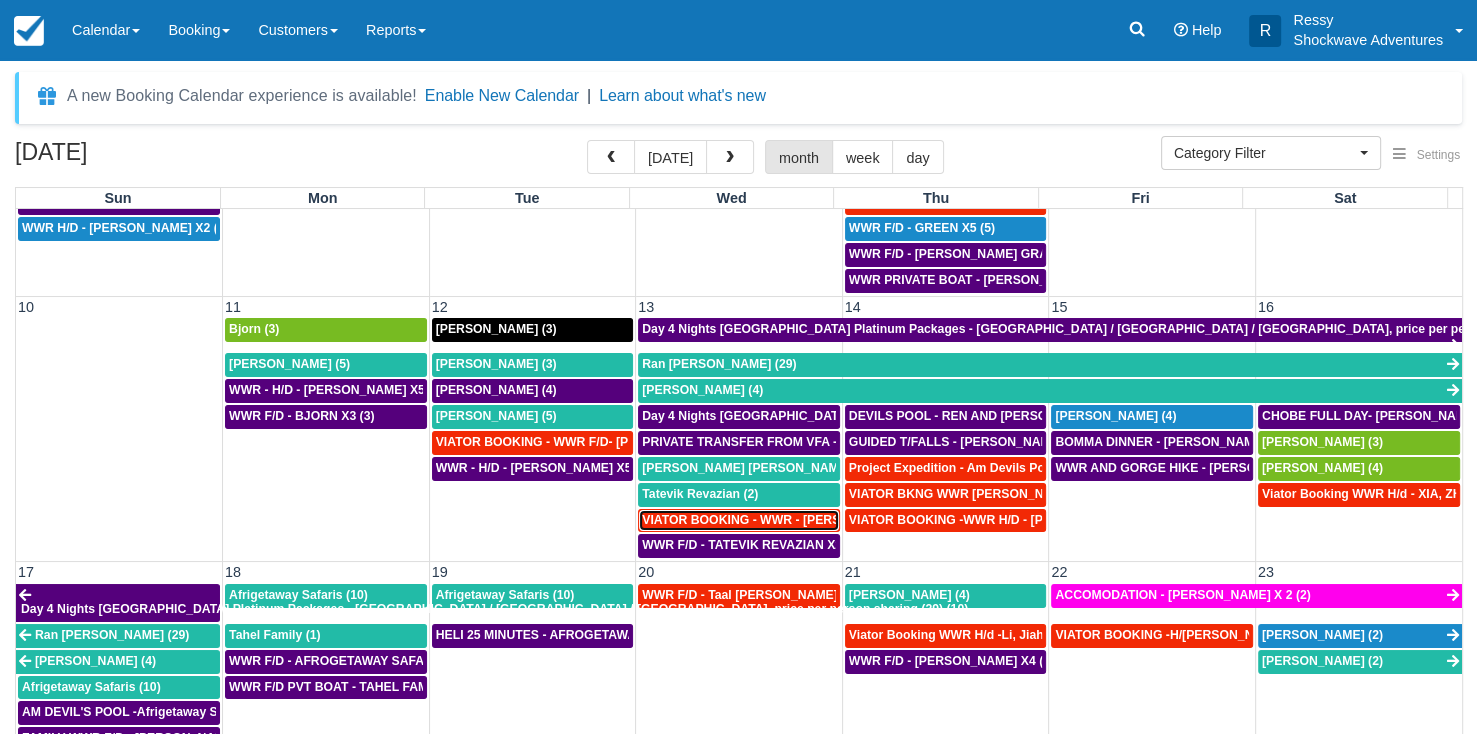 click on "VIATOR BOOKING - WWR - Konig, William X 2 (2)" at bounding box center [788, 520] 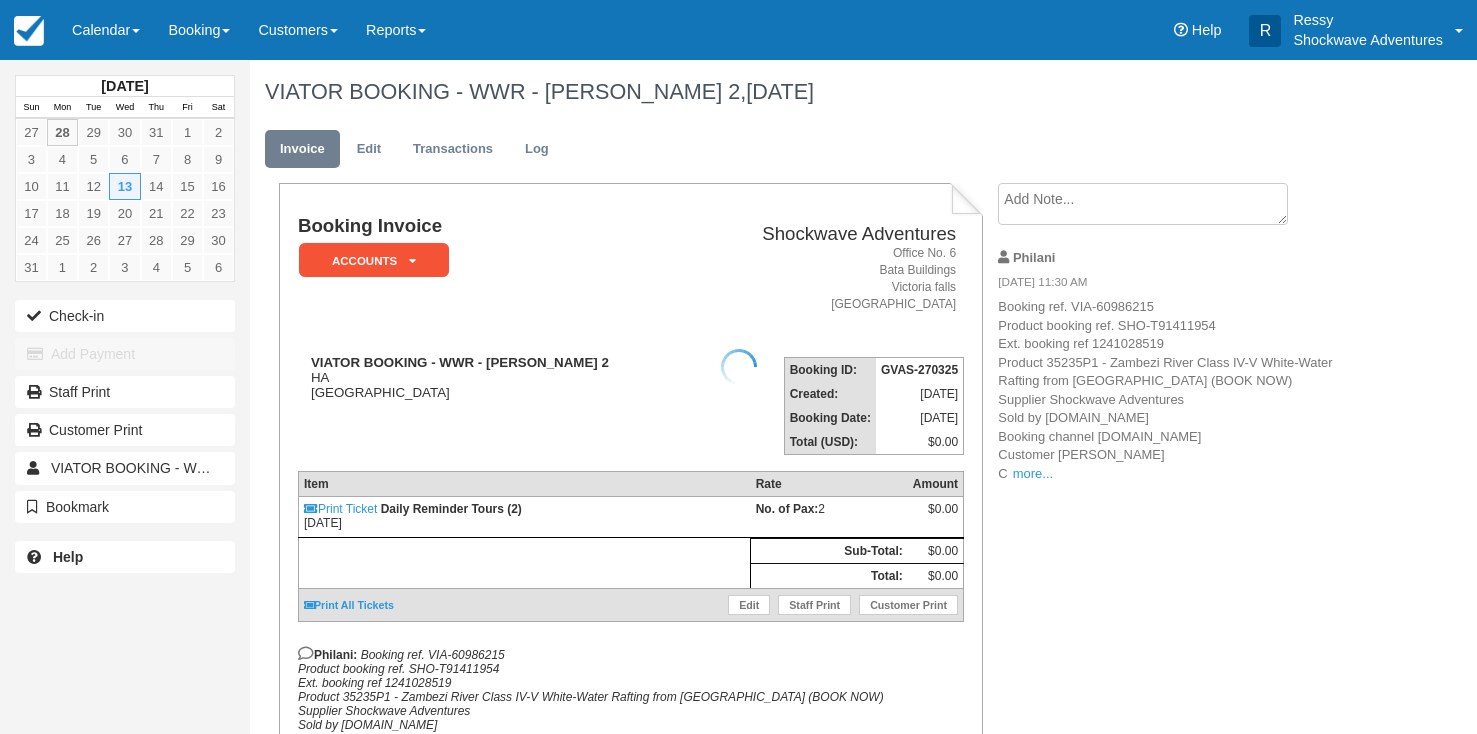 scroll, scrollTop: 0, scrollLeft: 0, axis: both 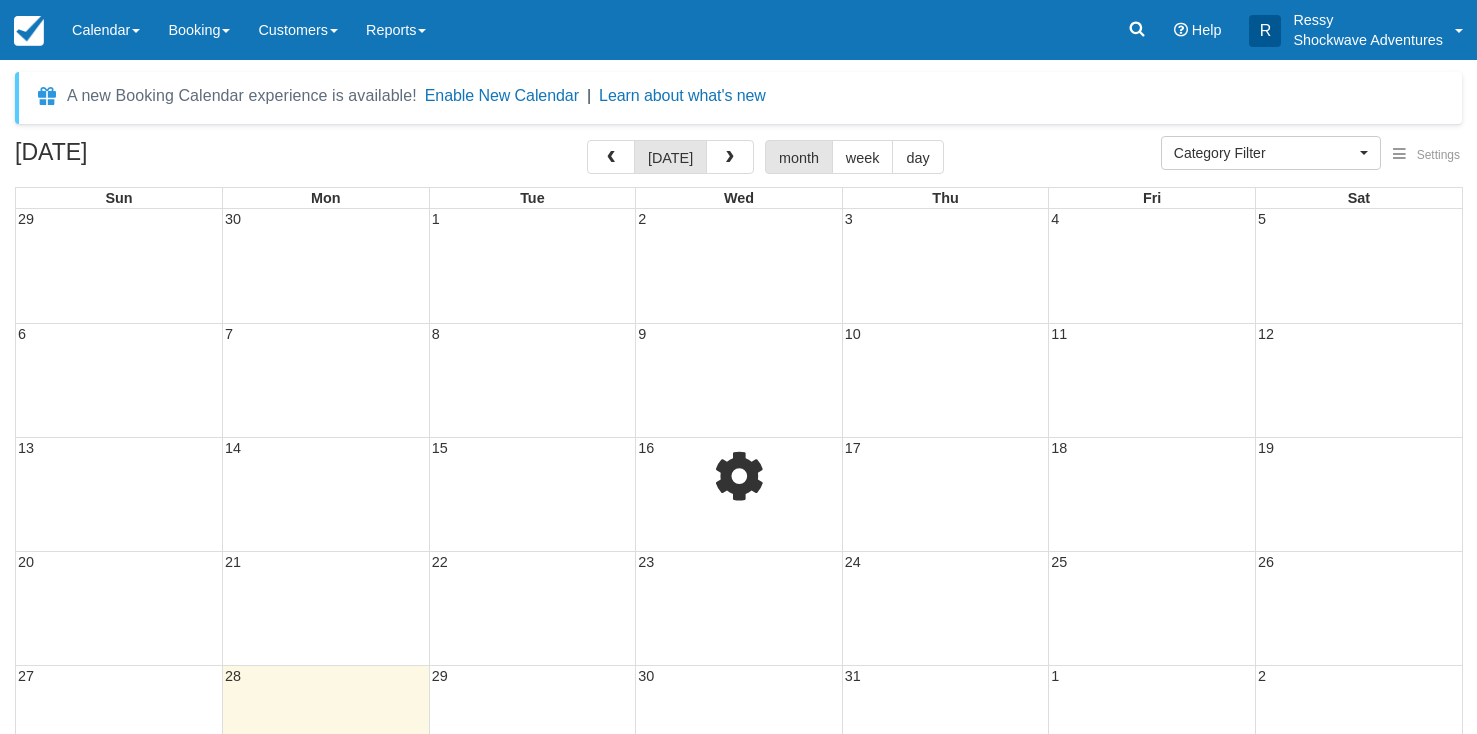 select 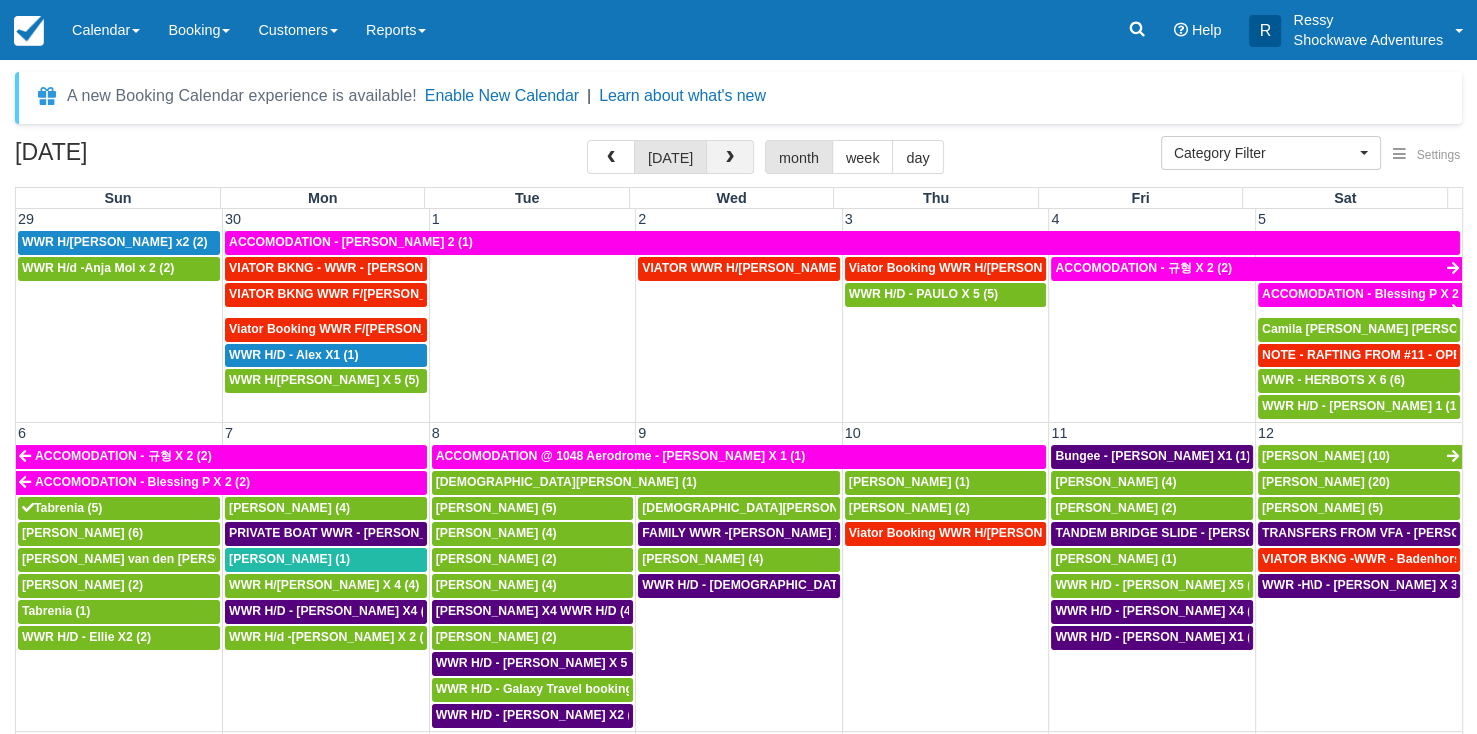 click at bounding box center (730, 157) 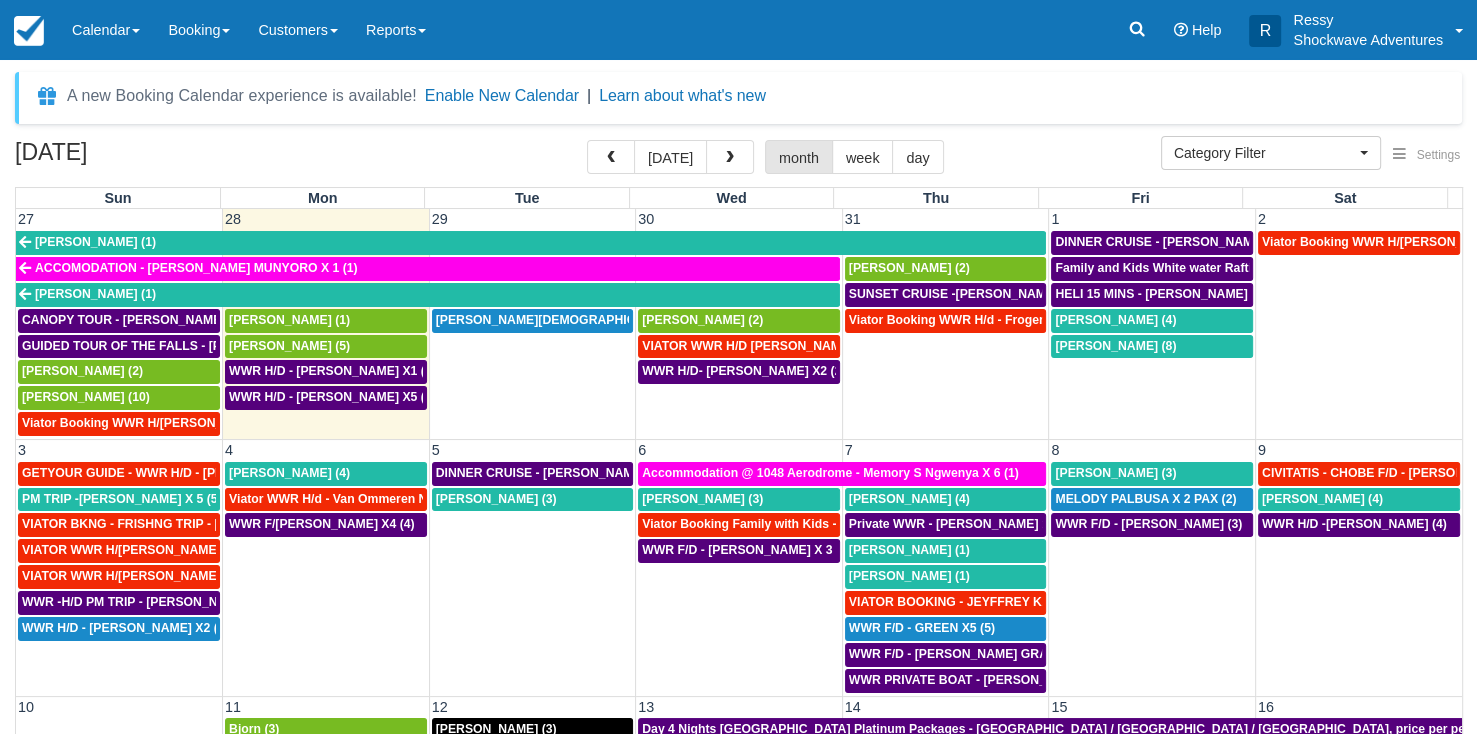 scroll, scrollTop: 300, scrollLeft: 0, axis: vertical 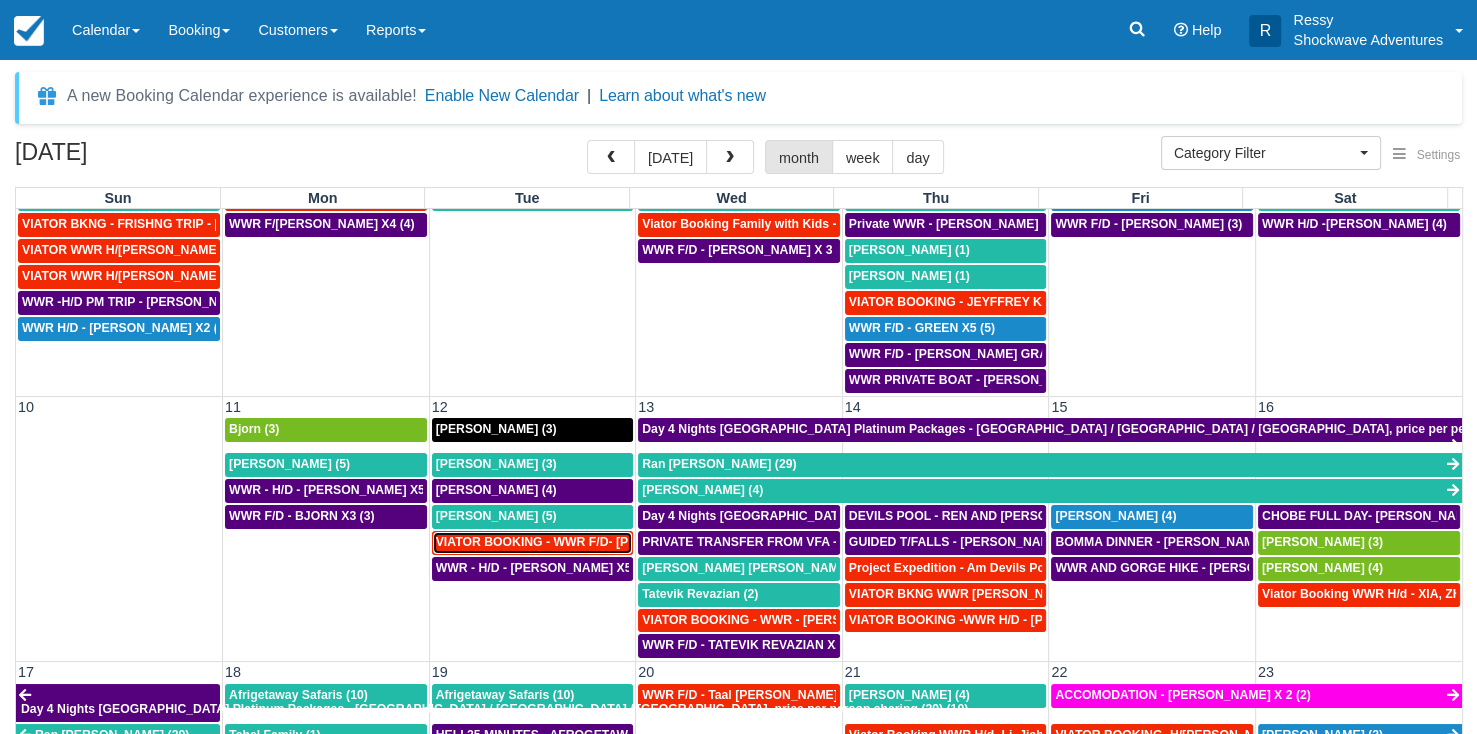 click on "VIATOR BOOKING - WWR F/D- RACHEL LI X 2 (2)" at bounding box center (592, 542) 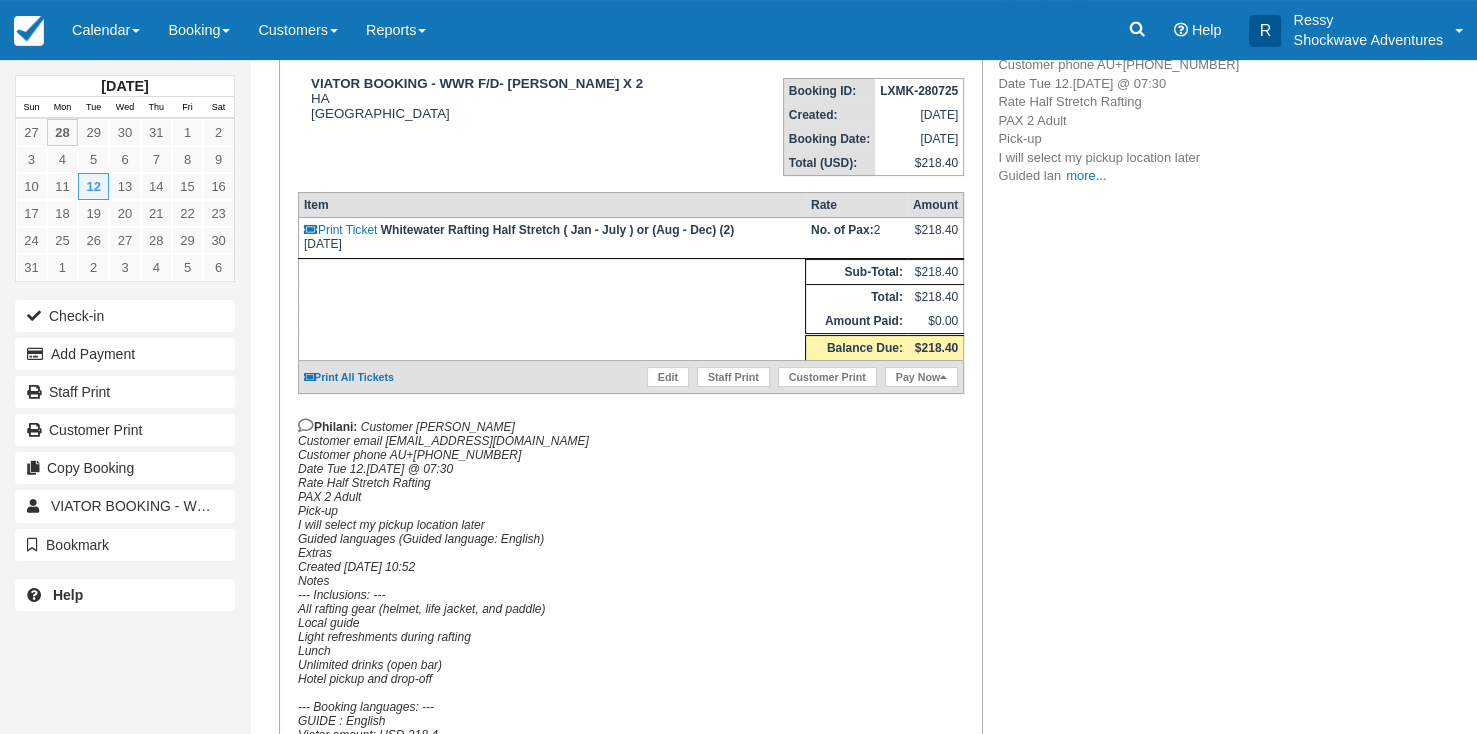 scroll, scrollTop: 375, scrollLeft: 0, axis: vertical 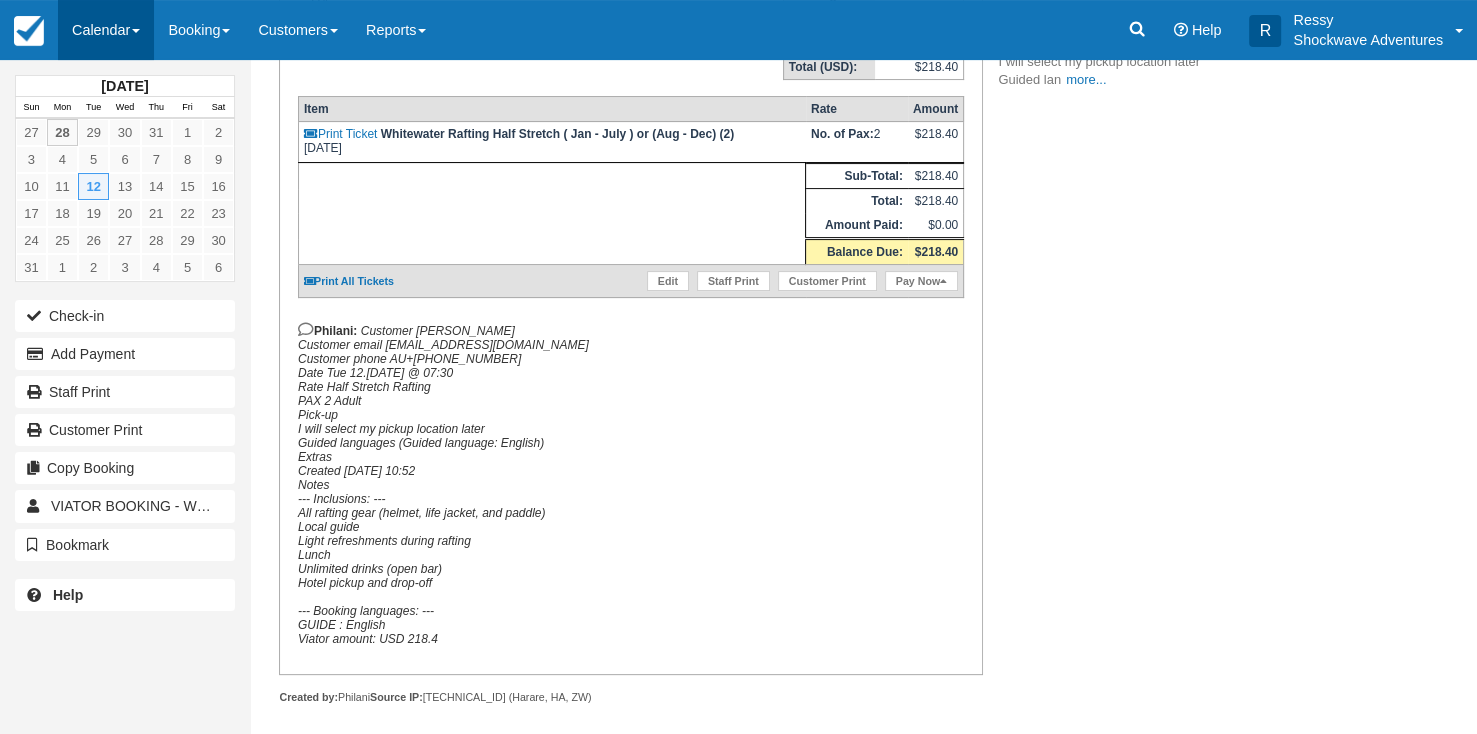 click on "Calendar" at bounding box center (106, 30) 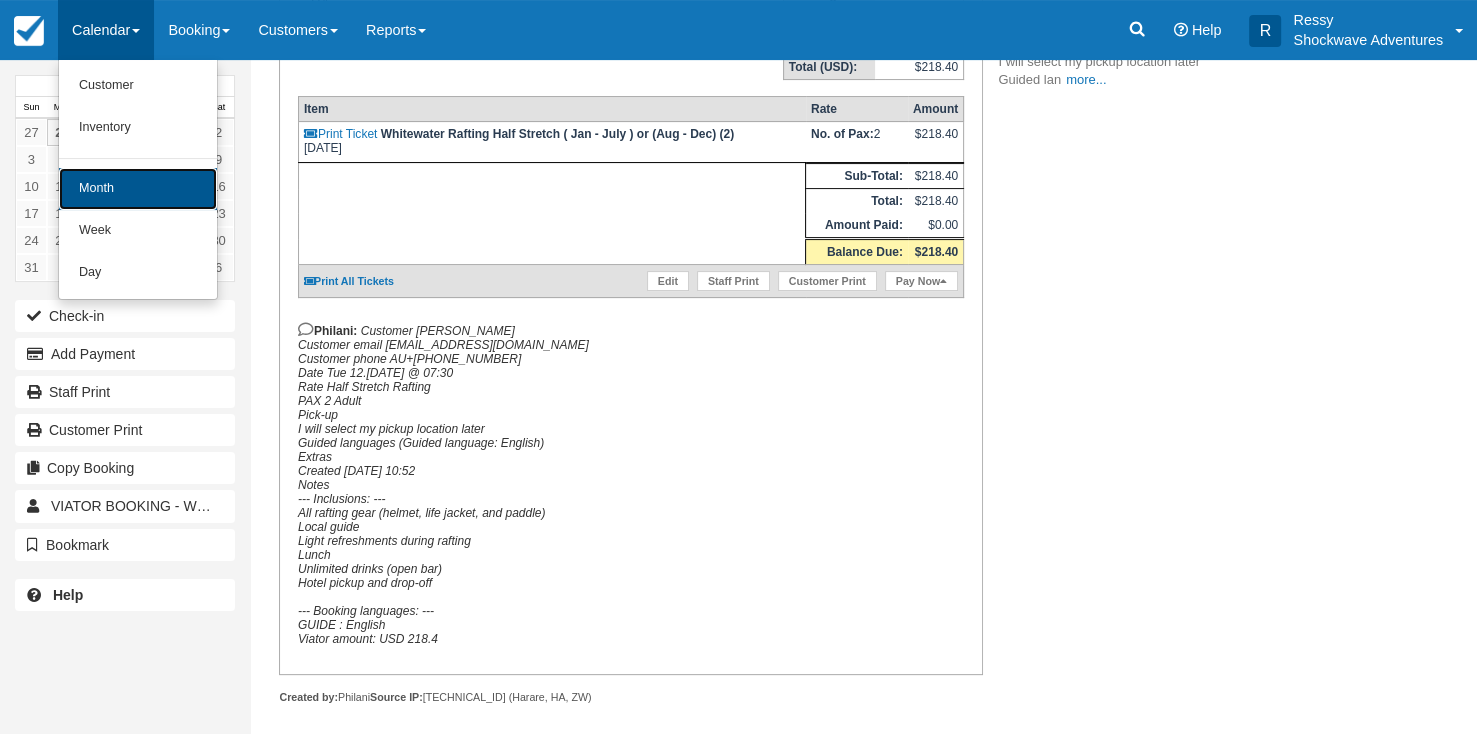 click on "Month" at bounding box center [138, 189] 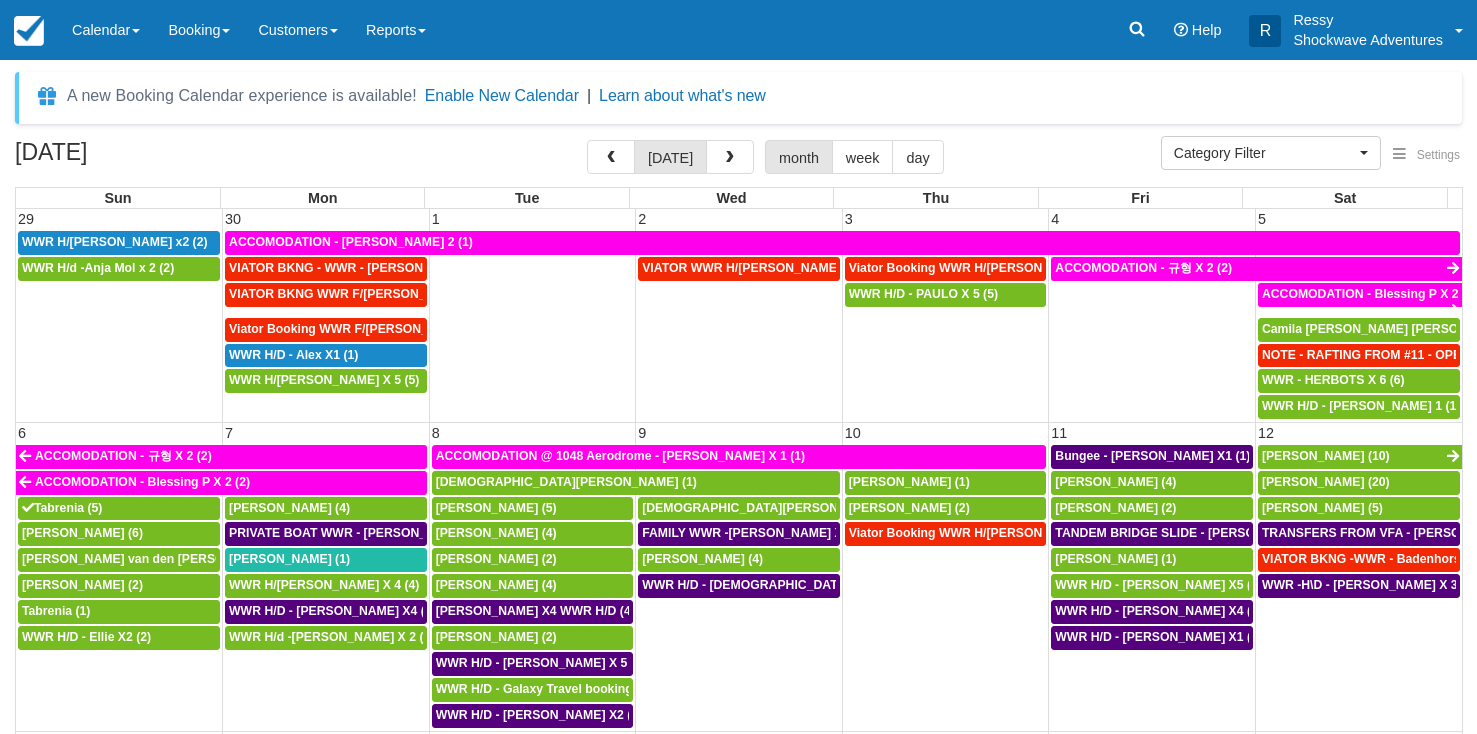 select 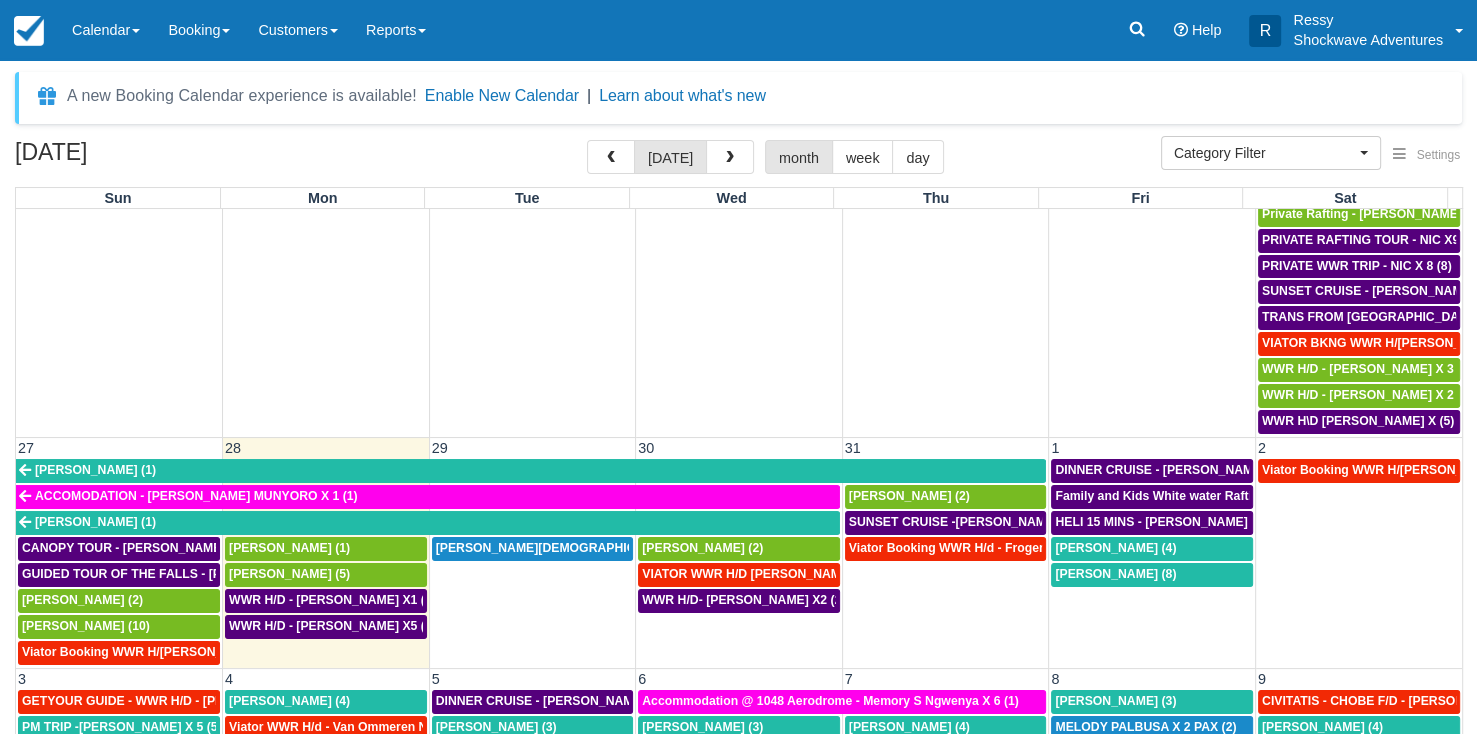 scroll, scrollTop: 1051, scrollLeft: 0, axis: vertical 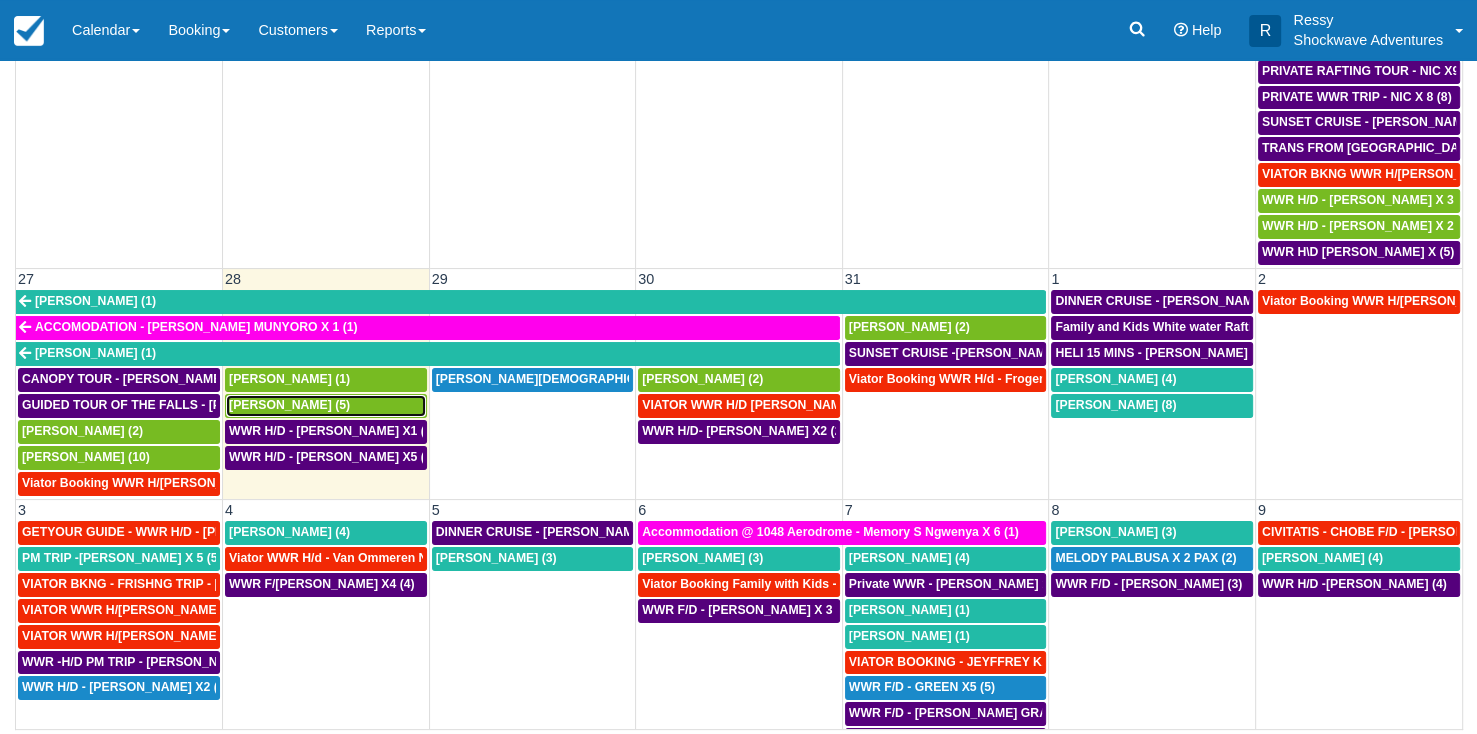 click on "Neel Basudev (5)" at bounding box center [289, 405] 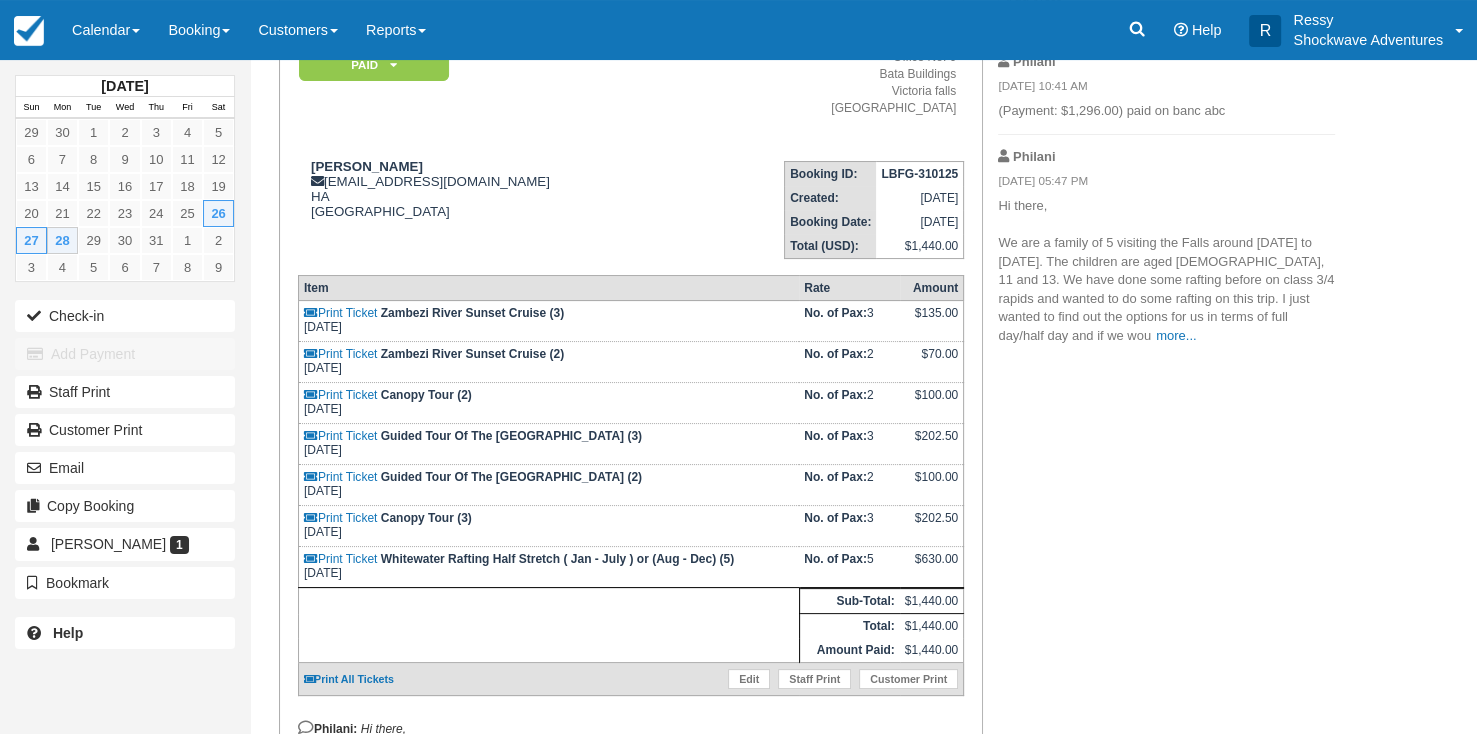 scroll, scrollTop: 200, scrollLeft: 0, axis: vertical 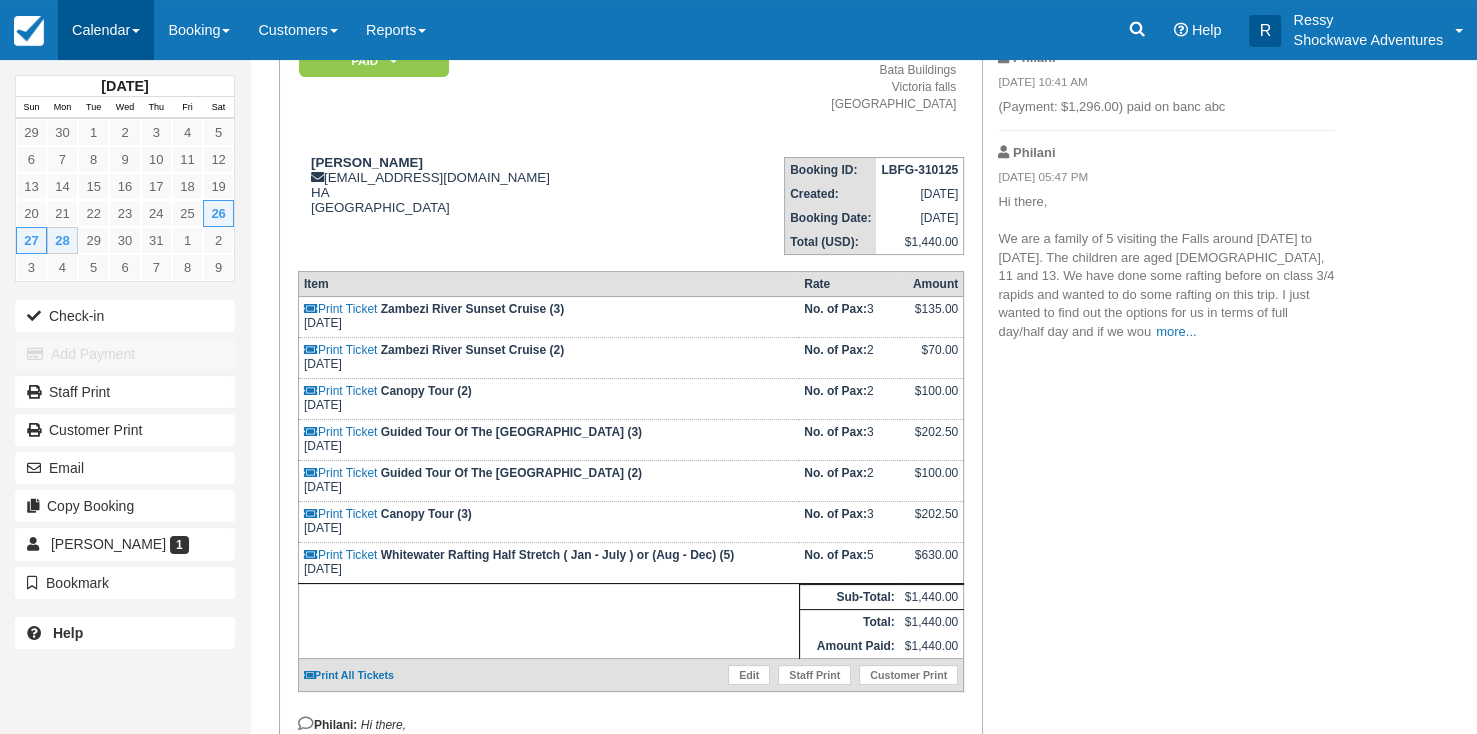 click on "Calendar" at bounding box center [106, 30] 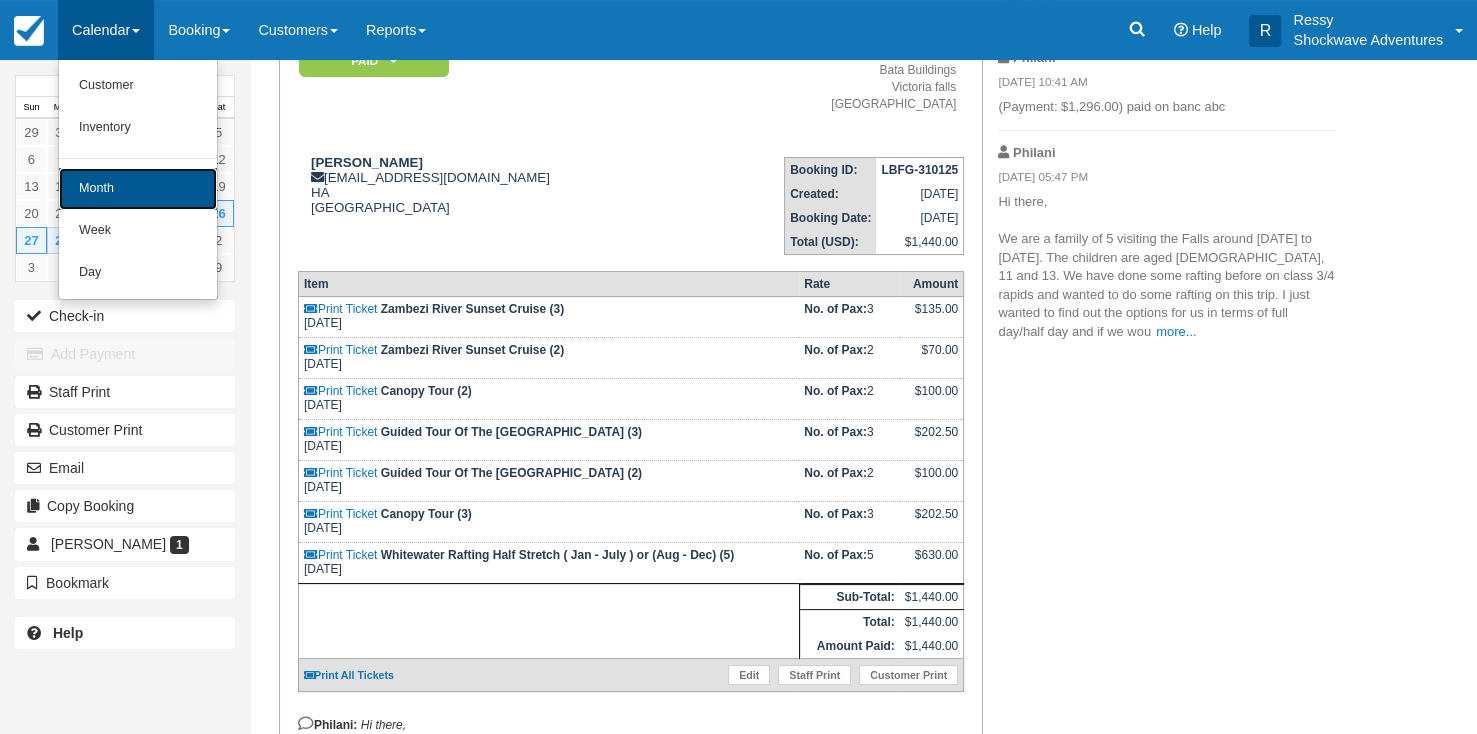 click on "Month" at bounding box center [138, 189] 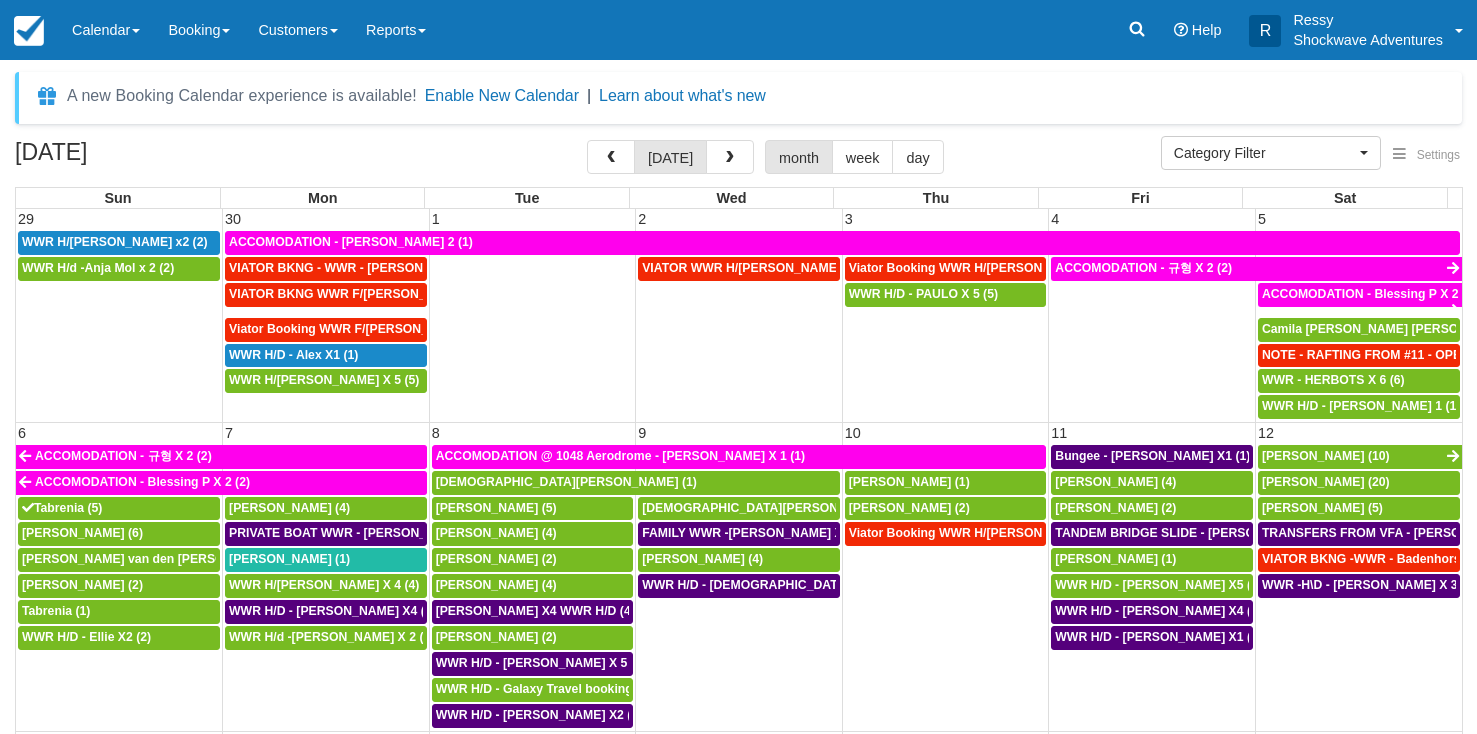 select 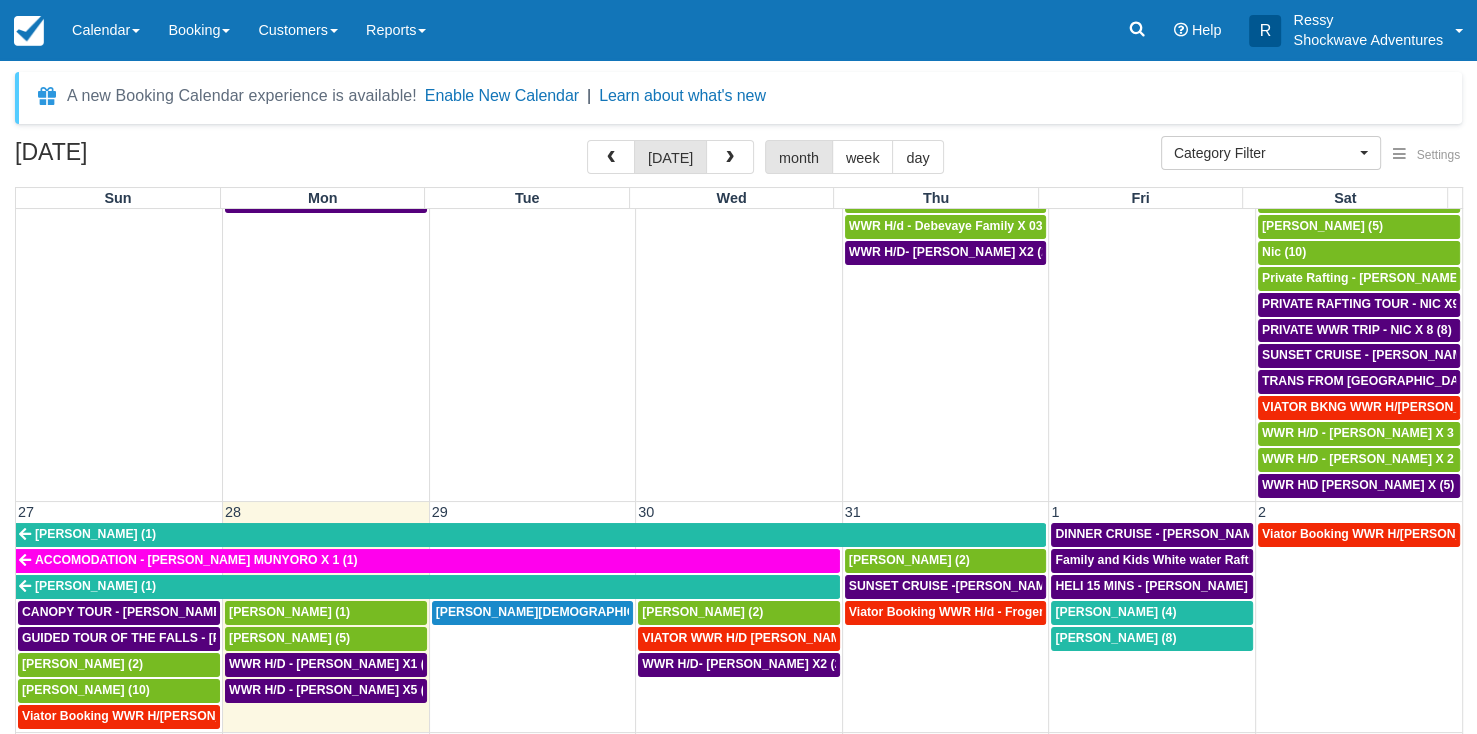 scroll, scrollTop: 1051, scrollLeft: 0, axis: vertical 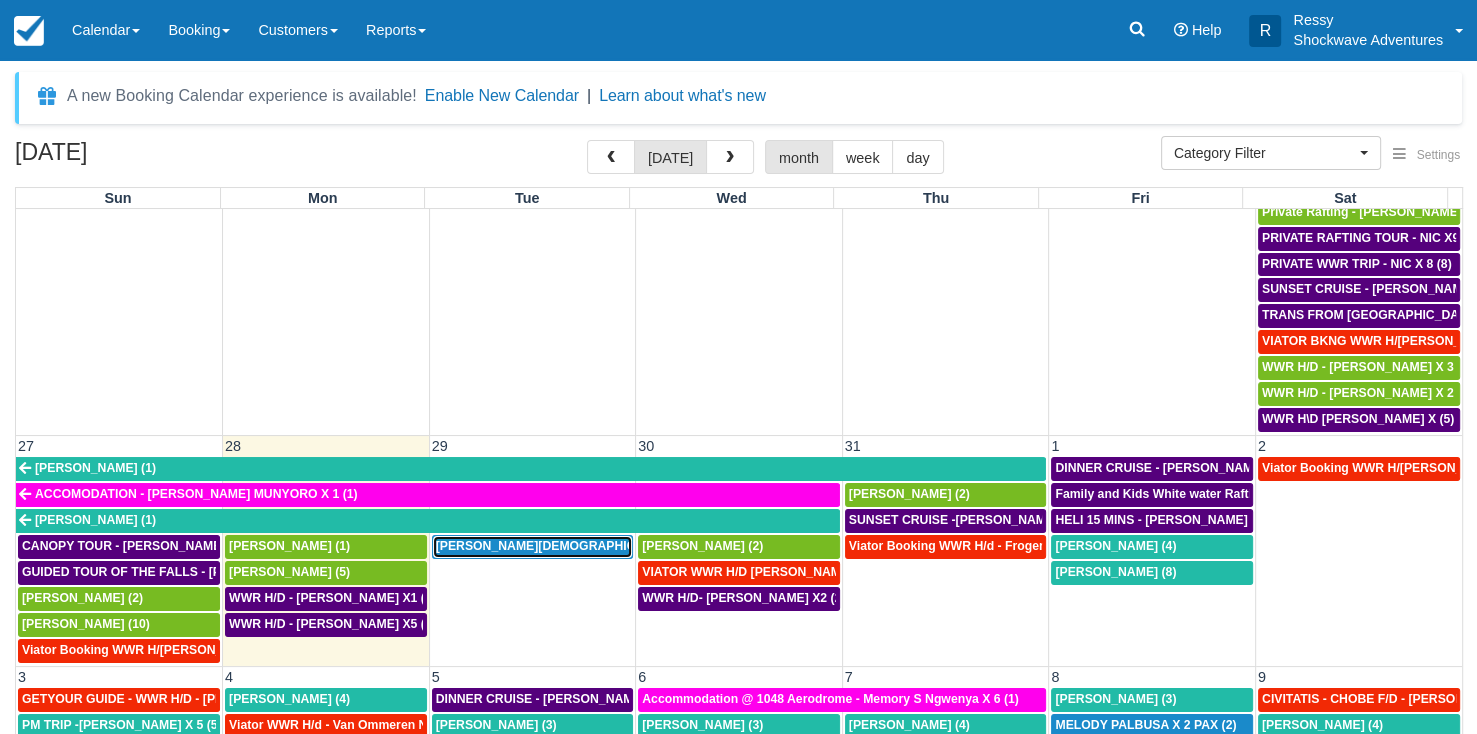 click on "Sandy Mosquera (6)" at bounding box center [566, 546] 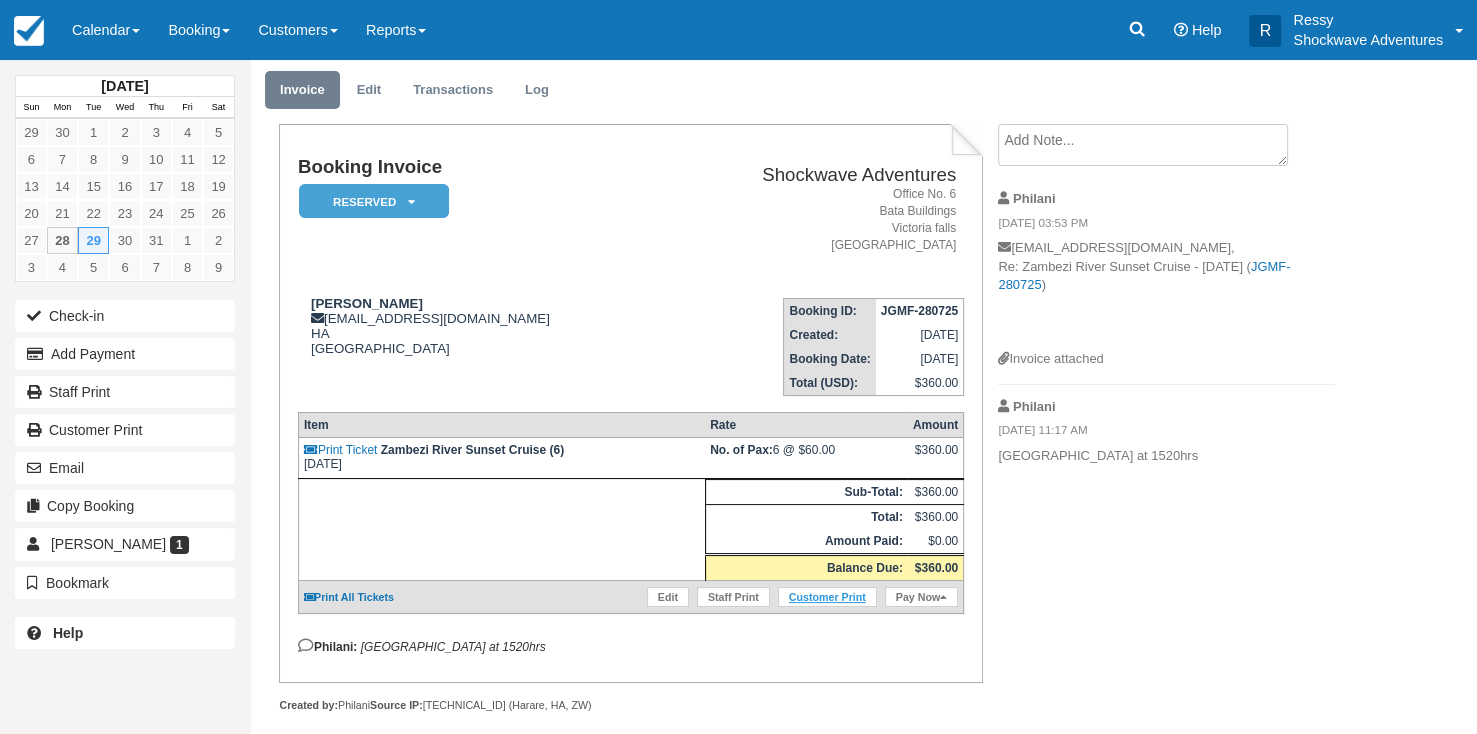 scroll, scrollTop: 76, scrollLeft: 0, axis: vertical 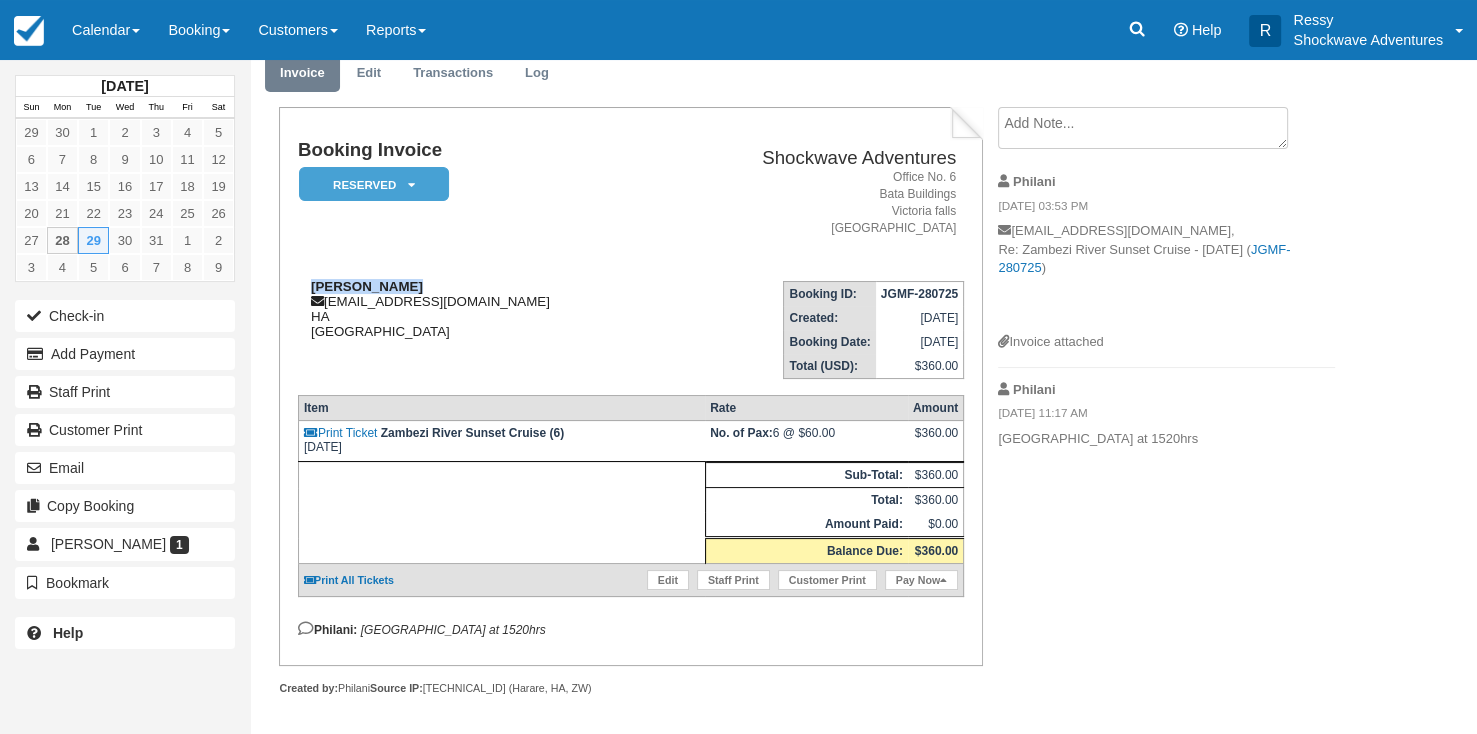 drag, startPoint x: 412, startPoint y: 279, endPoint x: 301, endPoint y: 288, distance: 111.364265 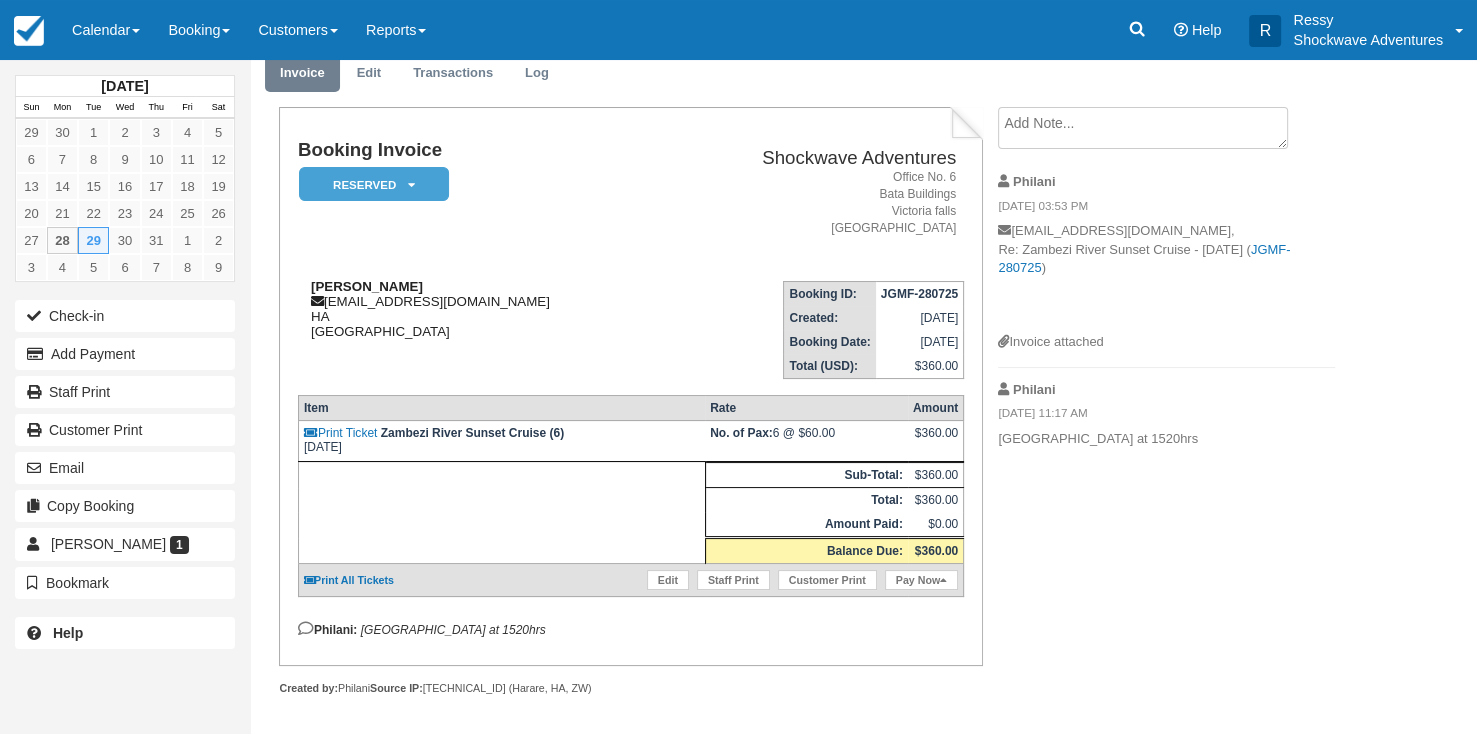 drag, startPoint x: 301, startPoint y: 288, endPoint x: 448, endPoint y: 287, distance: 147.0034 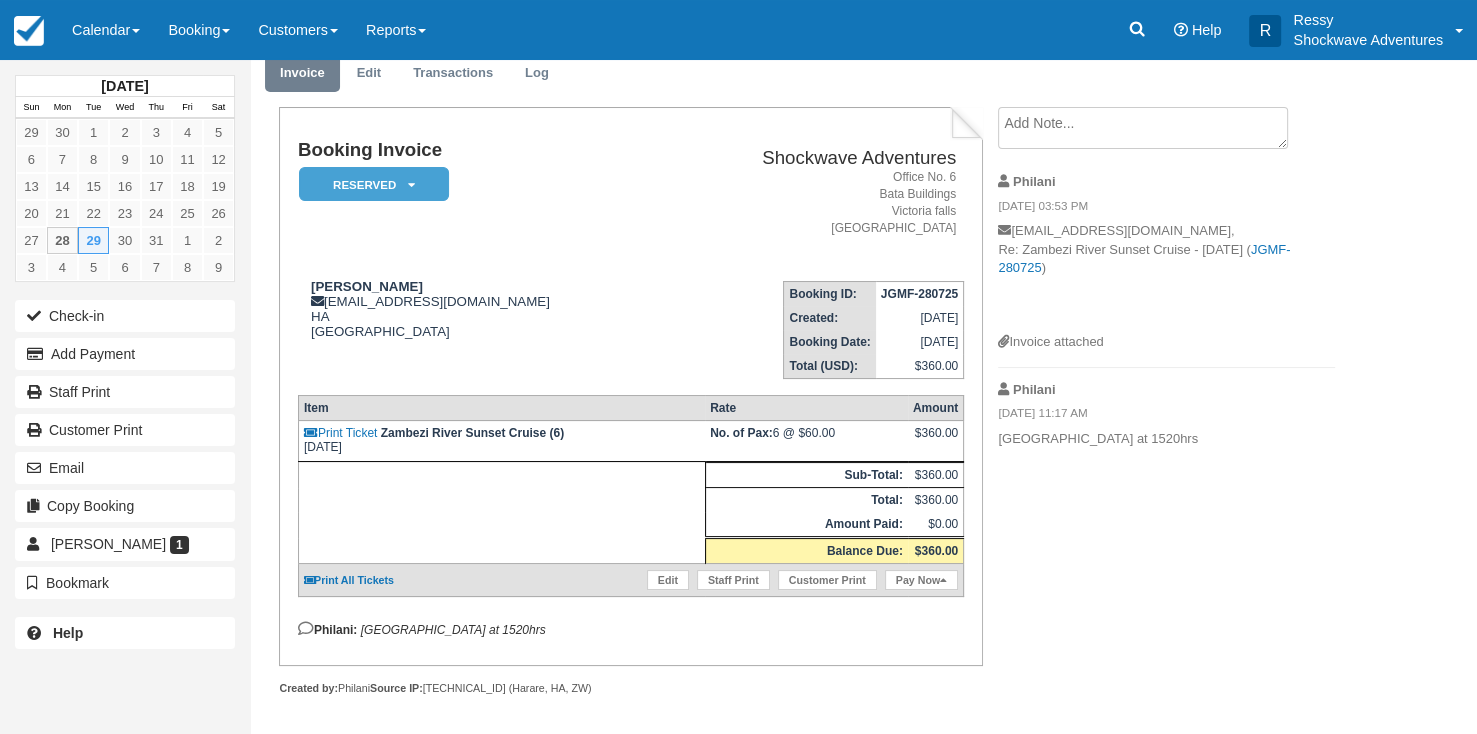 drag, startPoint x: 999, startPoint y: 441, endPoint x: 1195, endPoint y: 427, distance: 196.49936 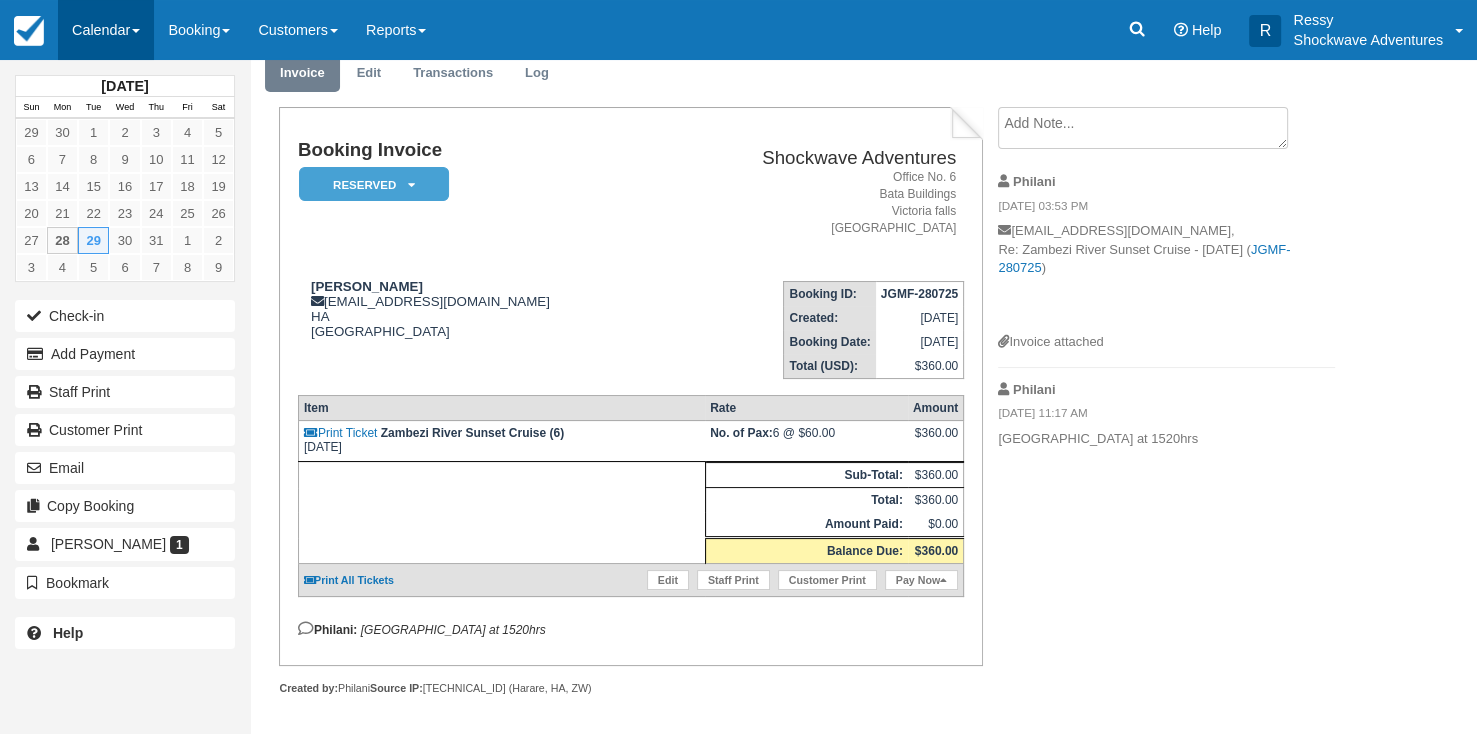 click on "Calendar" at bounding box center (106, 30) 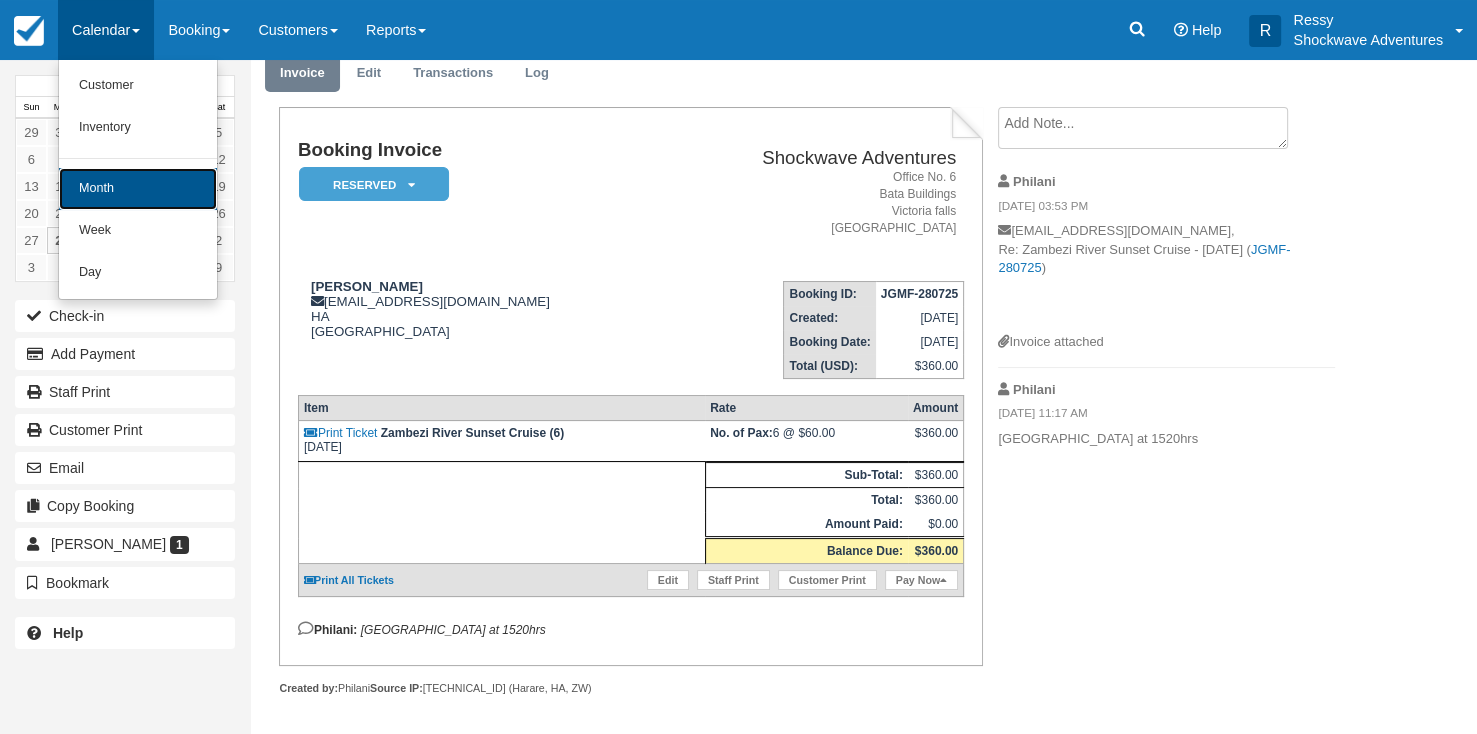 click on "Month" at bounding box center [138, 189] 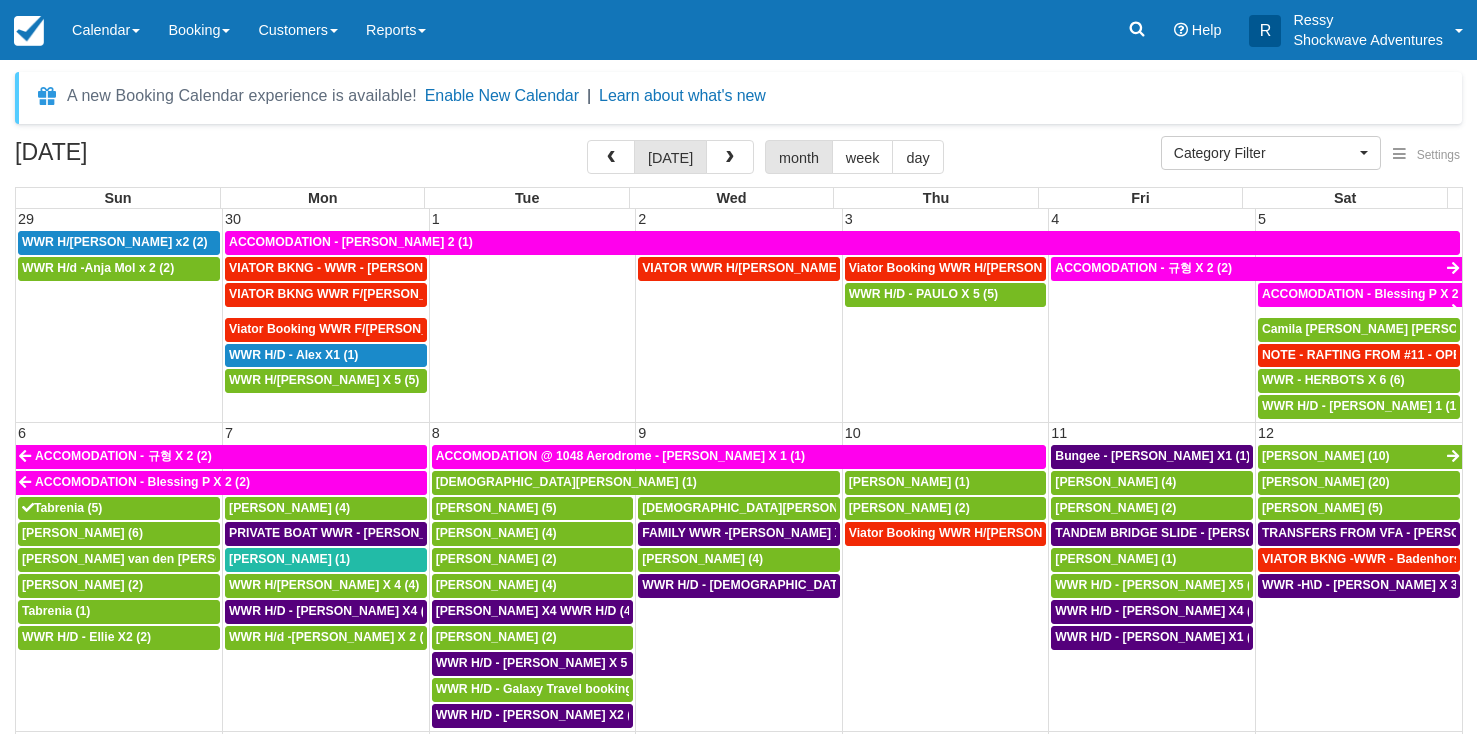 select 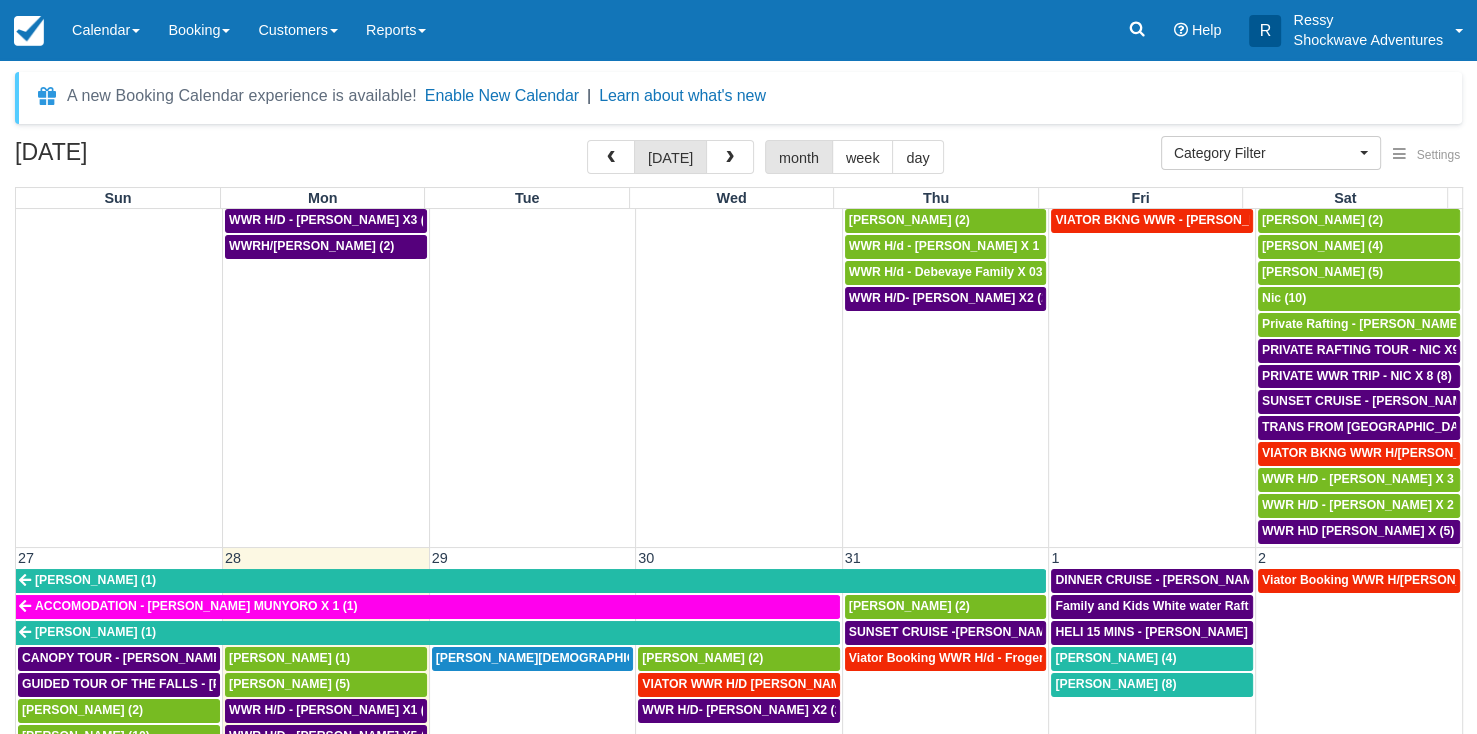 scroll, scrollTop: 1051, scrollLeft: 0, axis: vertical 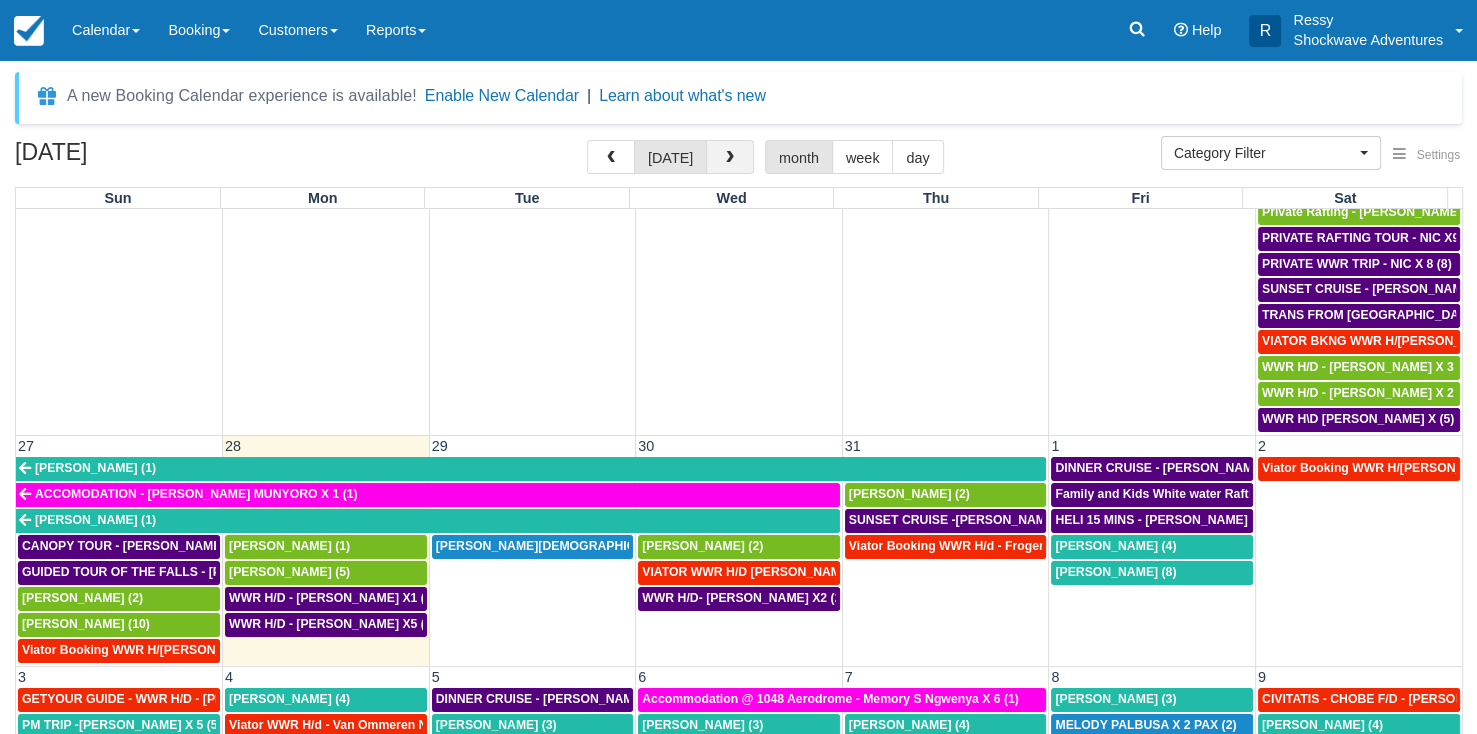click at bounding box center [730, 158] 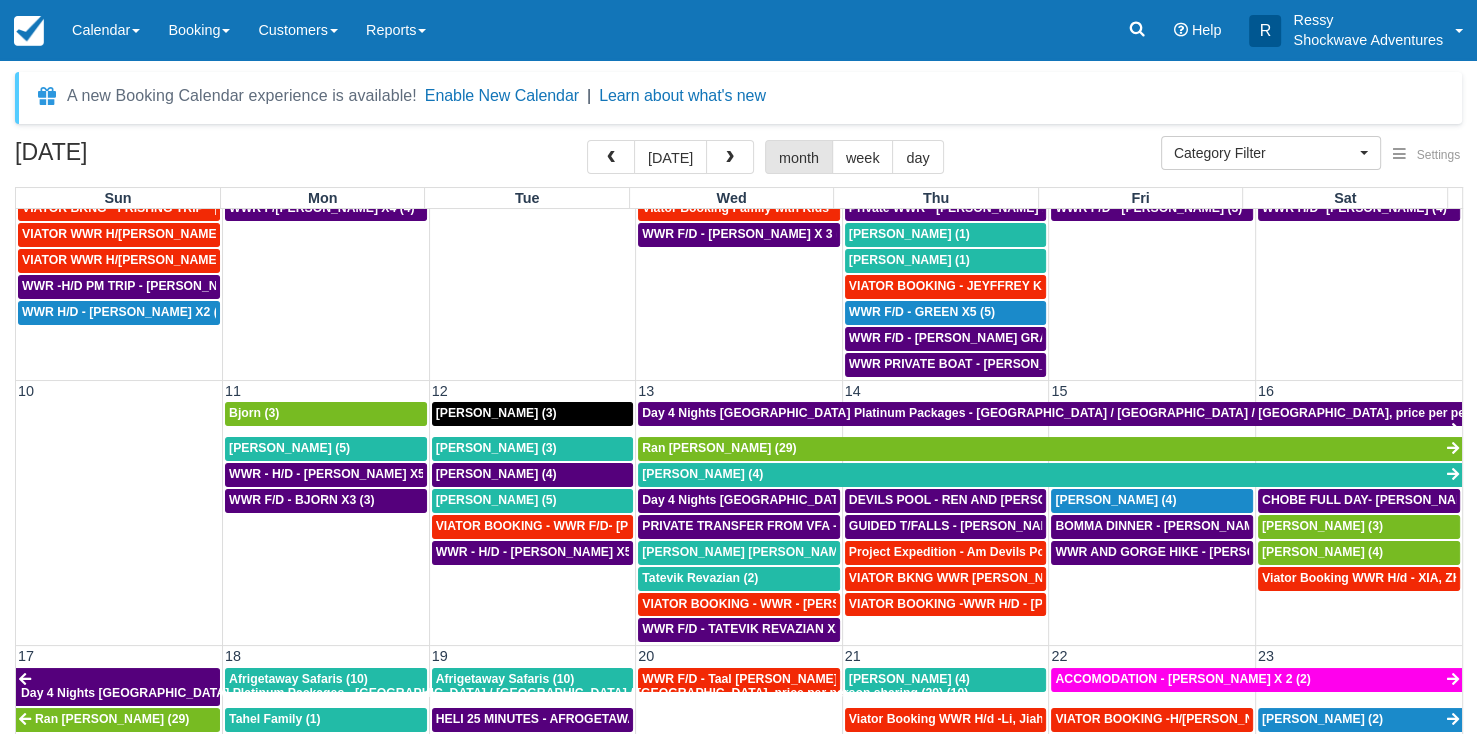 scroll, scrollTop: 400, scrollLeft: 0, axis: vertical 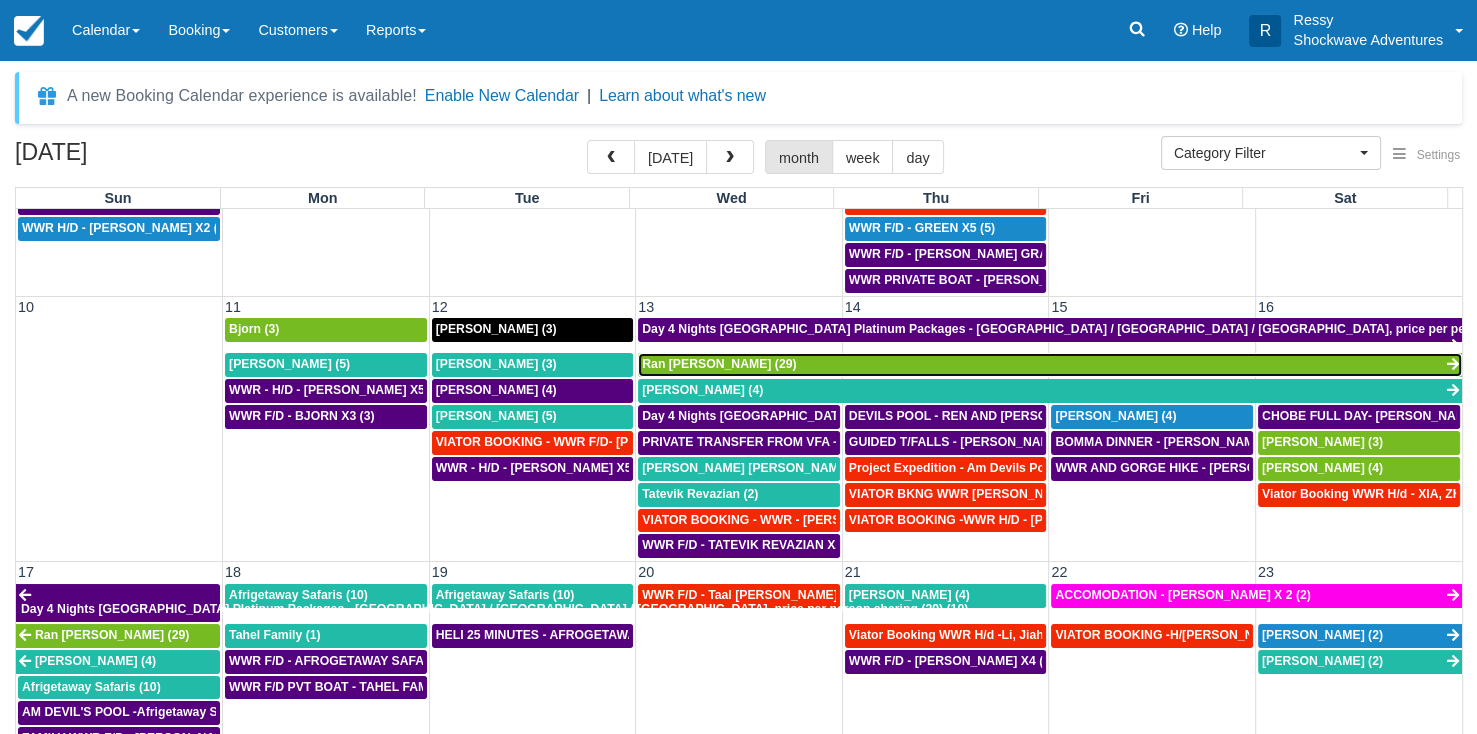 click on "Ran Neiger (29)" at bounding box center [1050, 365] 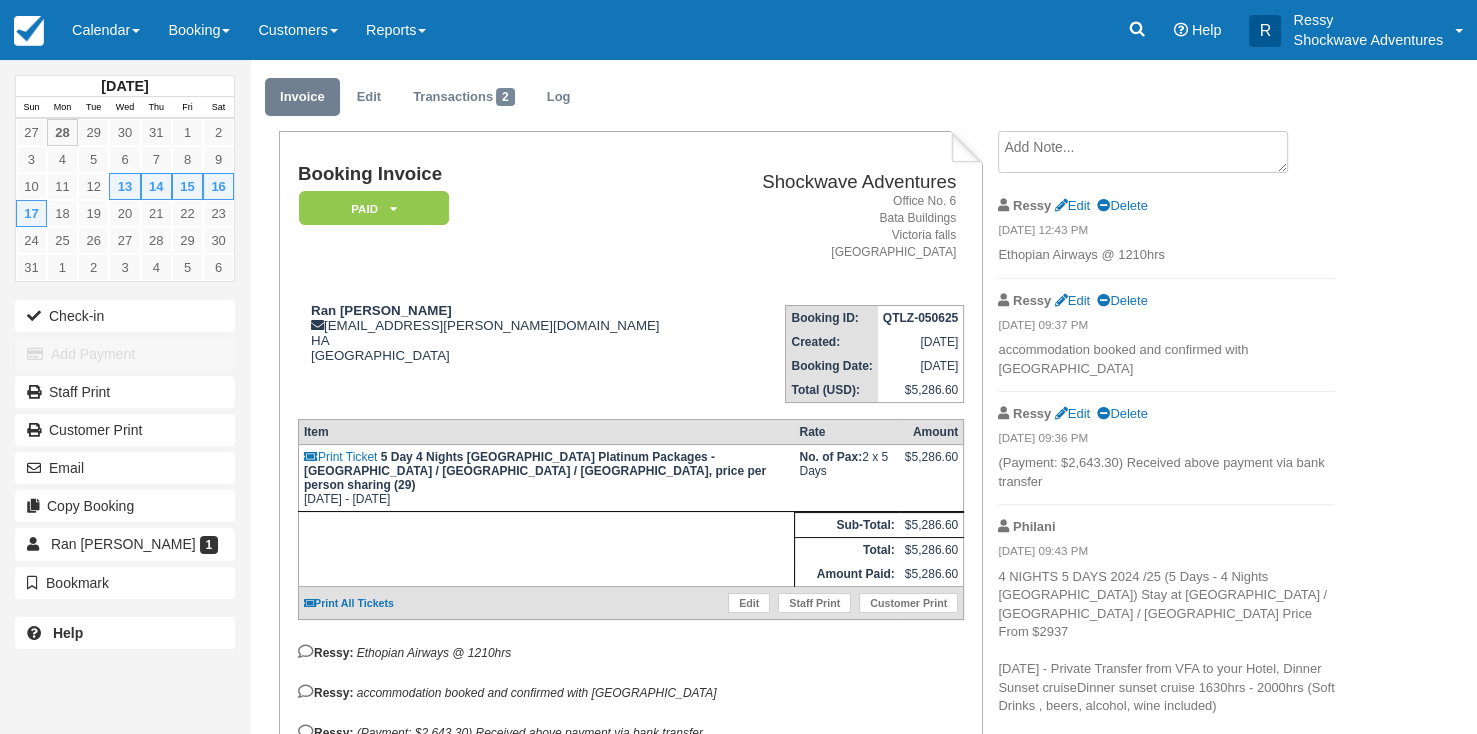 scroll, scrollTop: 0, scrollLeft: 0, axis: both 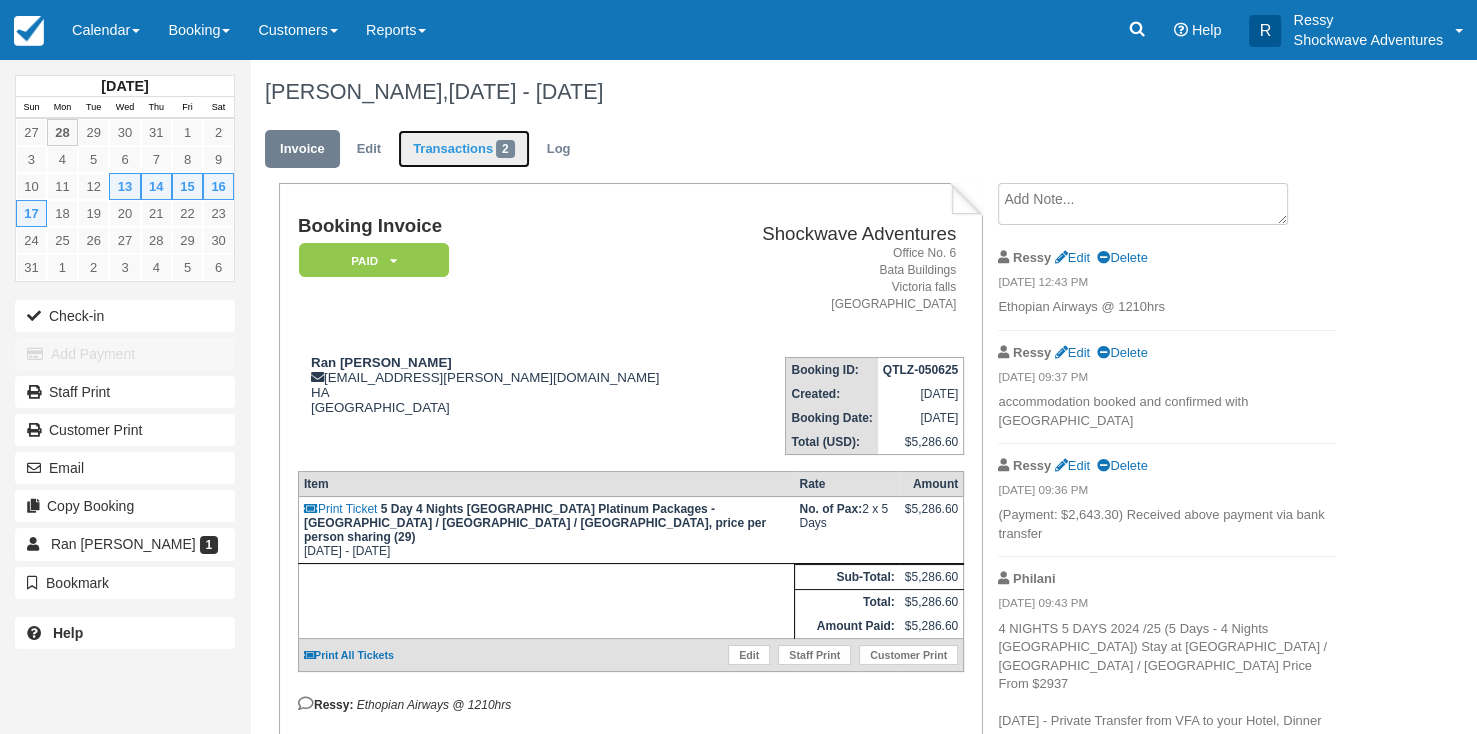 click on "Transactions  2" at bounding box center (464, 149) 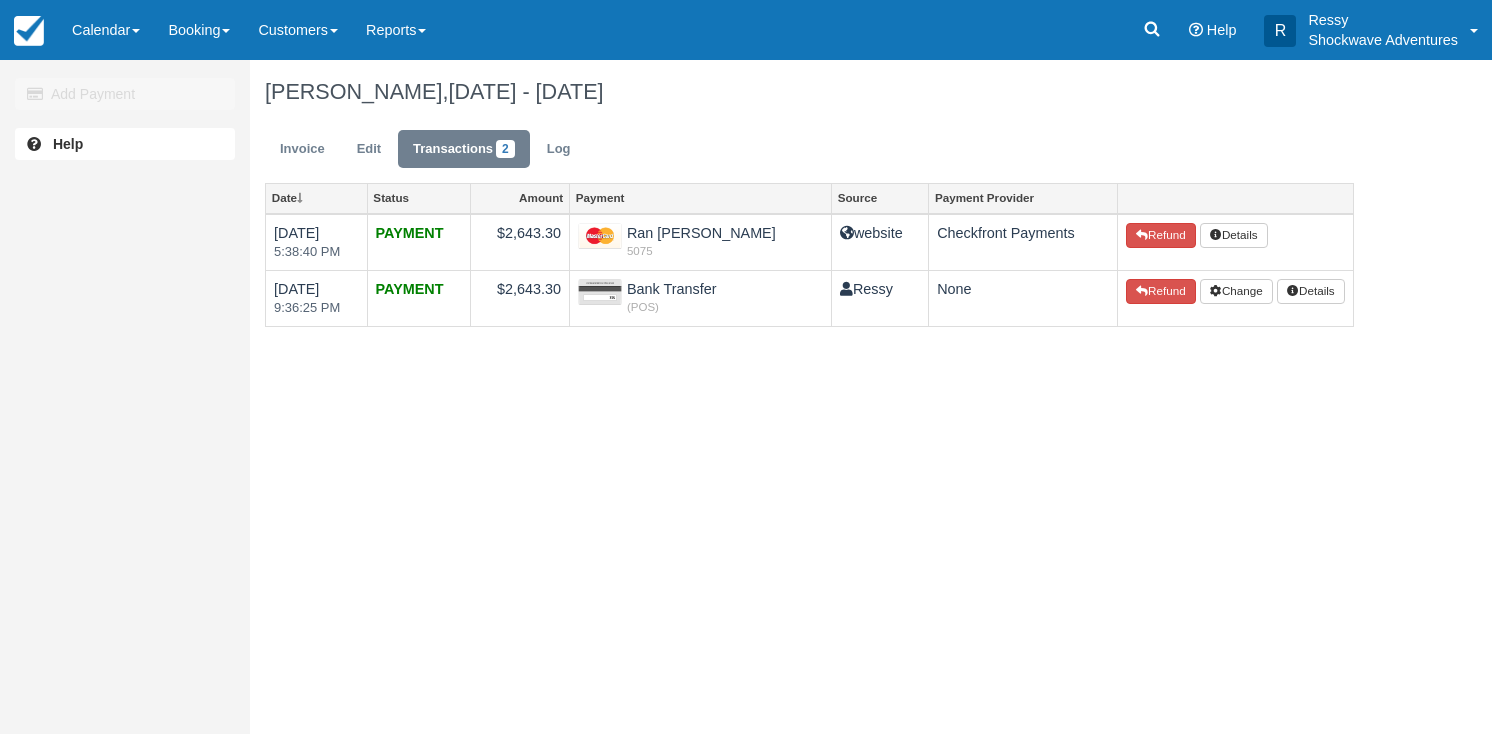 scroll, scrollTop: 0, scrollLeft: 0, axis: both 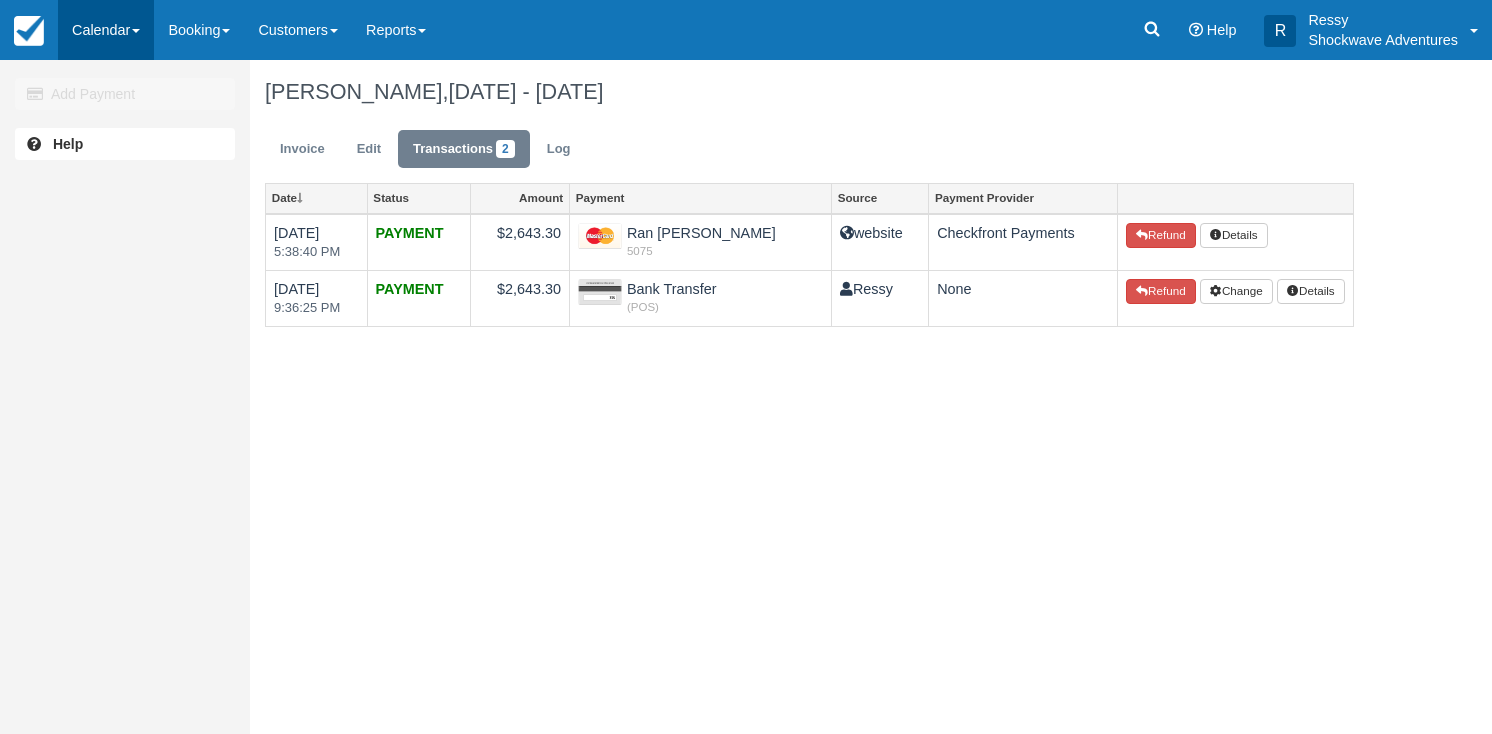 click on "Calendar" at bounding box center [106, 30] 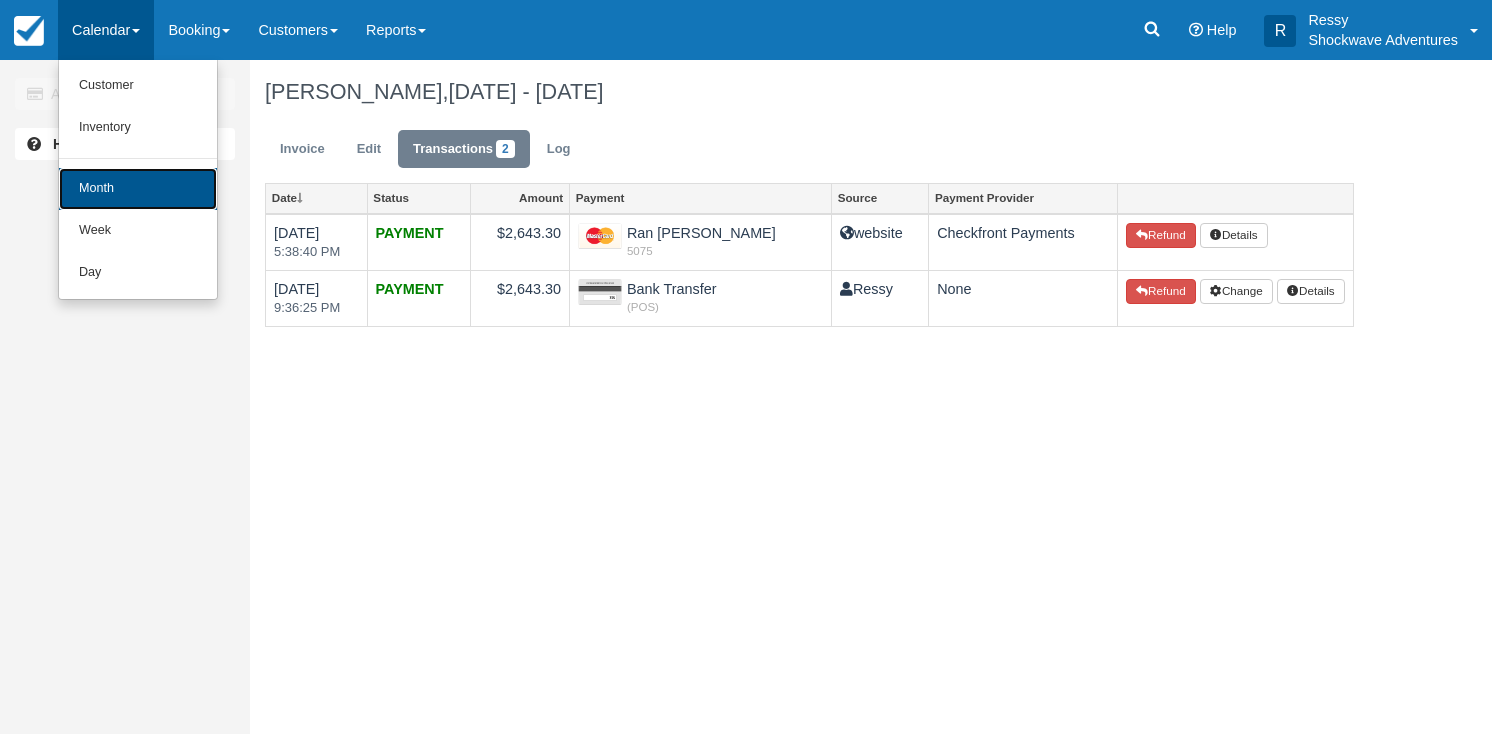 click on "Month" at bounding box center [138, 189] 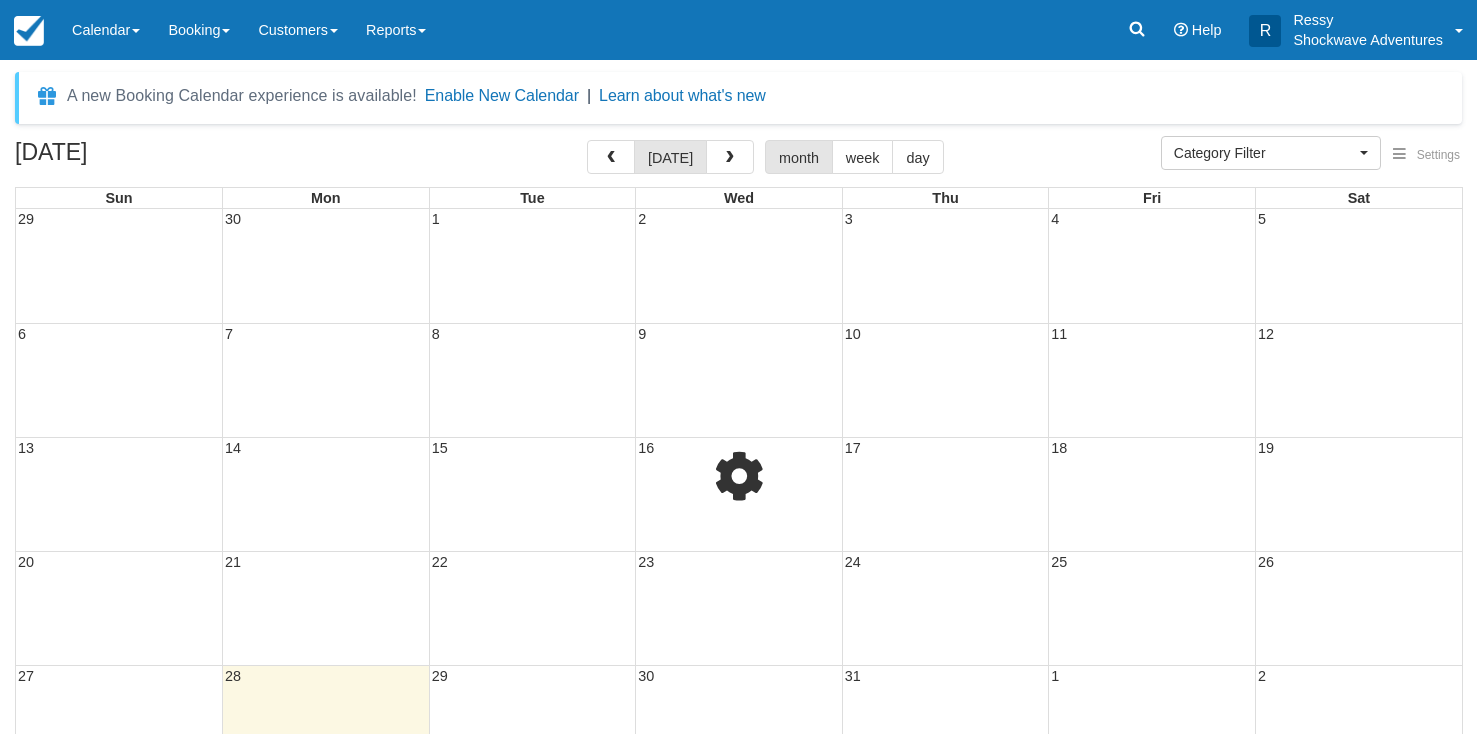 select 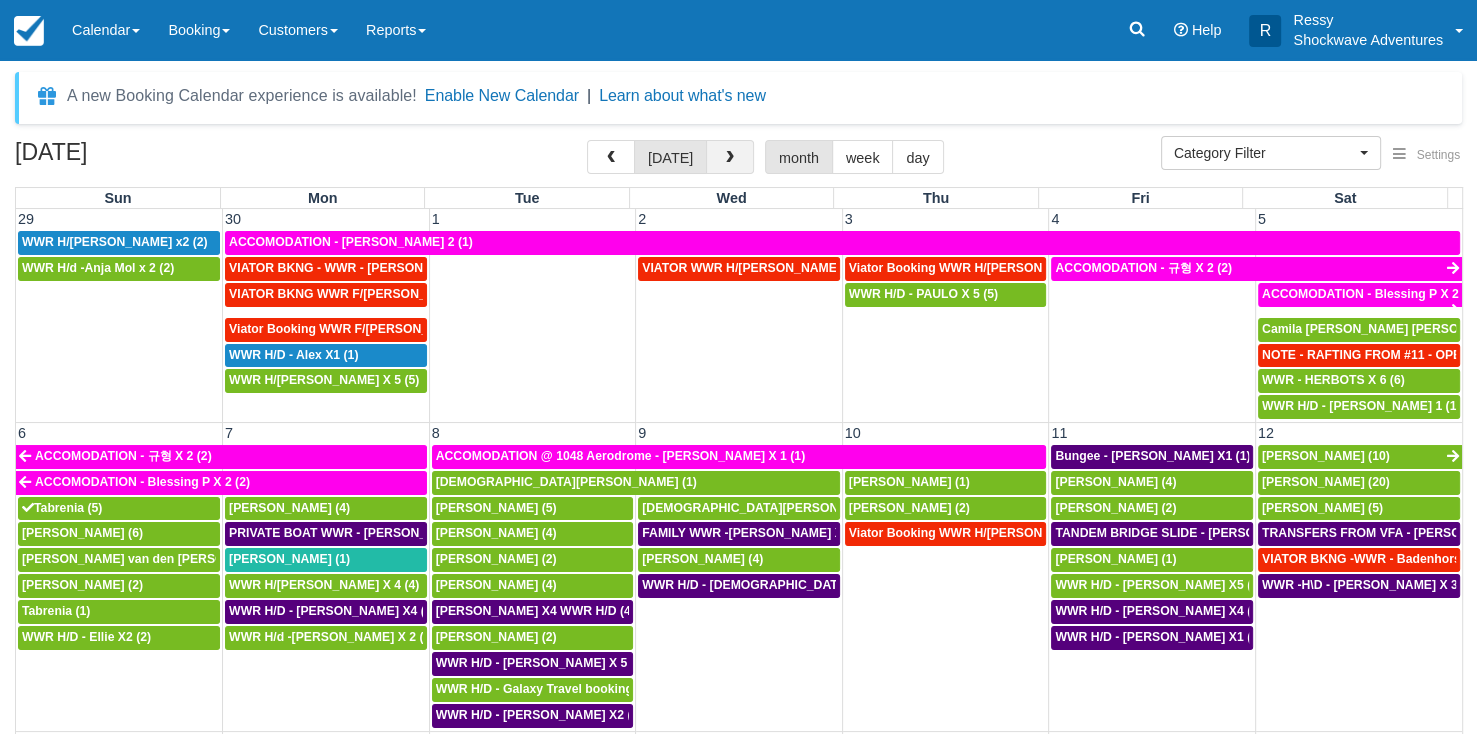click at bounding box center (730, 158) 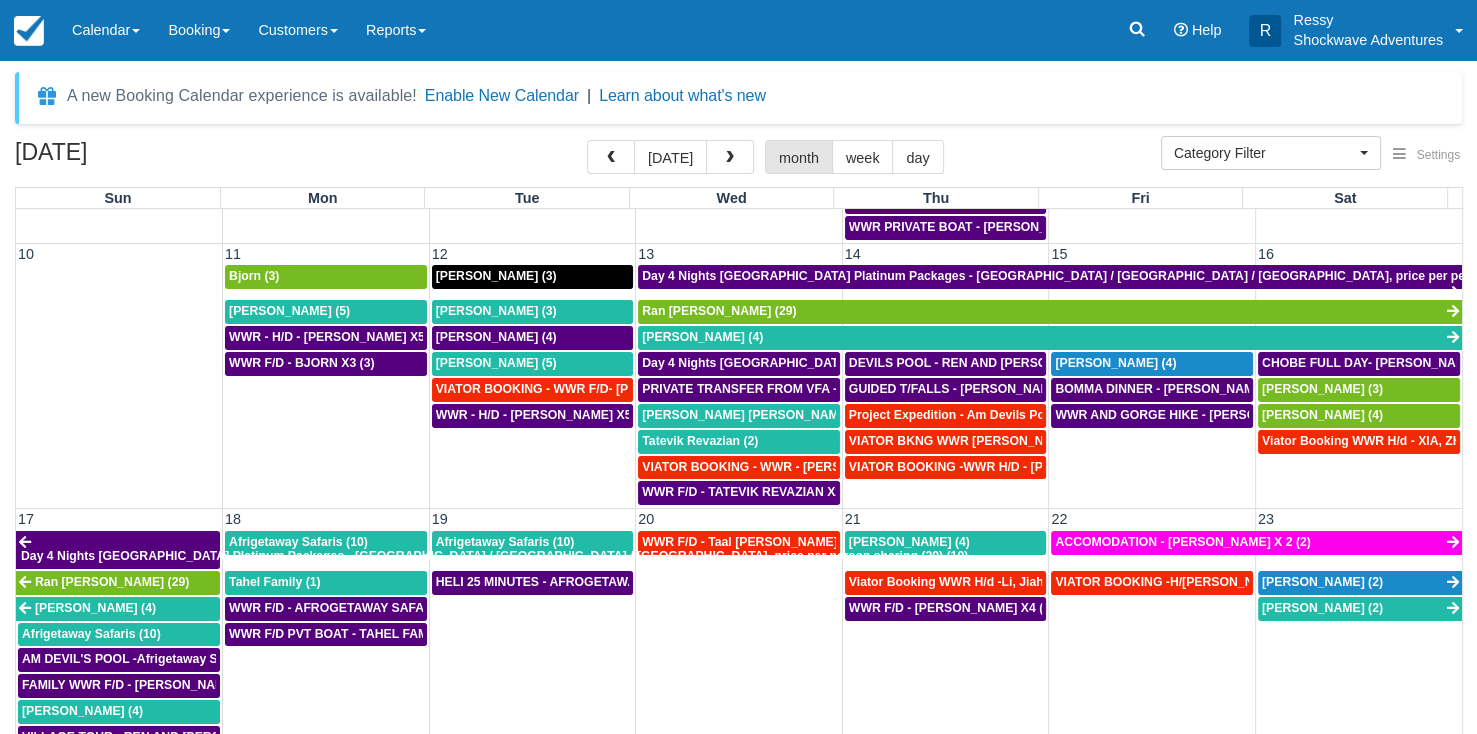 scroll, scrollTop: 500, scrollLeft: 0, axis: vertical 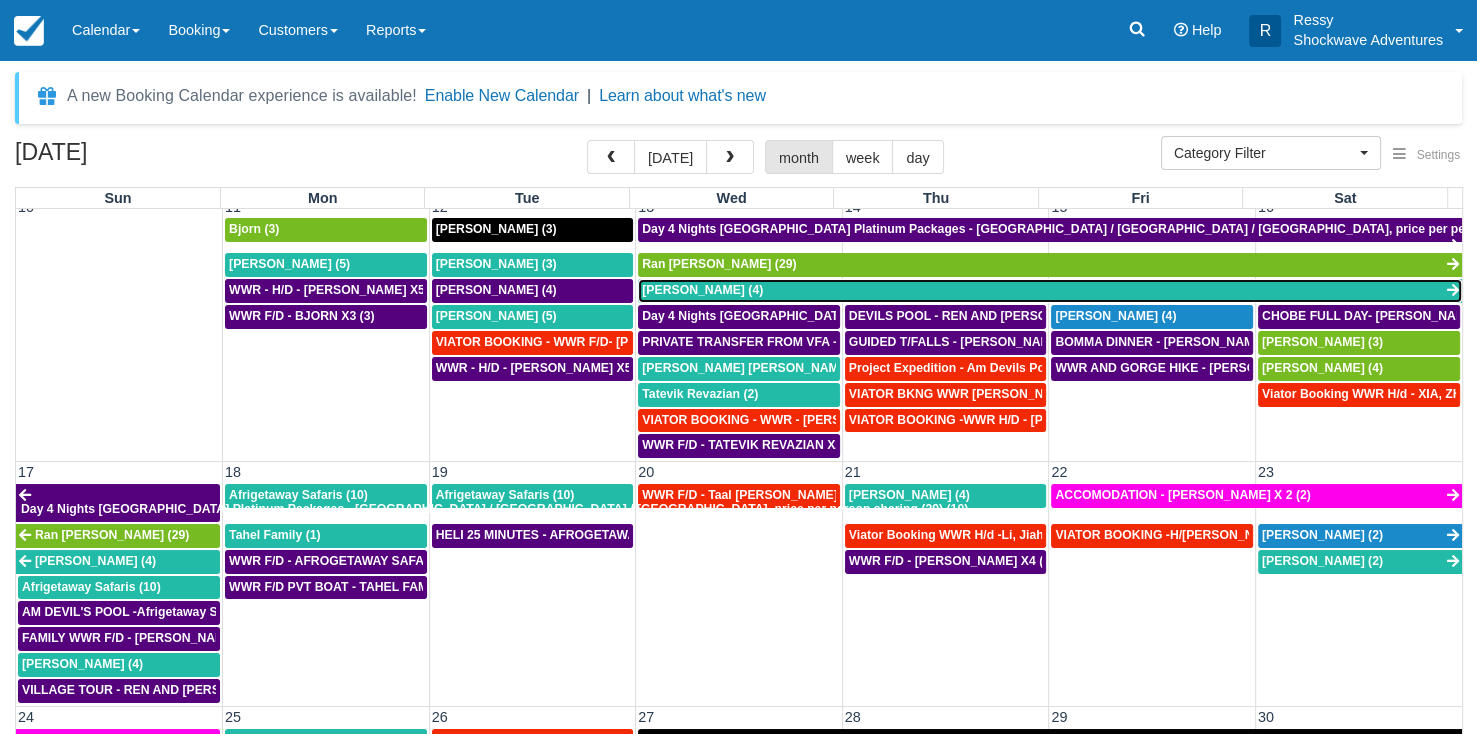 click on "Steve (4)" at bounding box center [702, 290] 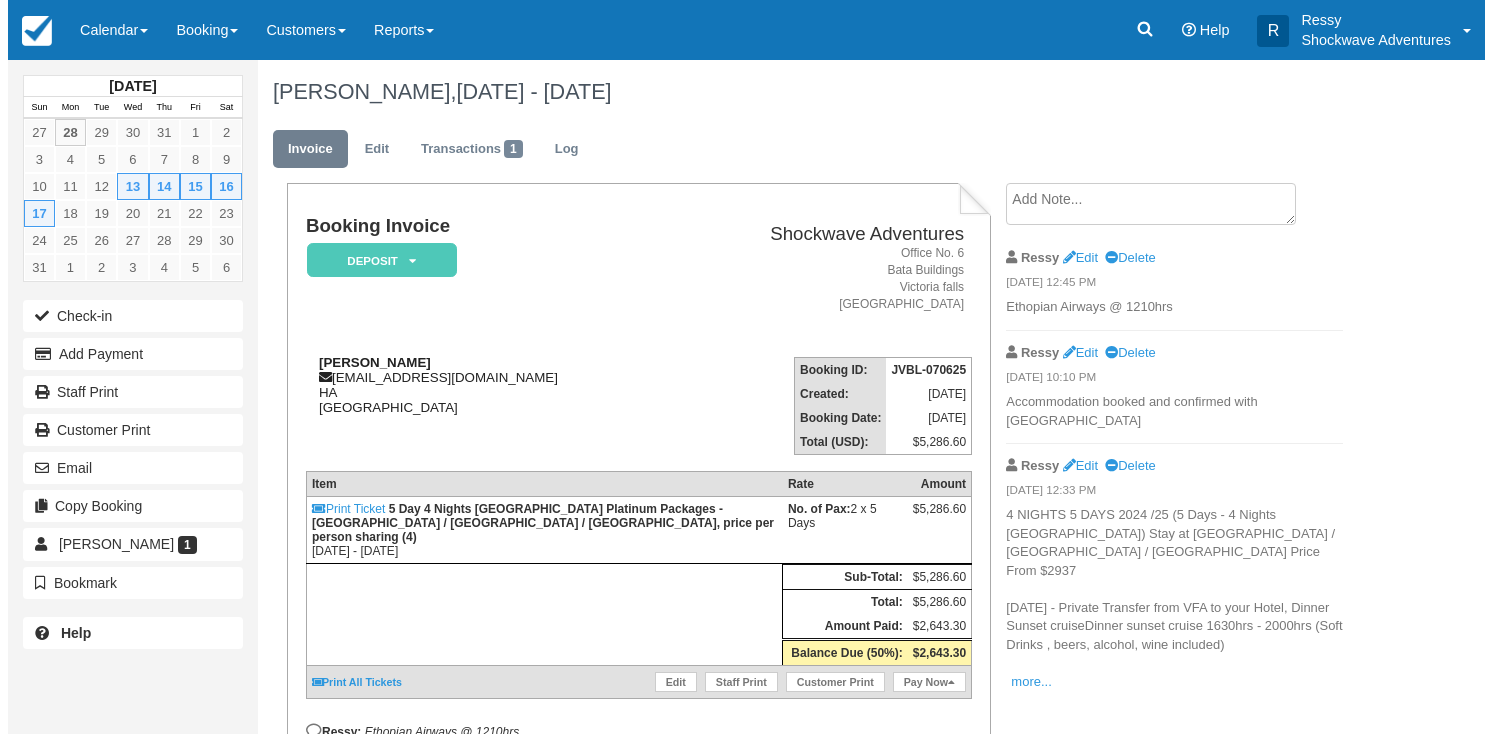 scroll, scrollTop: 0, scrollLeft: 0, axis: both 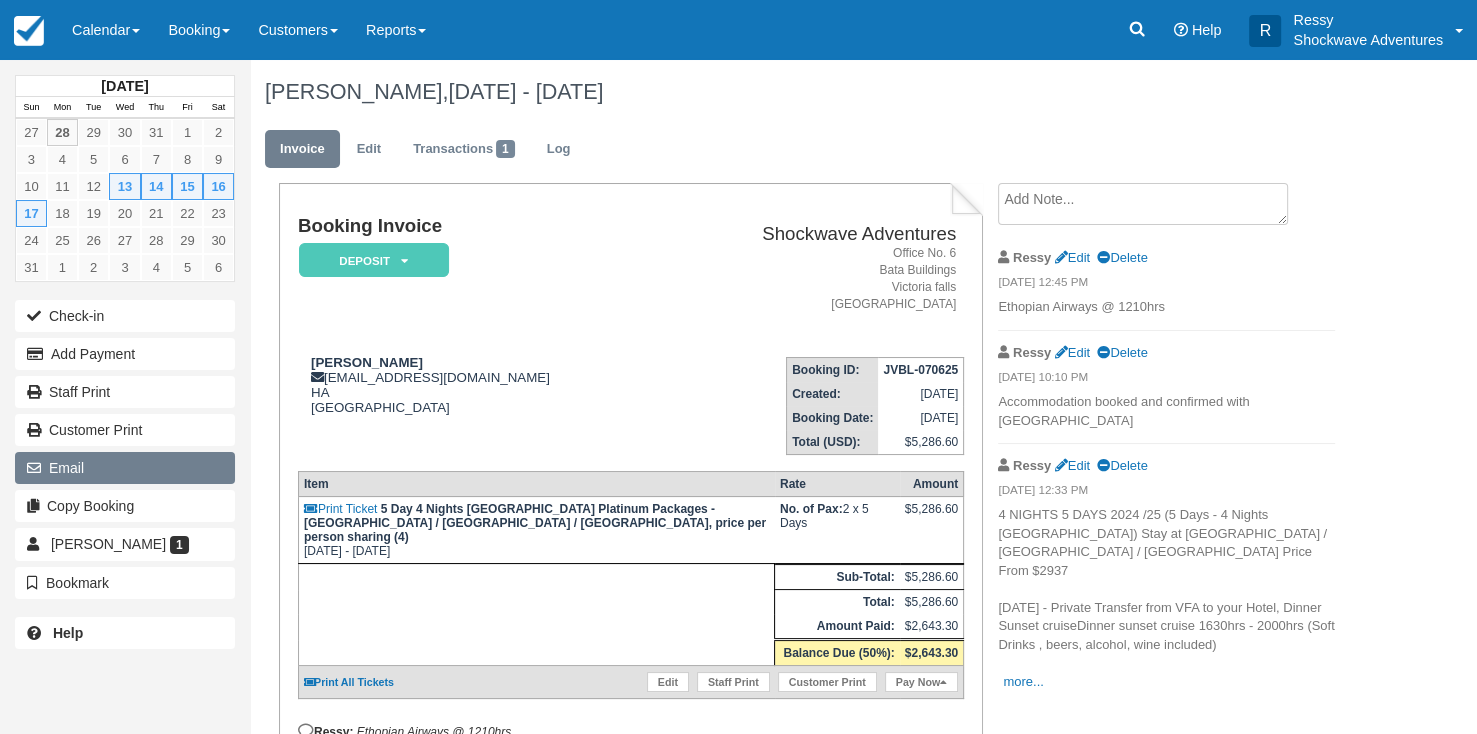 click on "Email" at bounding box center [125, 468] 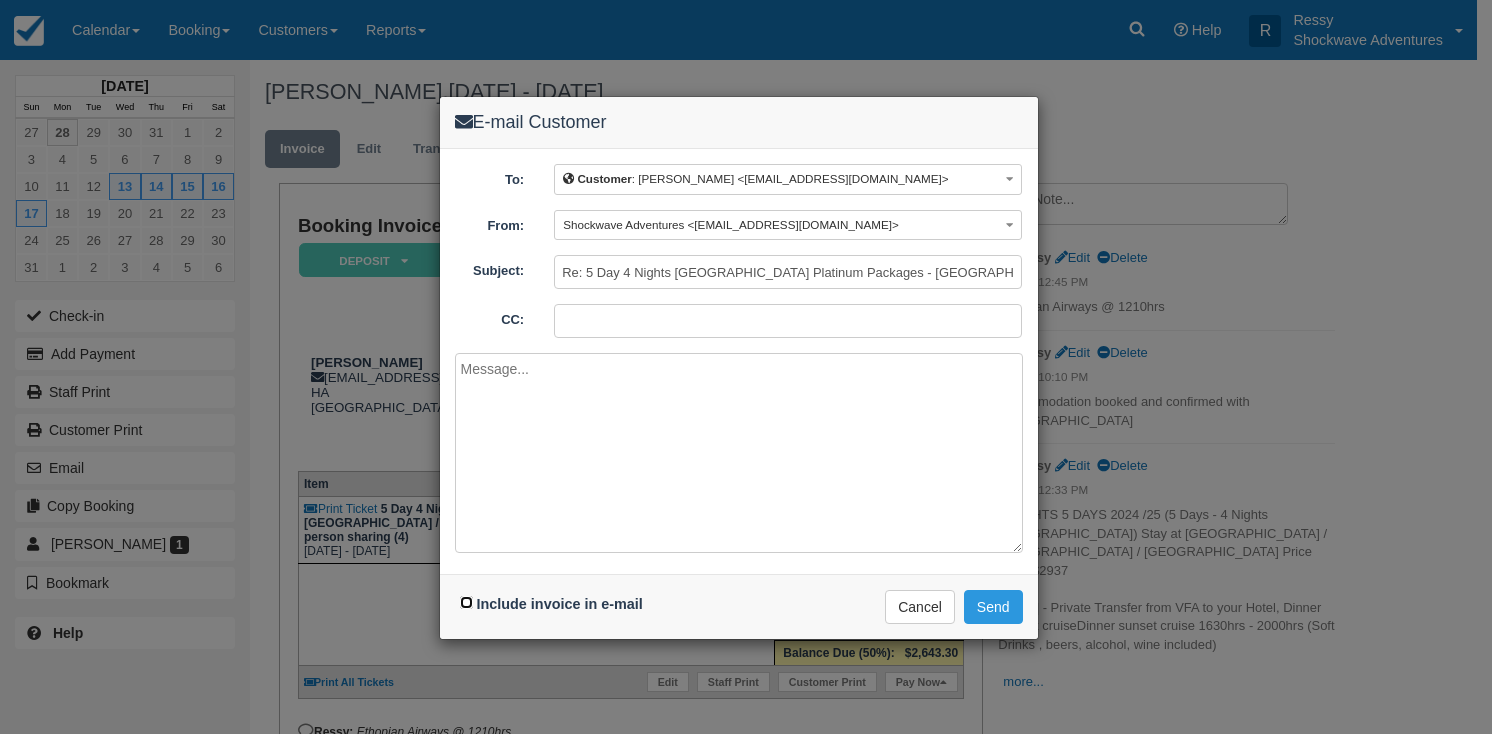 click on "Include invoice in e-mail" at bounding box center (466, 602) 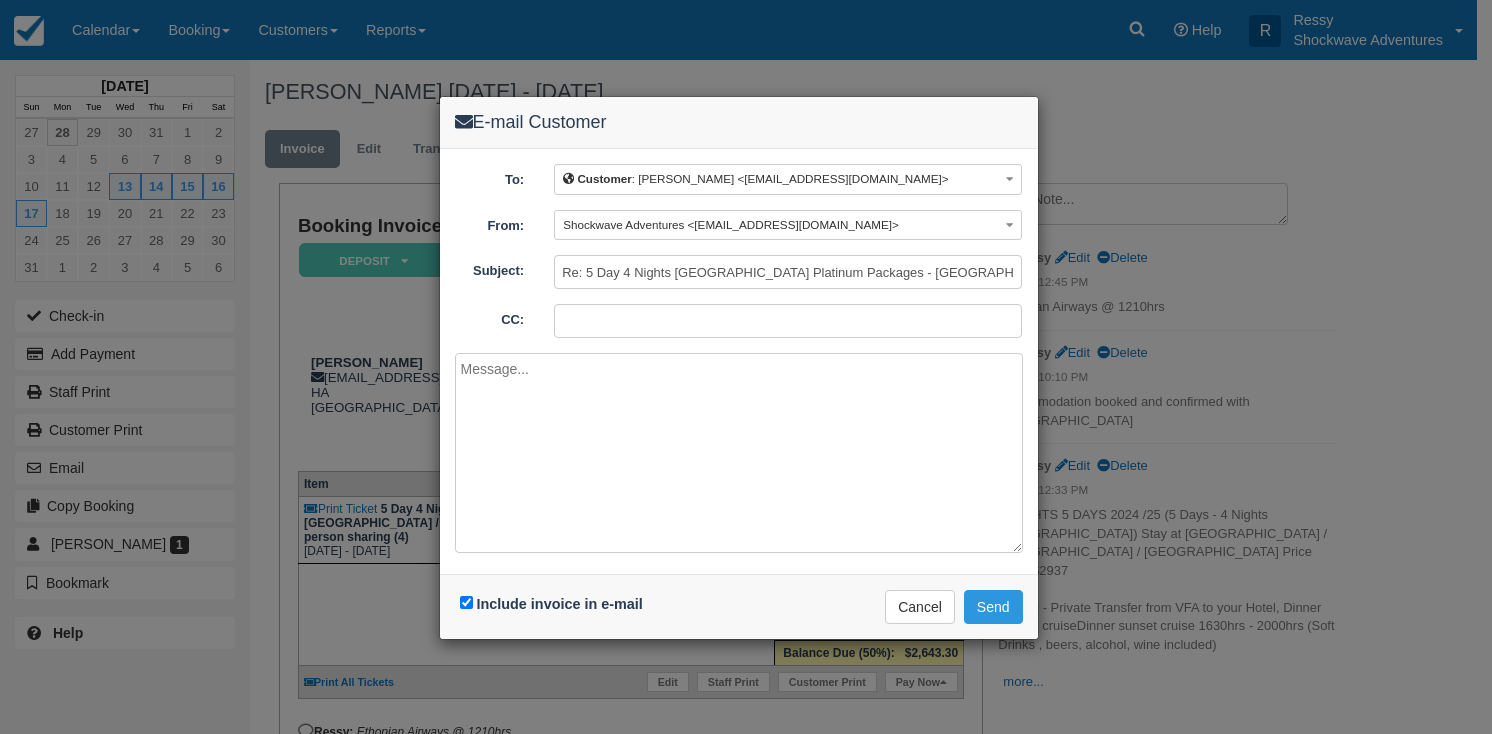 click at bounding box center [739, 453] 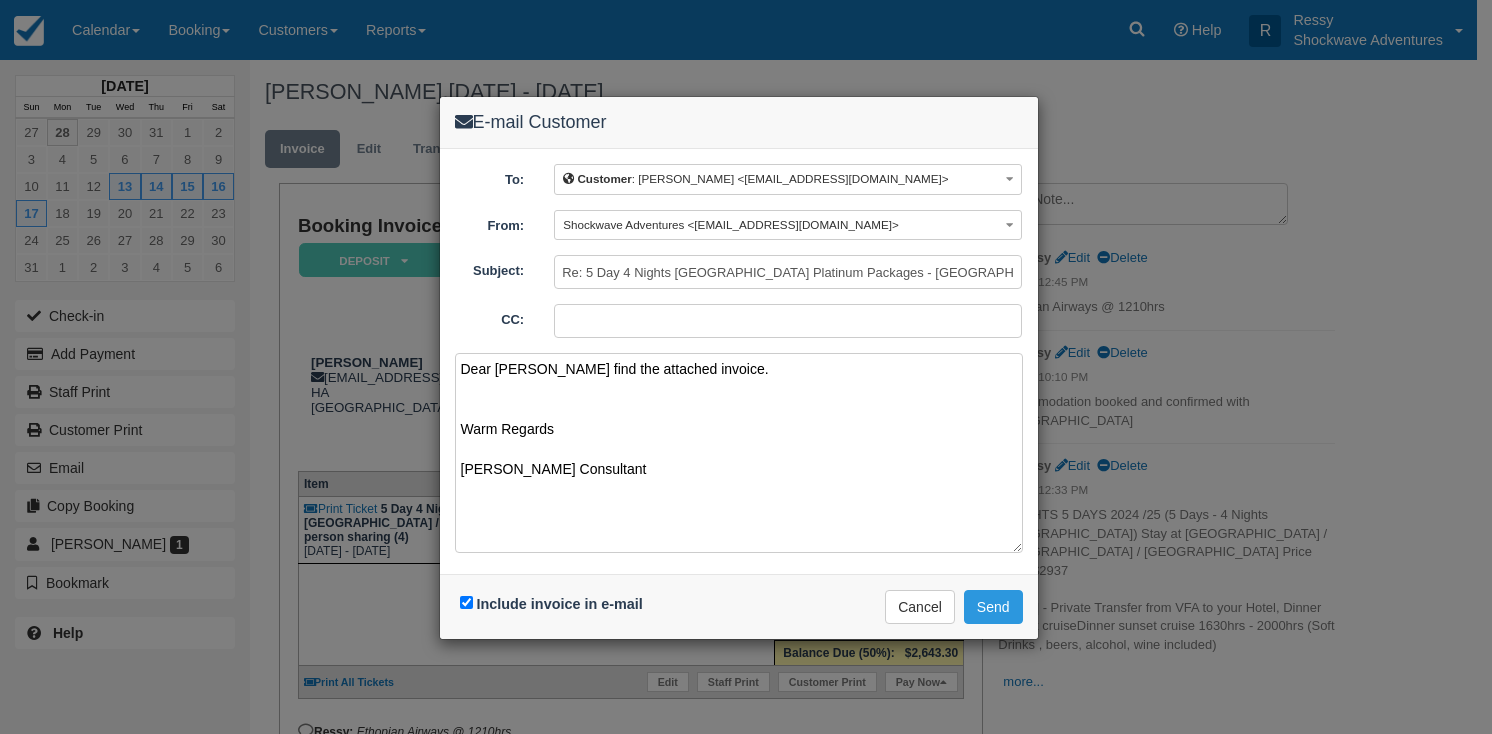 click on "Dear Steve
Kindlky find the attached invoice.
Warm Regards
Jennifer
Sales Consultant" at bounding box center (739, 453) 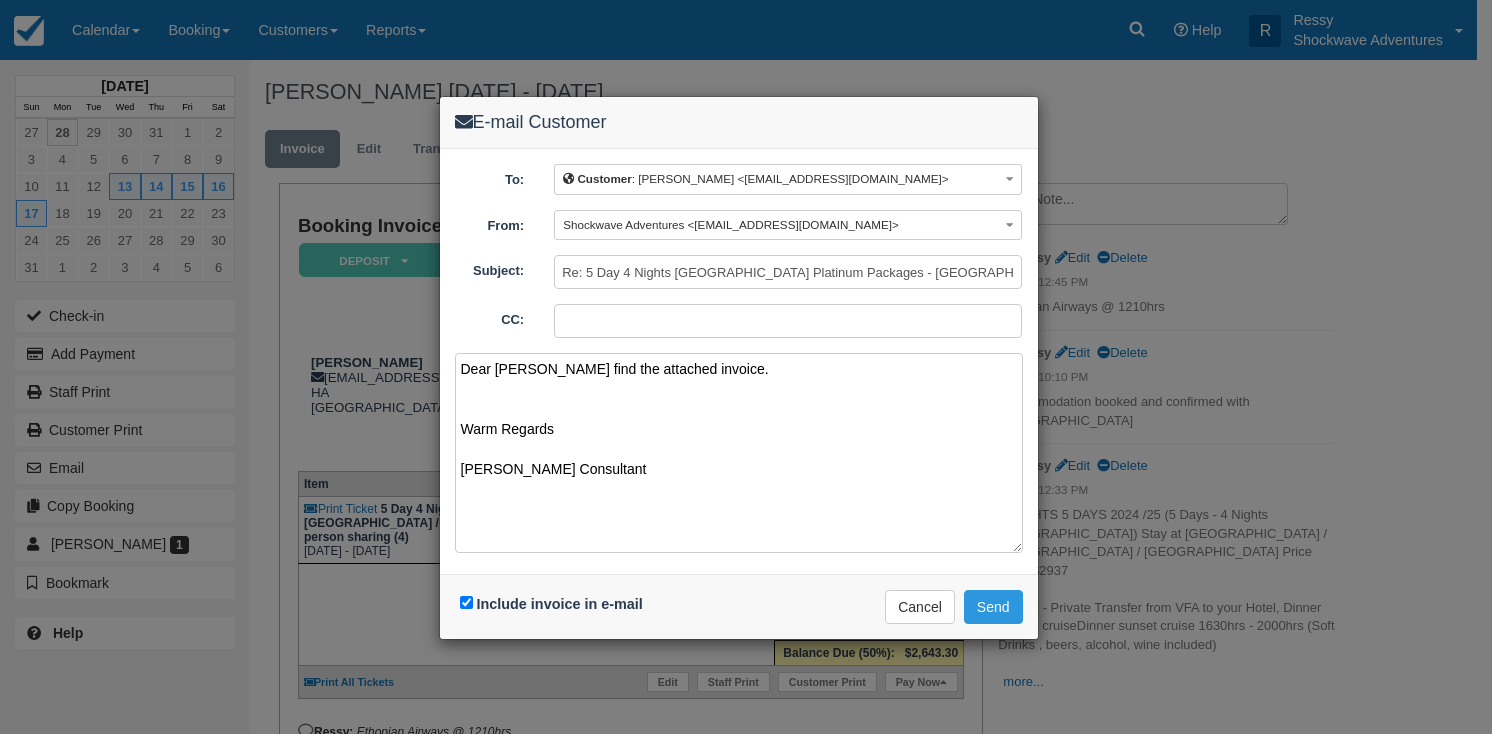 click on "Dear Steve
Kindly find the attached invoice.
Warm Regards
Jennifer
Sales Consultant" at bounding box center (739, 453) 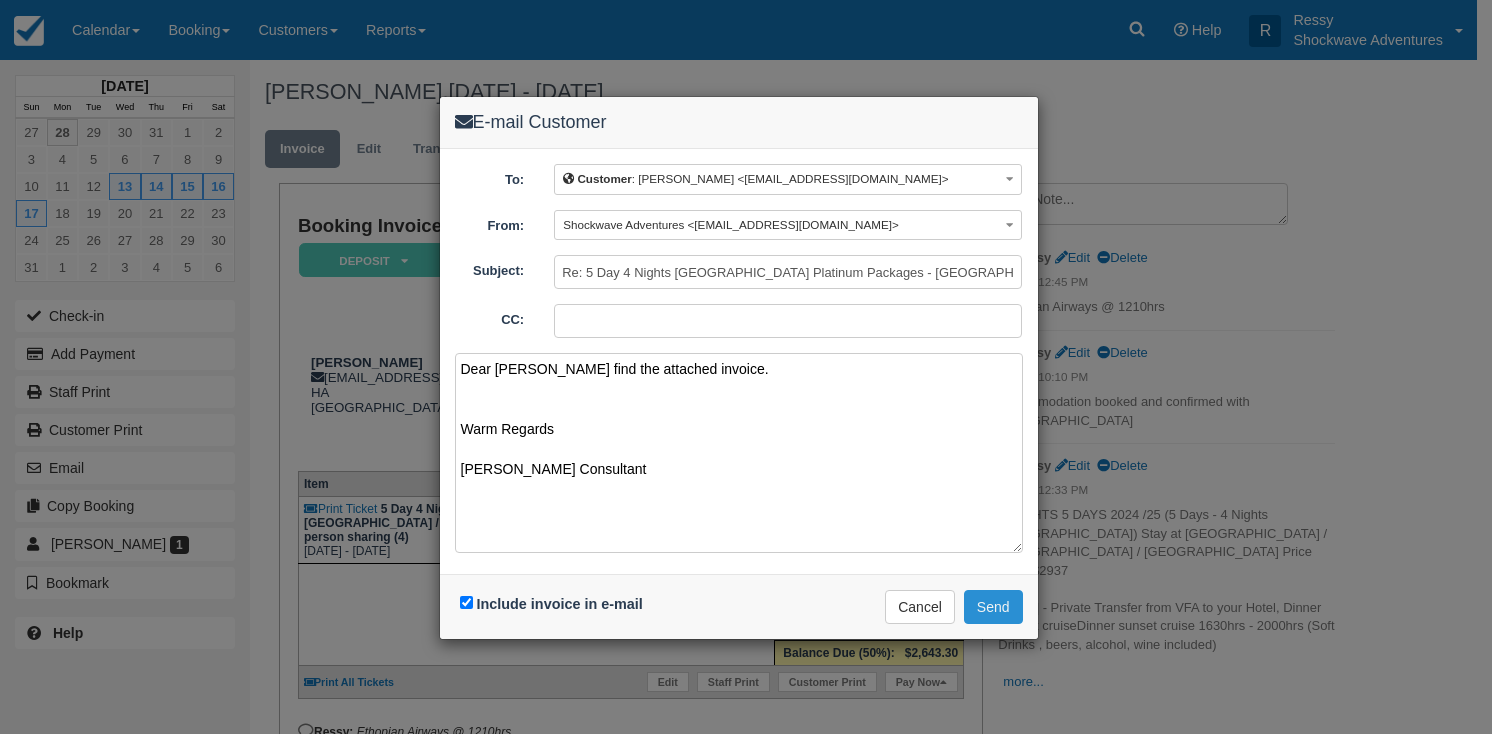 type on "Dear Steve
Kindly find the attached invoice.
Warm Regards
Jennifer
Sales Consultant" 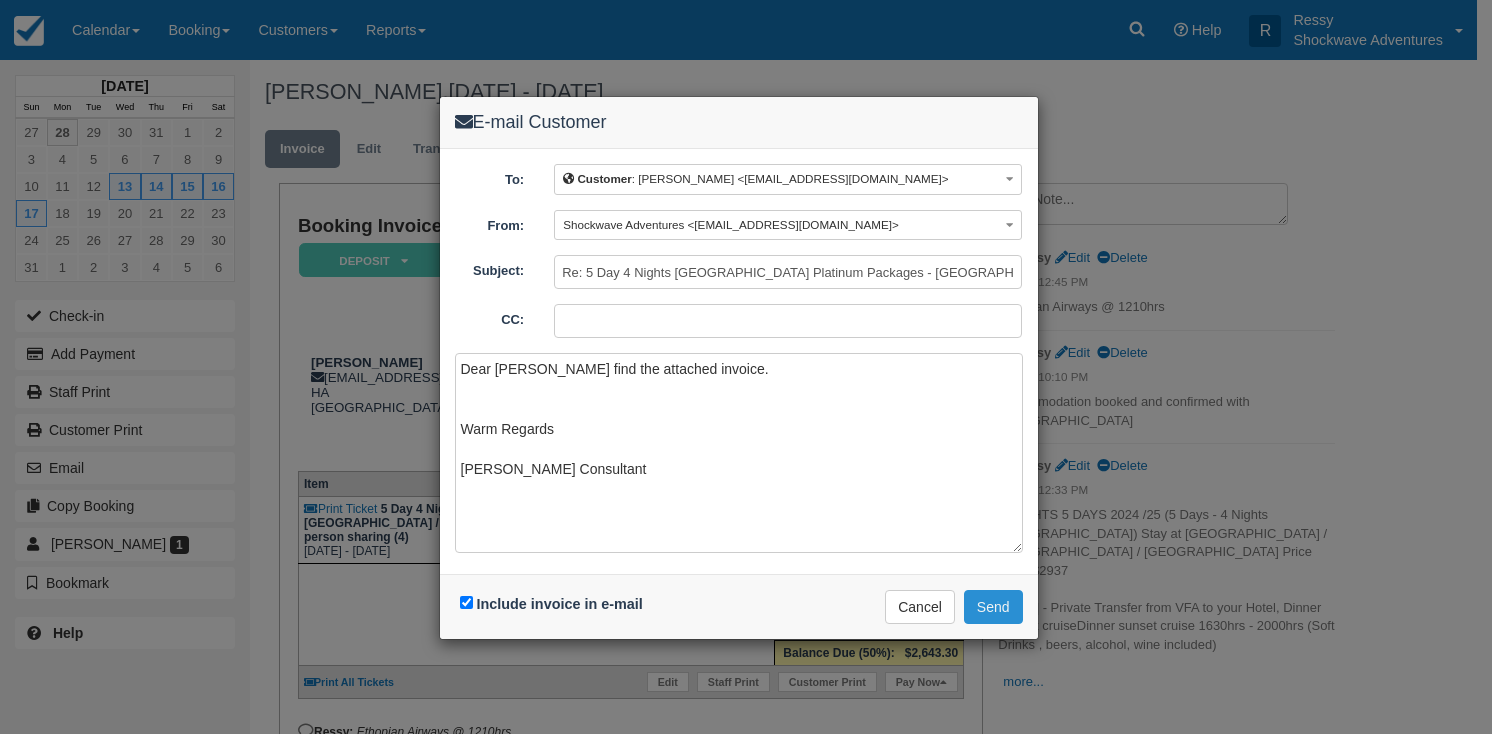 click on "Send" at bounding box center [993, 607] 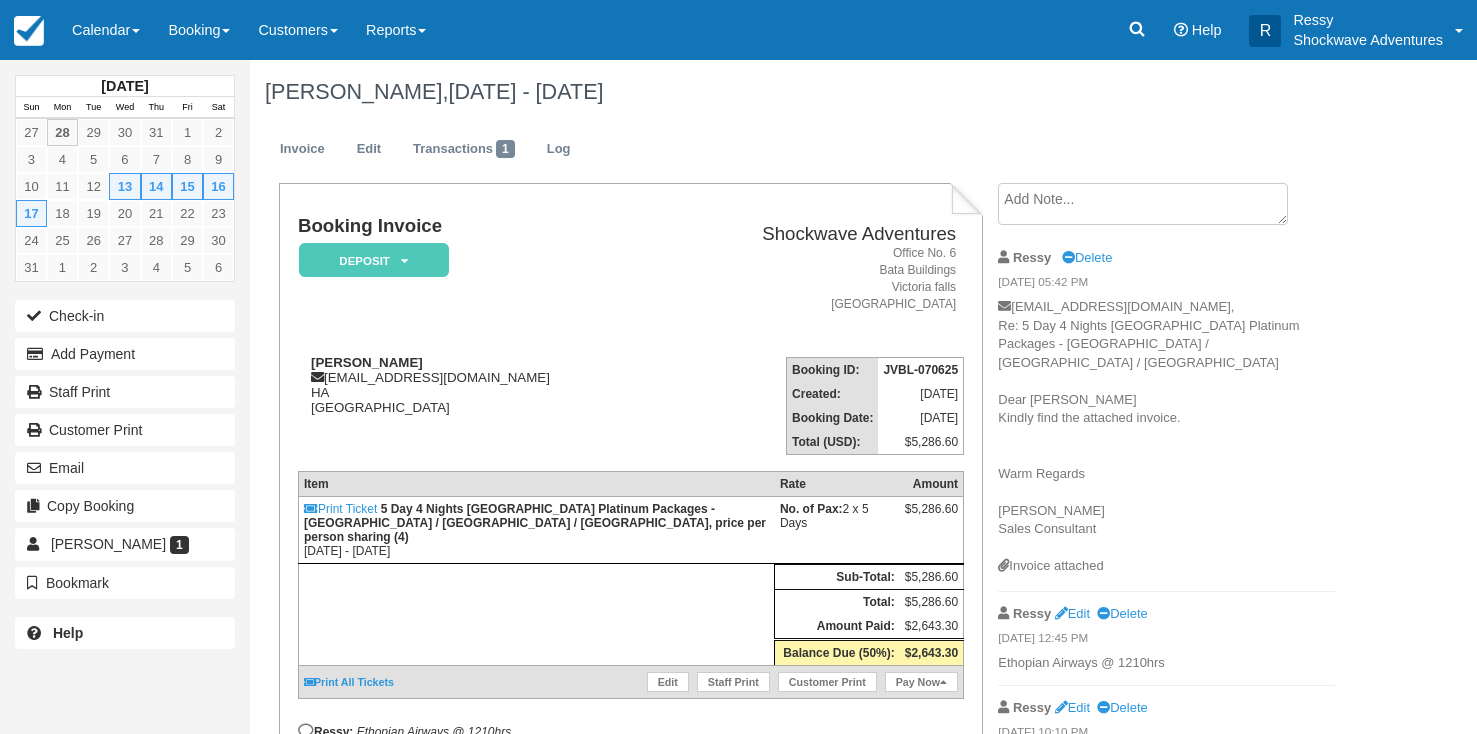 scroll, scrollTop: 0, scrollLeft: 0, axis: both 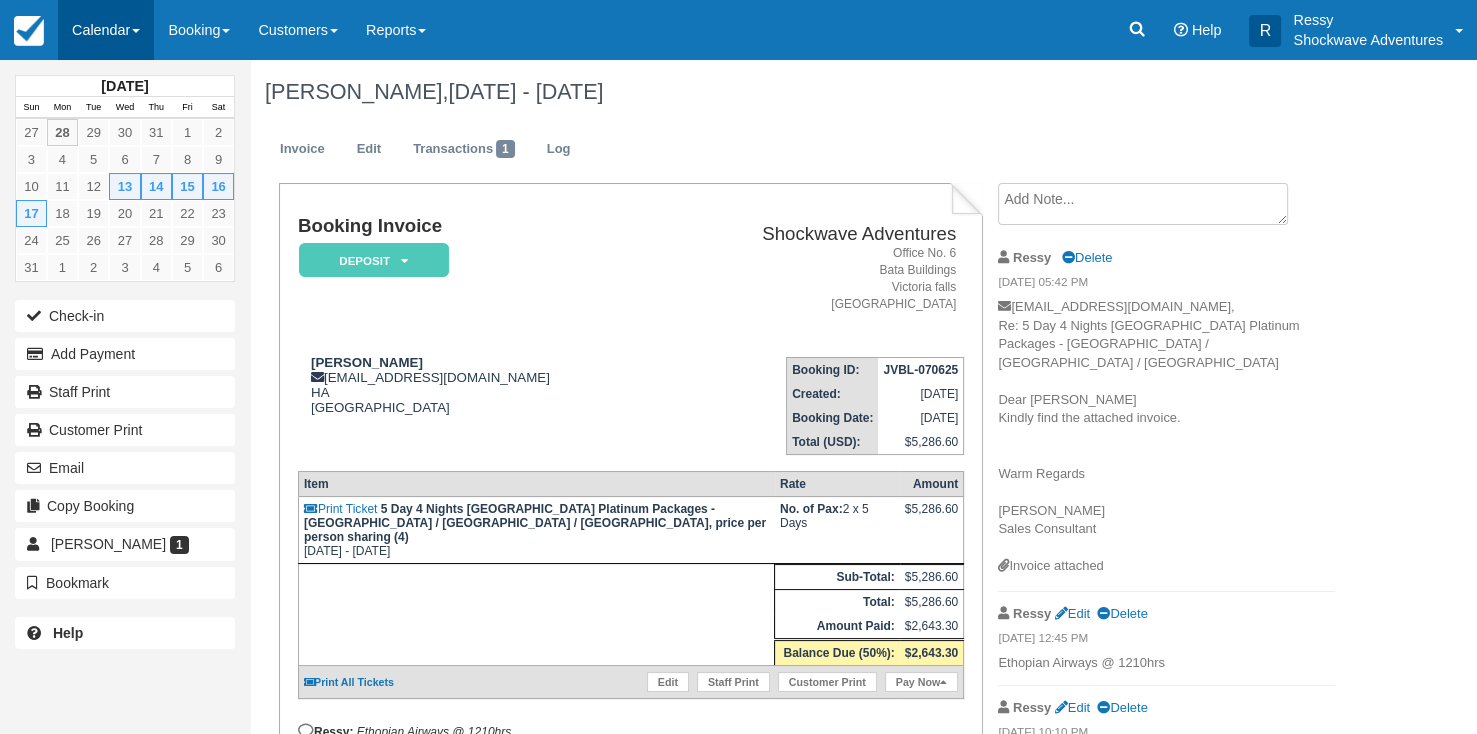 click on "Calendar" at bounding box center (106, 30) 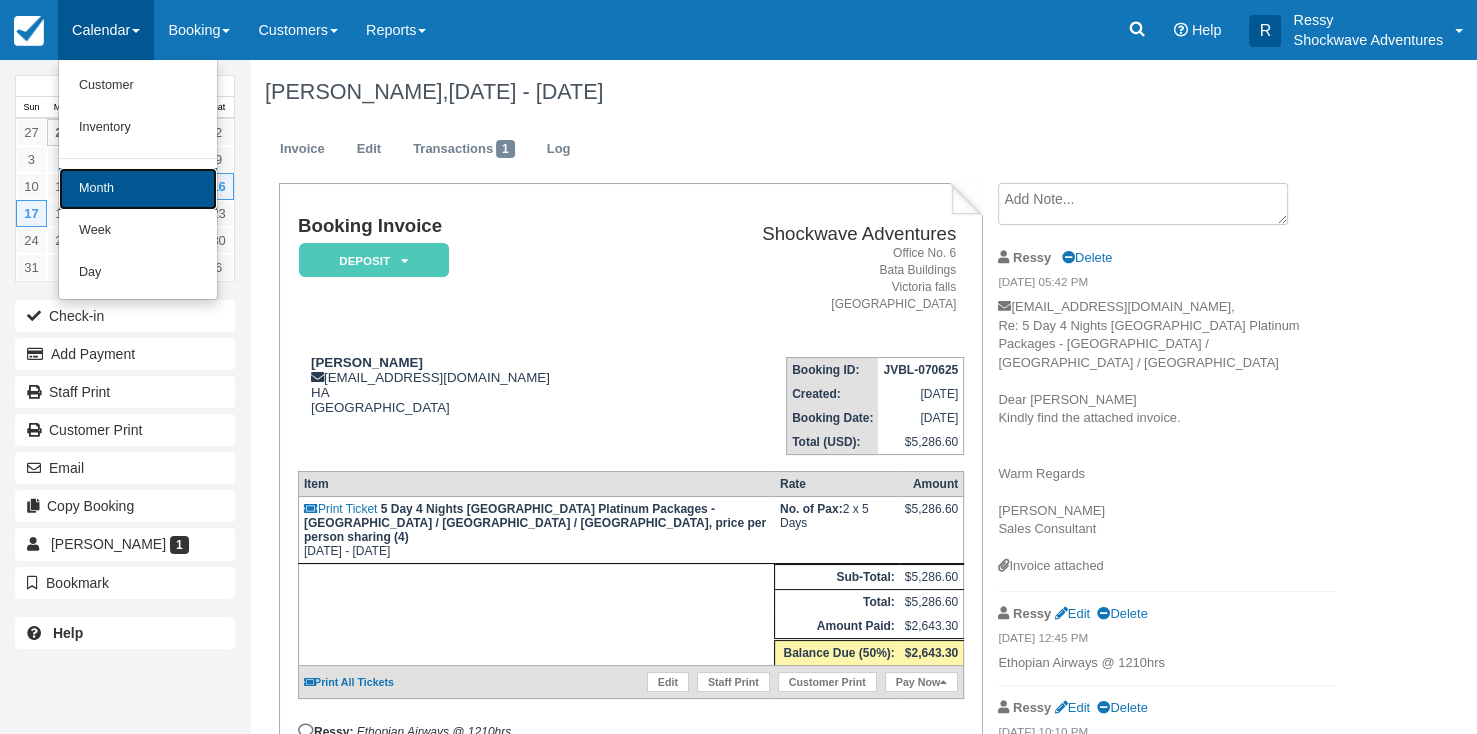 click on "Month" at bounding box center [138, 189] 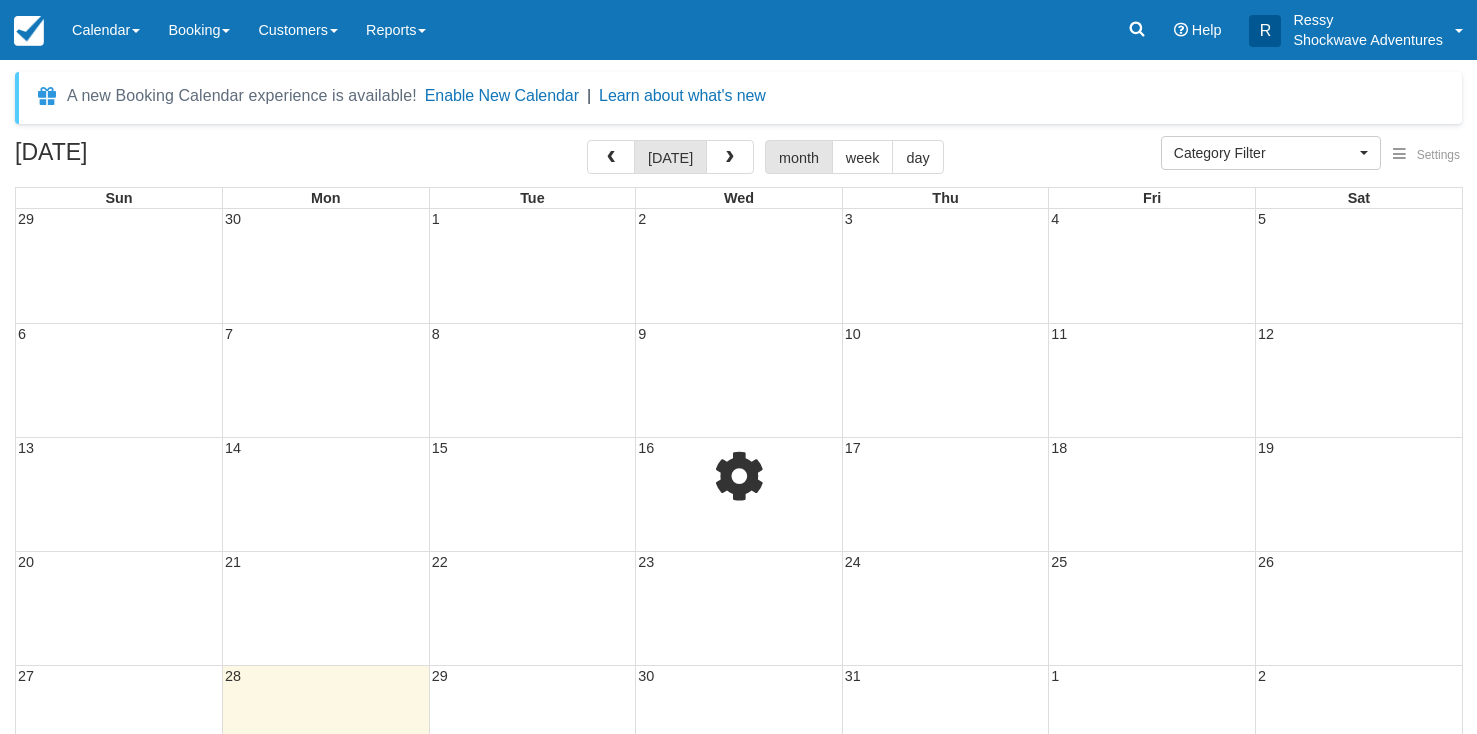 select 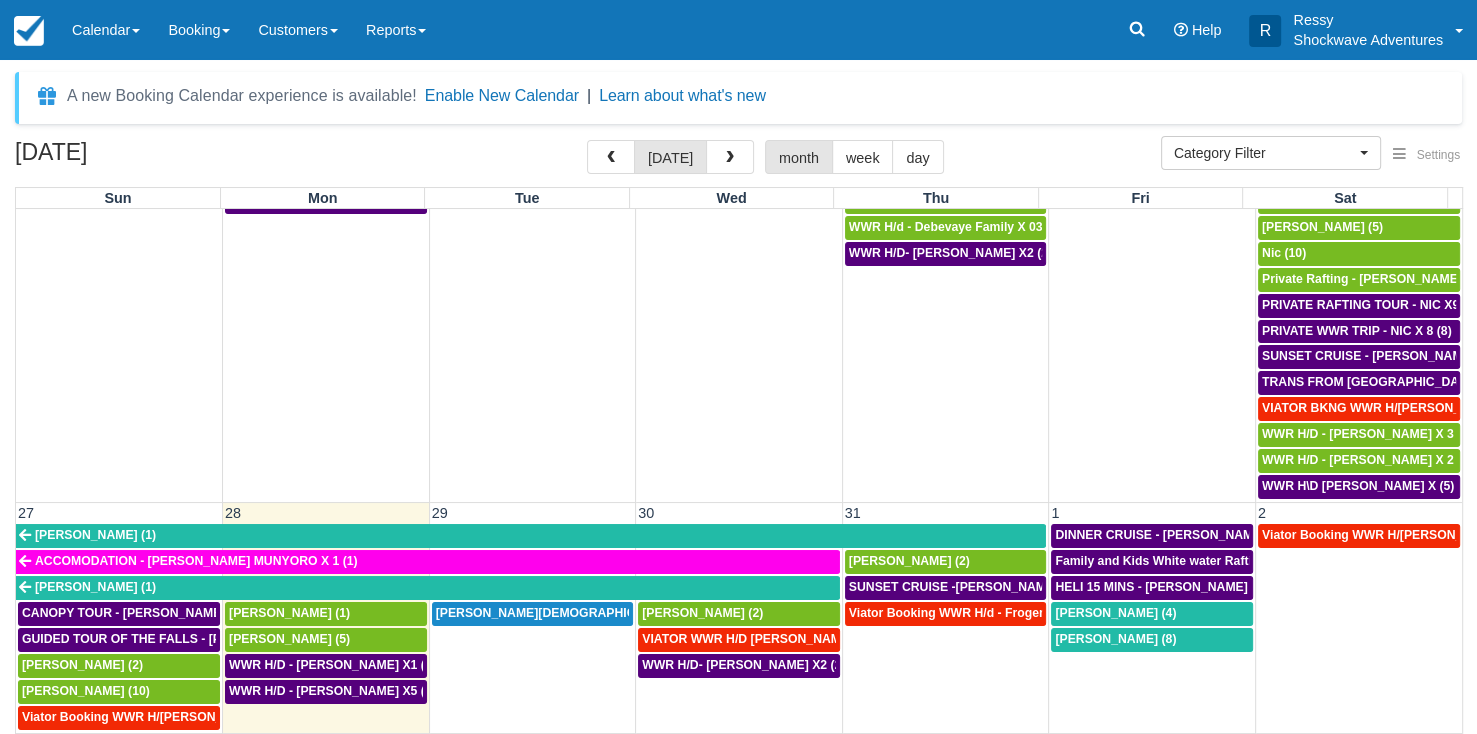 scroll, scrollTop: 1051, scrollLeft: 0, axis: vertical 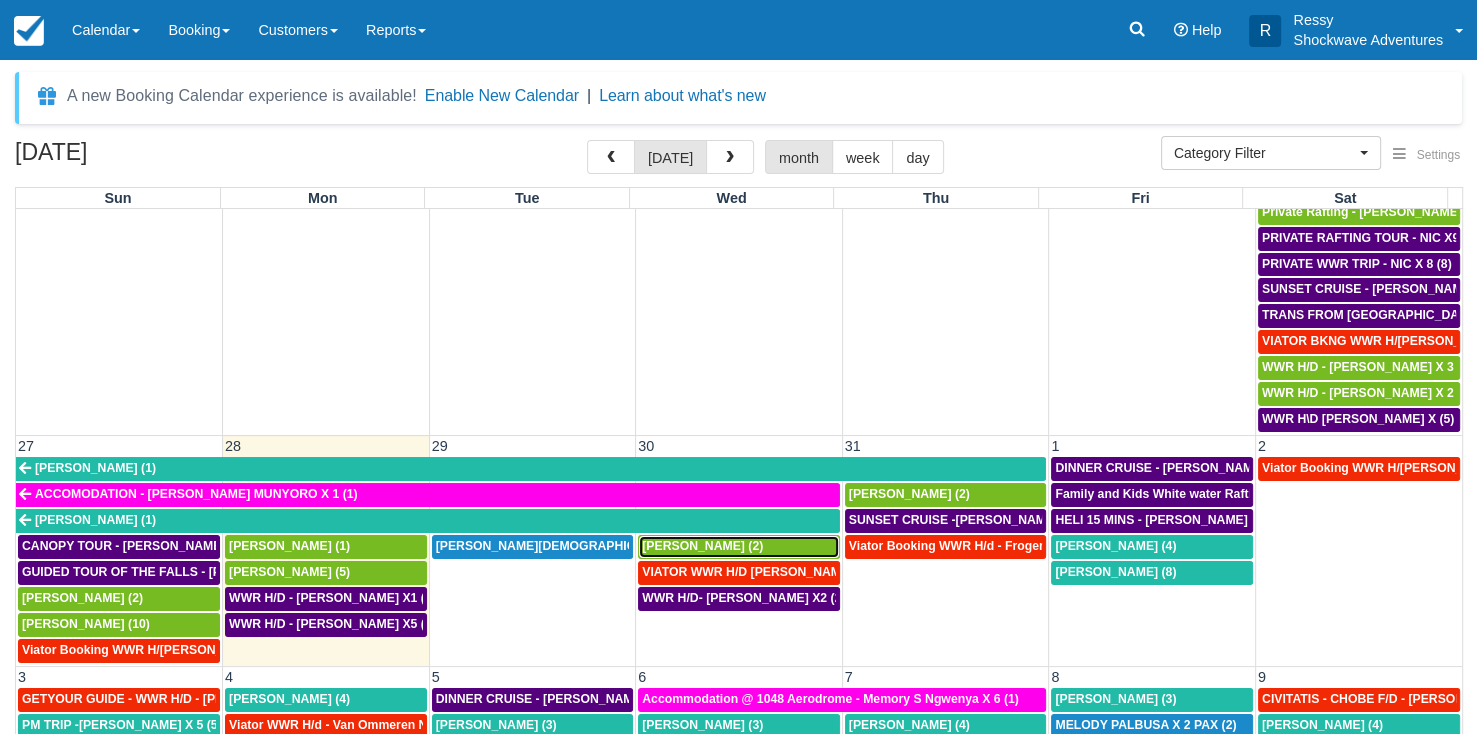 click on "Nishi Shah (2)" at bounding box center (702, 546) 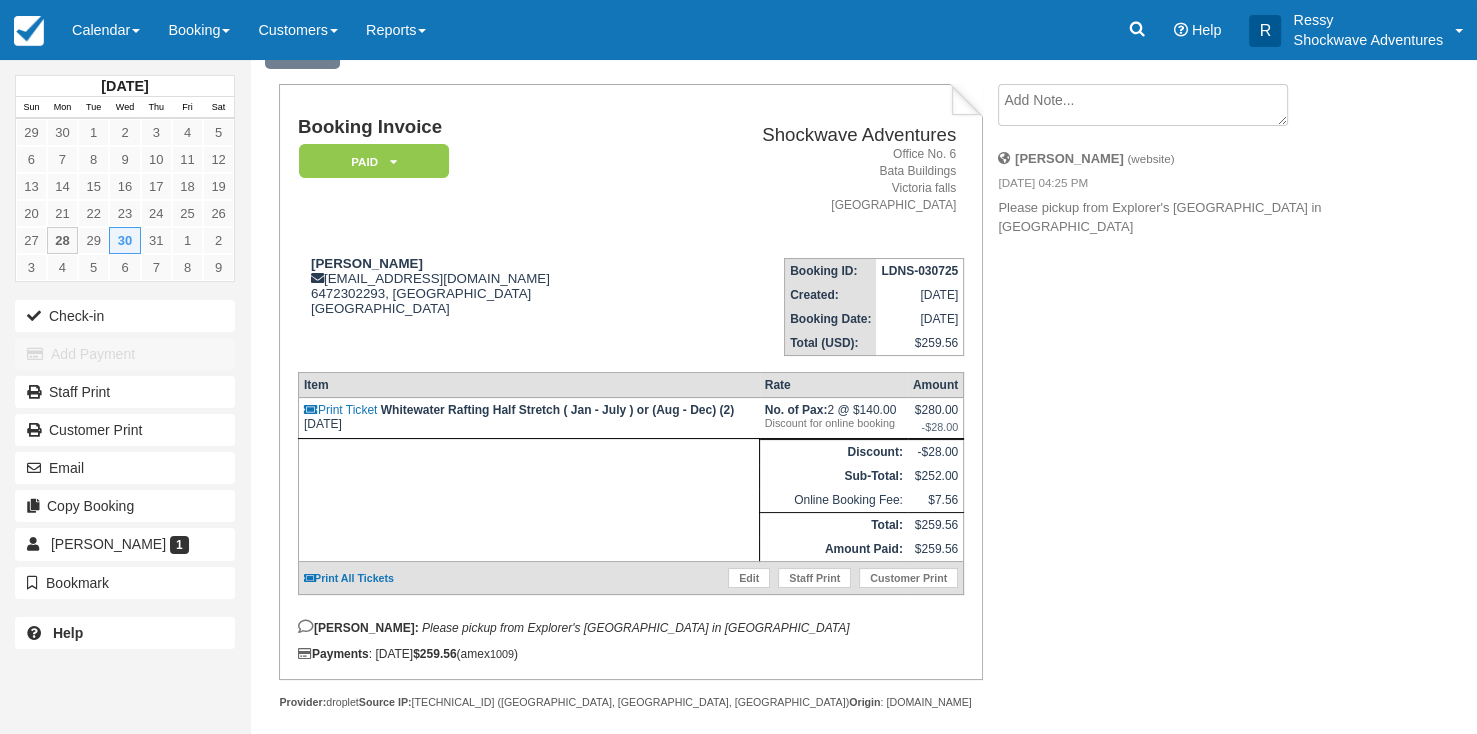 scroll, scrollTop: 112, scrollLeft: 0, axis: vertical 